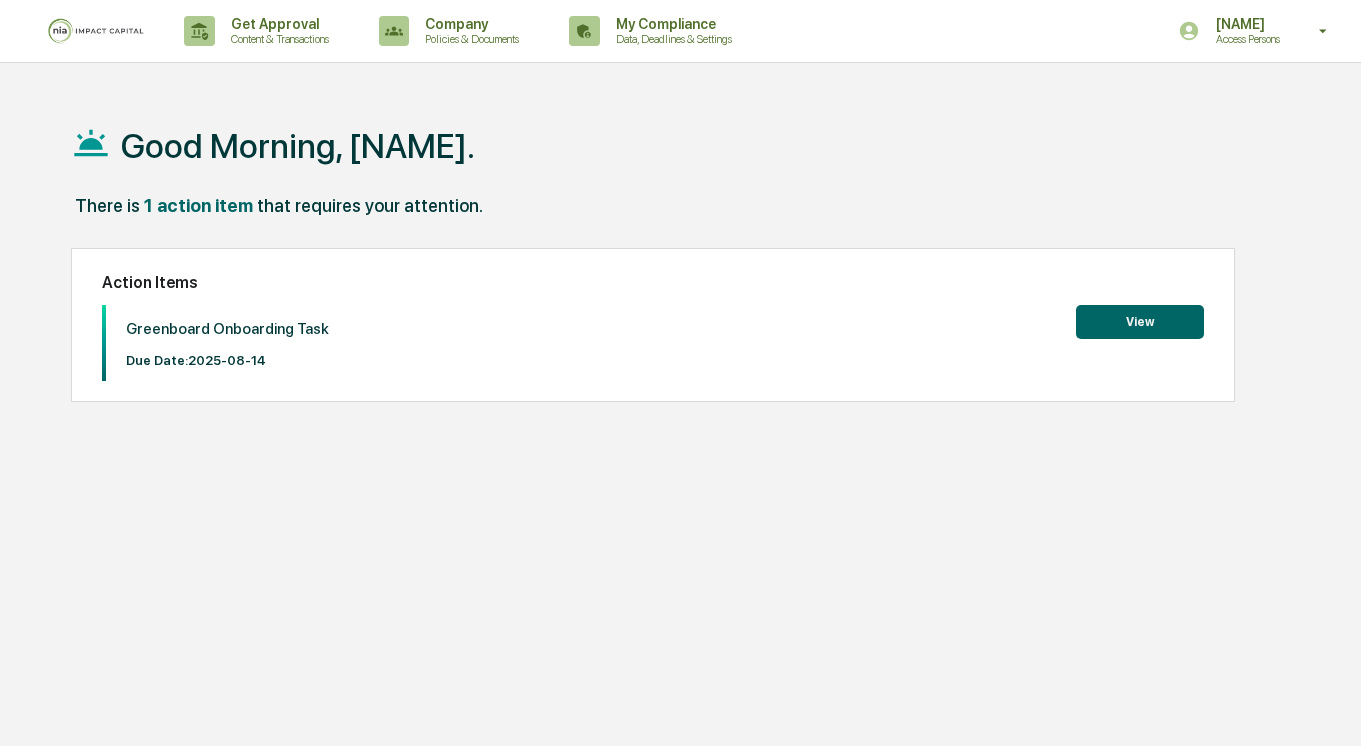 scroll, scrollTop: 0, scrollLeft: 0, axis: both 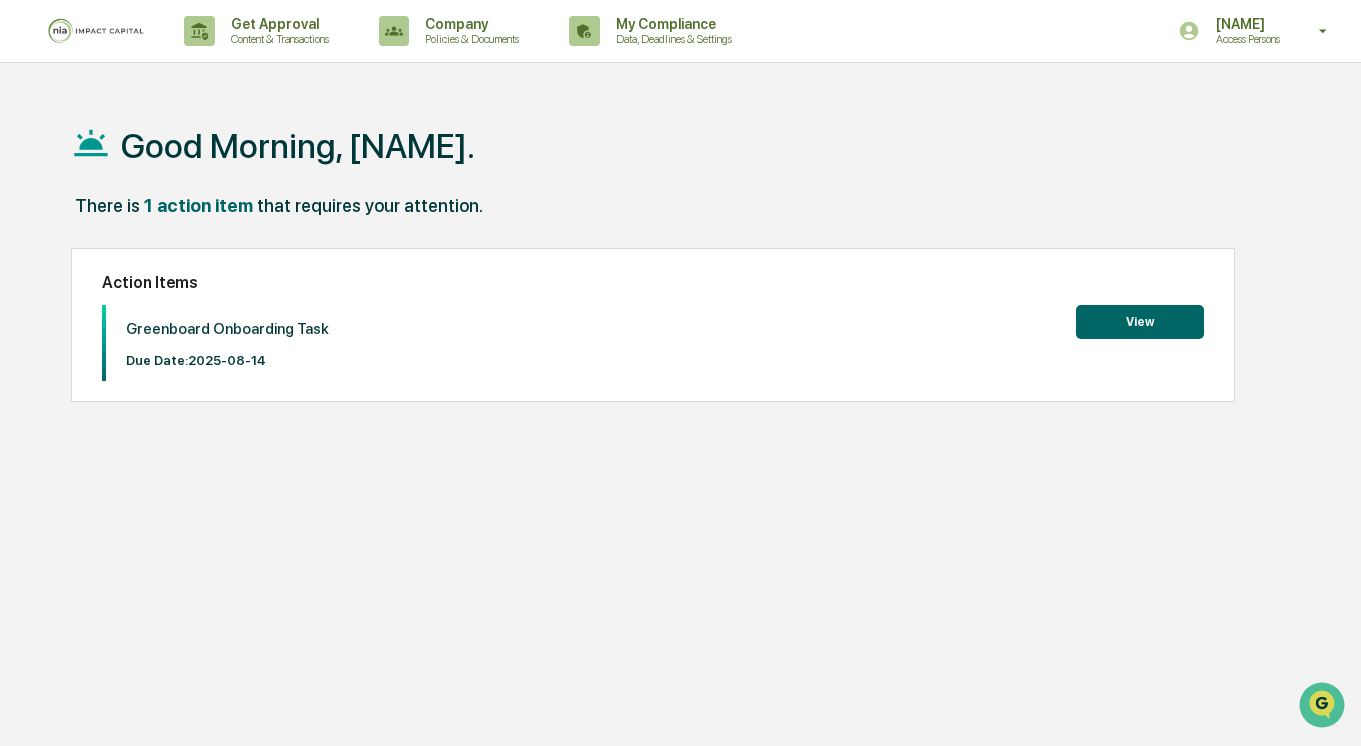 click on "View" at bounding box center [1140, 322] 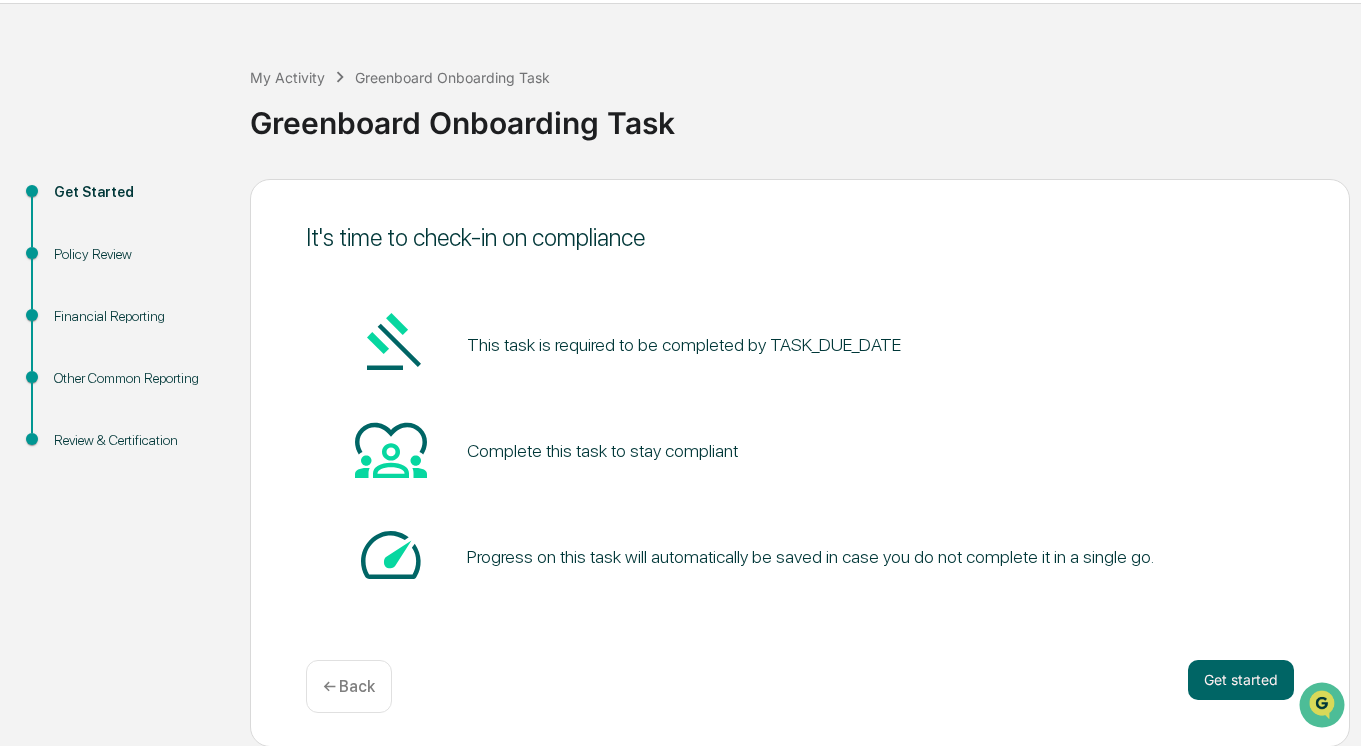 scroll, scrollTop: 60, scrollLeft: 0, axis: vertical 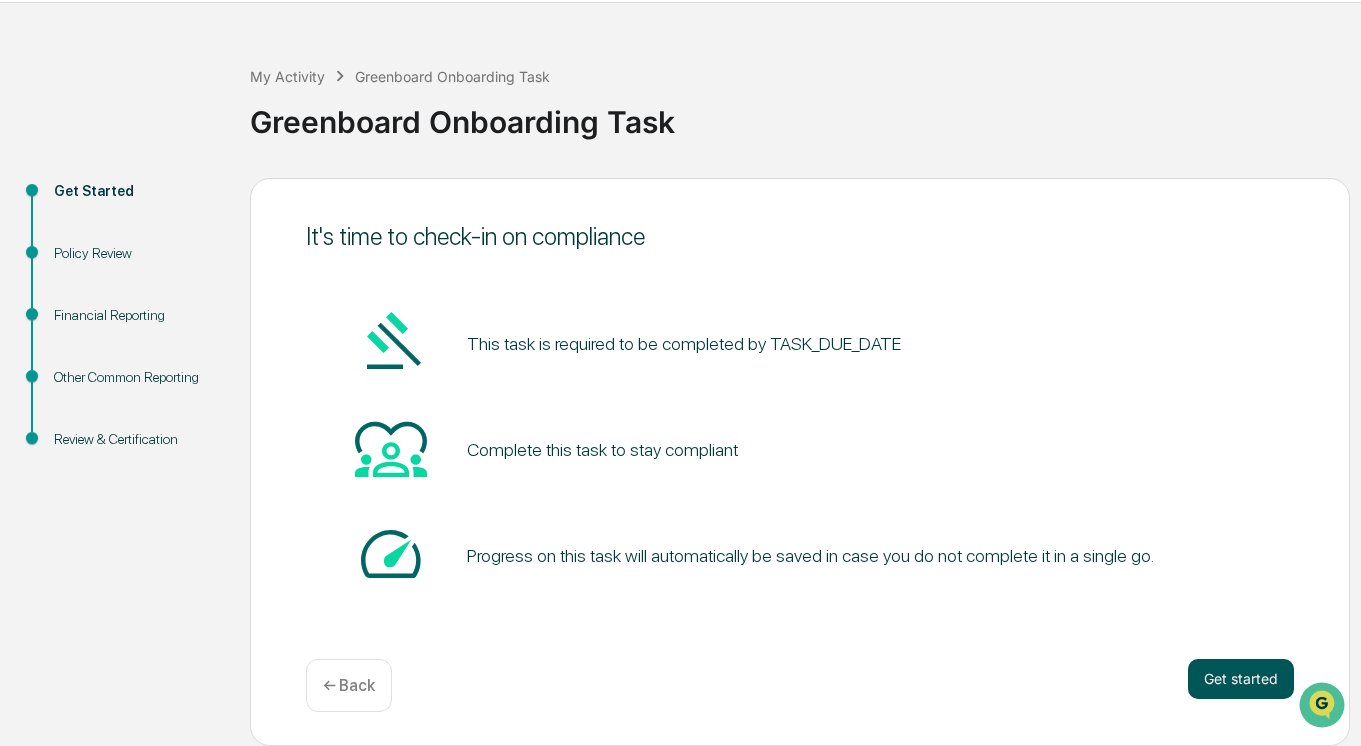 click on "Get started" at bounding box center [1241, 679] 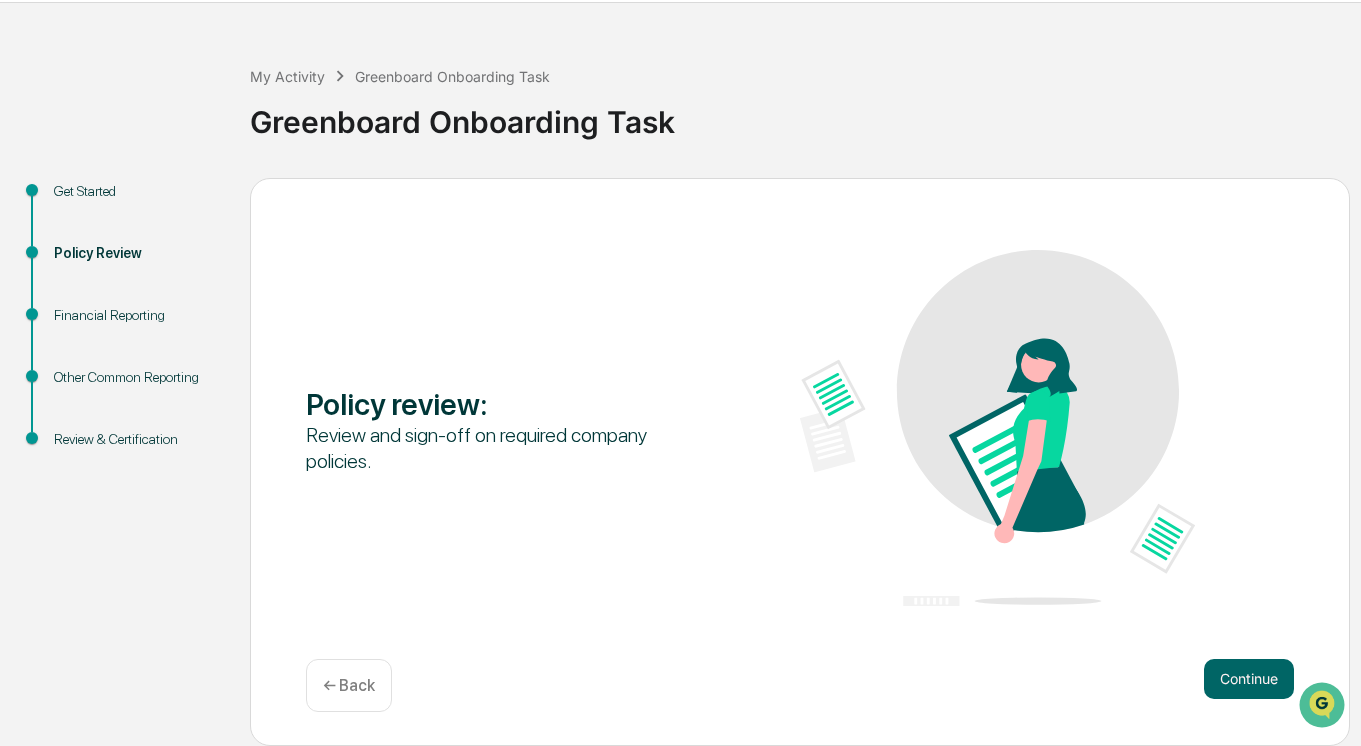 scroll, scrollTop: 60, scrollLeft: 0, axis: vertical 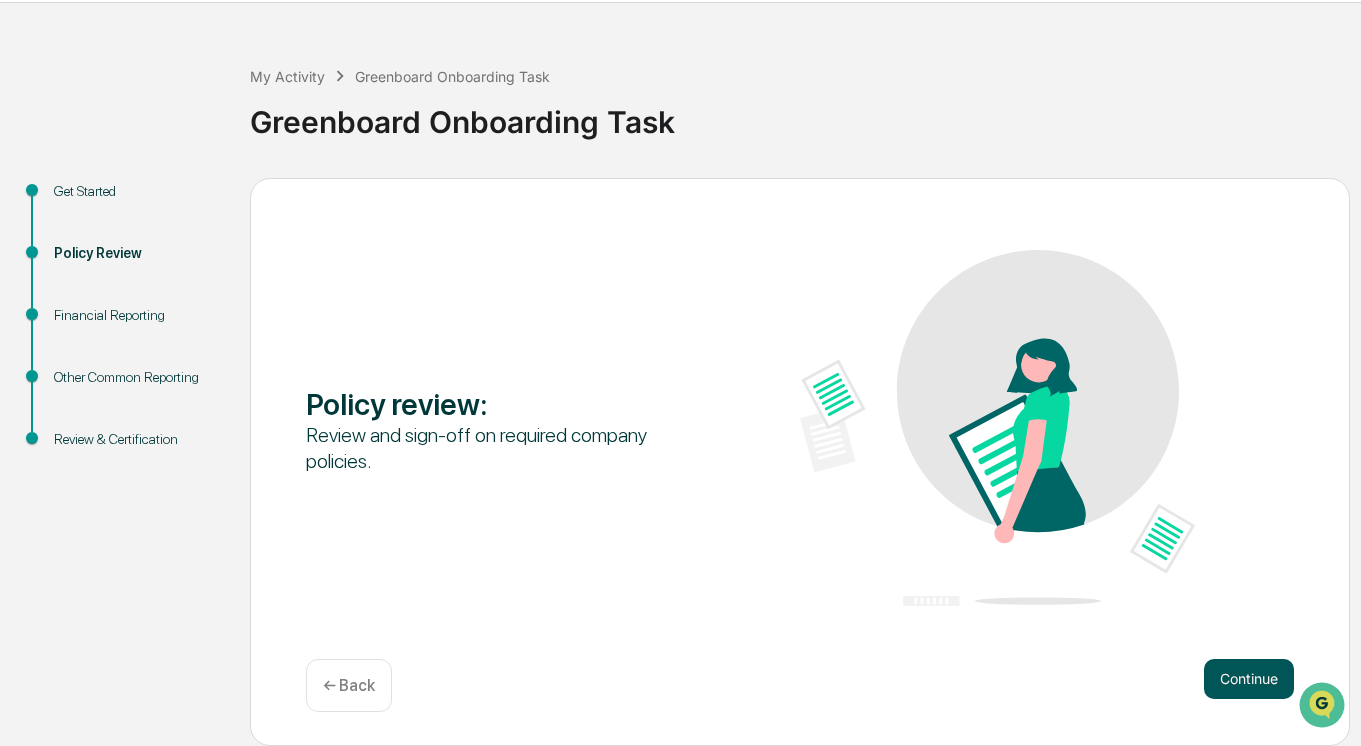 click on "Continue" at bounding box center (1249, 679) 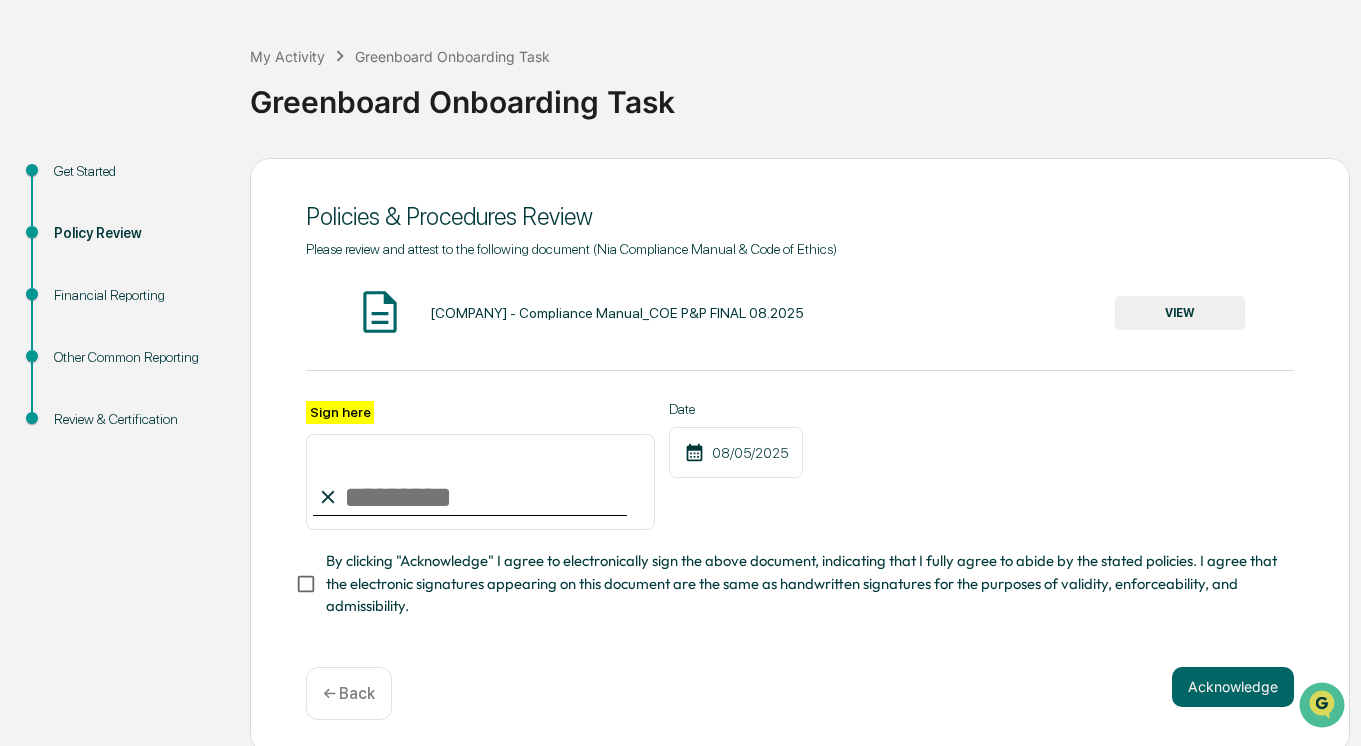 scroll, scrollTop: 86, scrollLeft: 0, axis: vertical 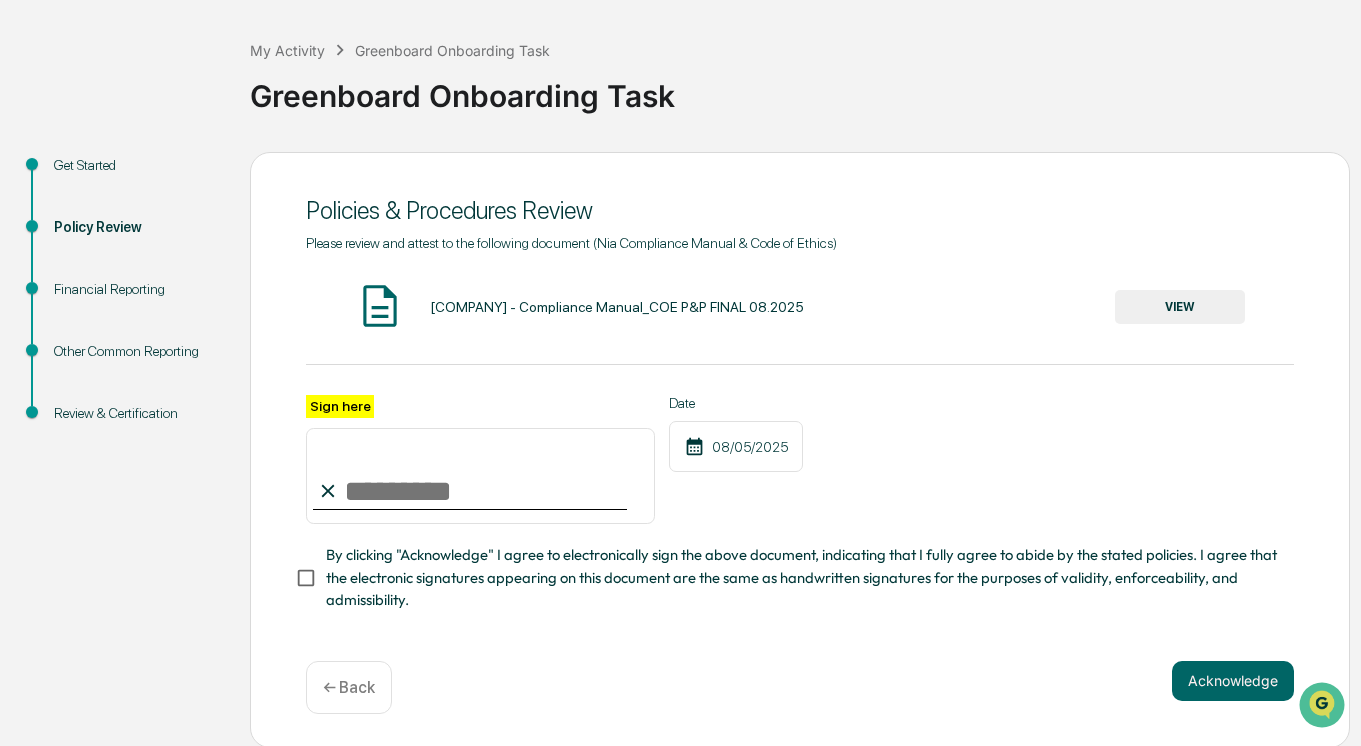 click on "Sign here" at bounding box center [480, 476] 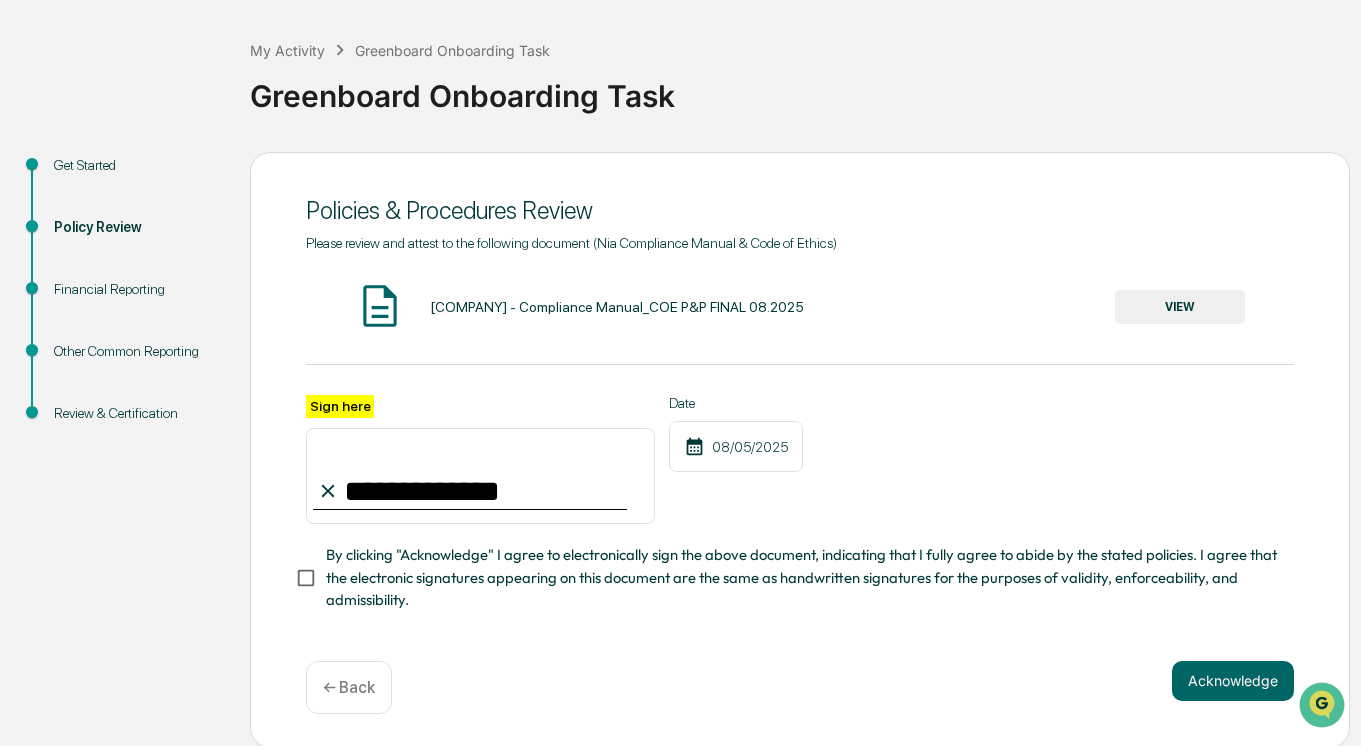 type on "**********" 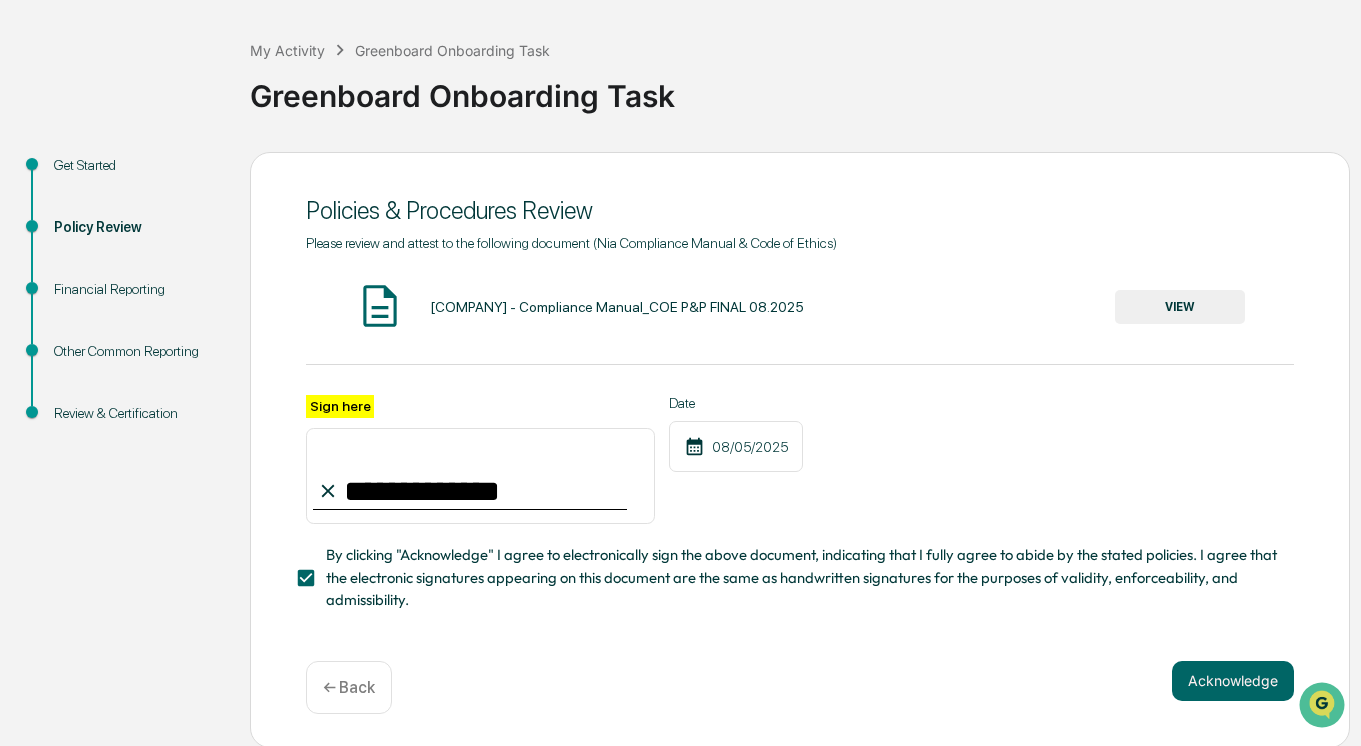 click on "VIEW" at bounding box center [1180, 307] 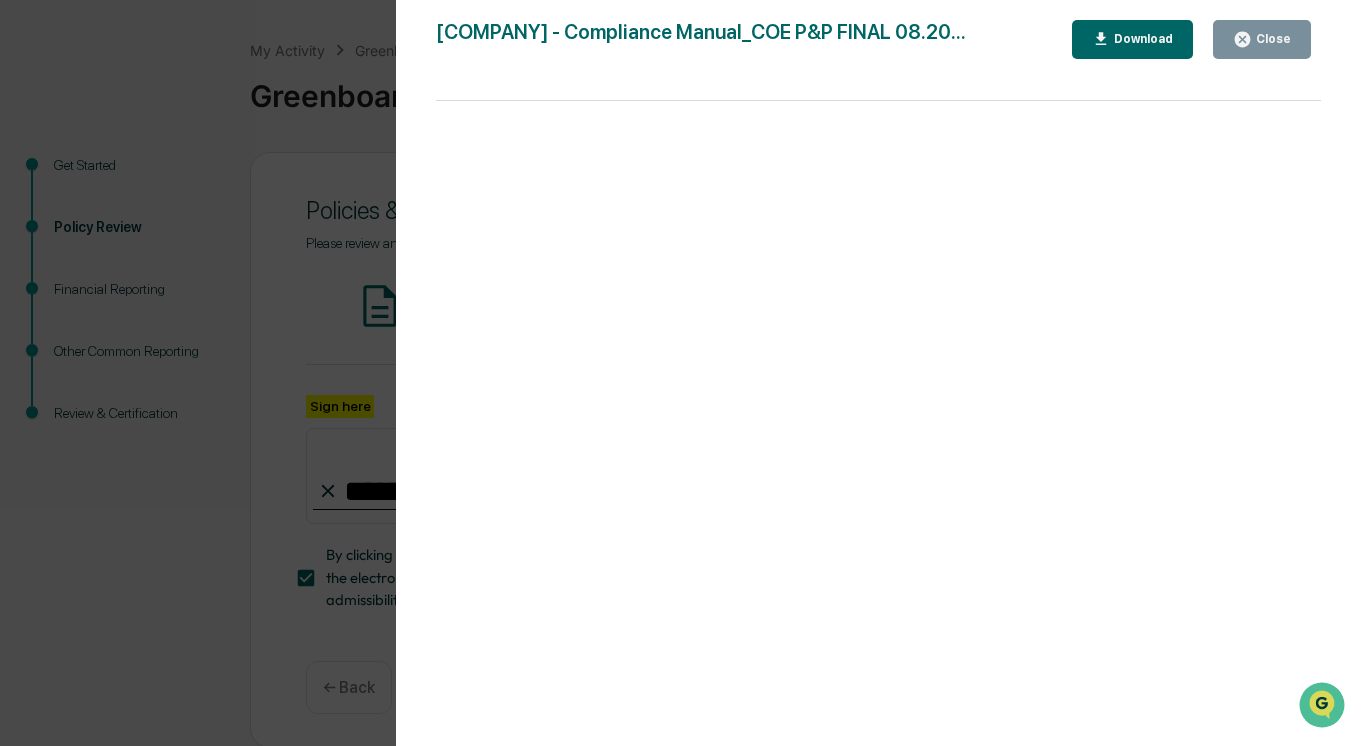 click on "Download" at bounding box center (1133, 39) 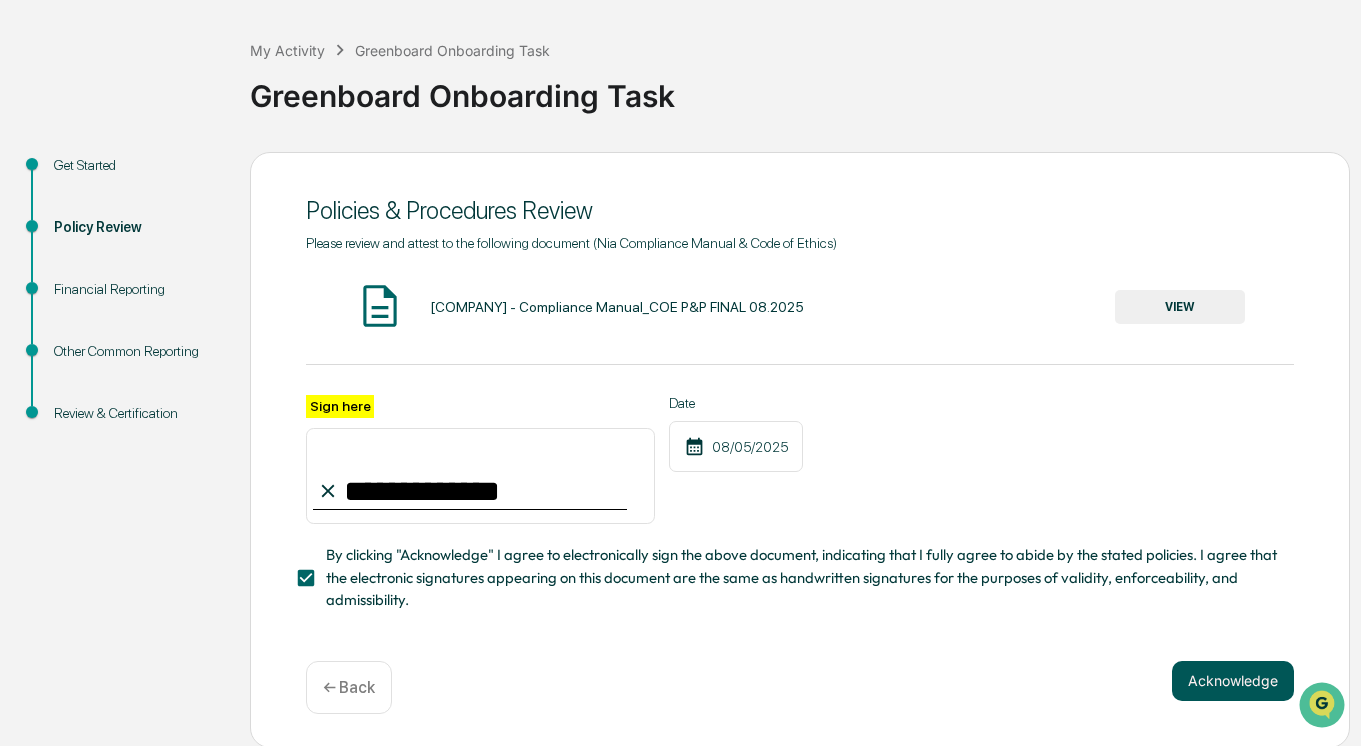 click on "Acknowledge" at bounding box center [1233, 681] 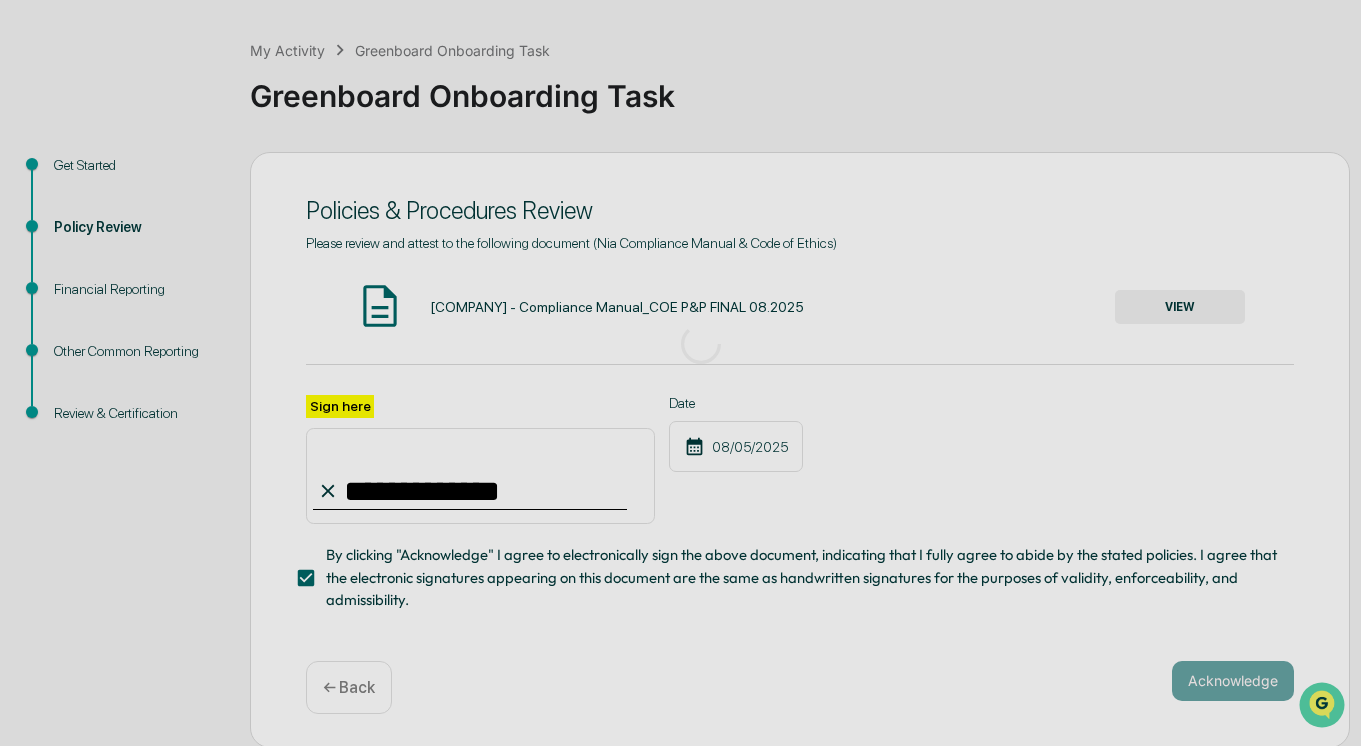 scroll, scrollTop: 60, scrollLeft: 0, axis: vertical 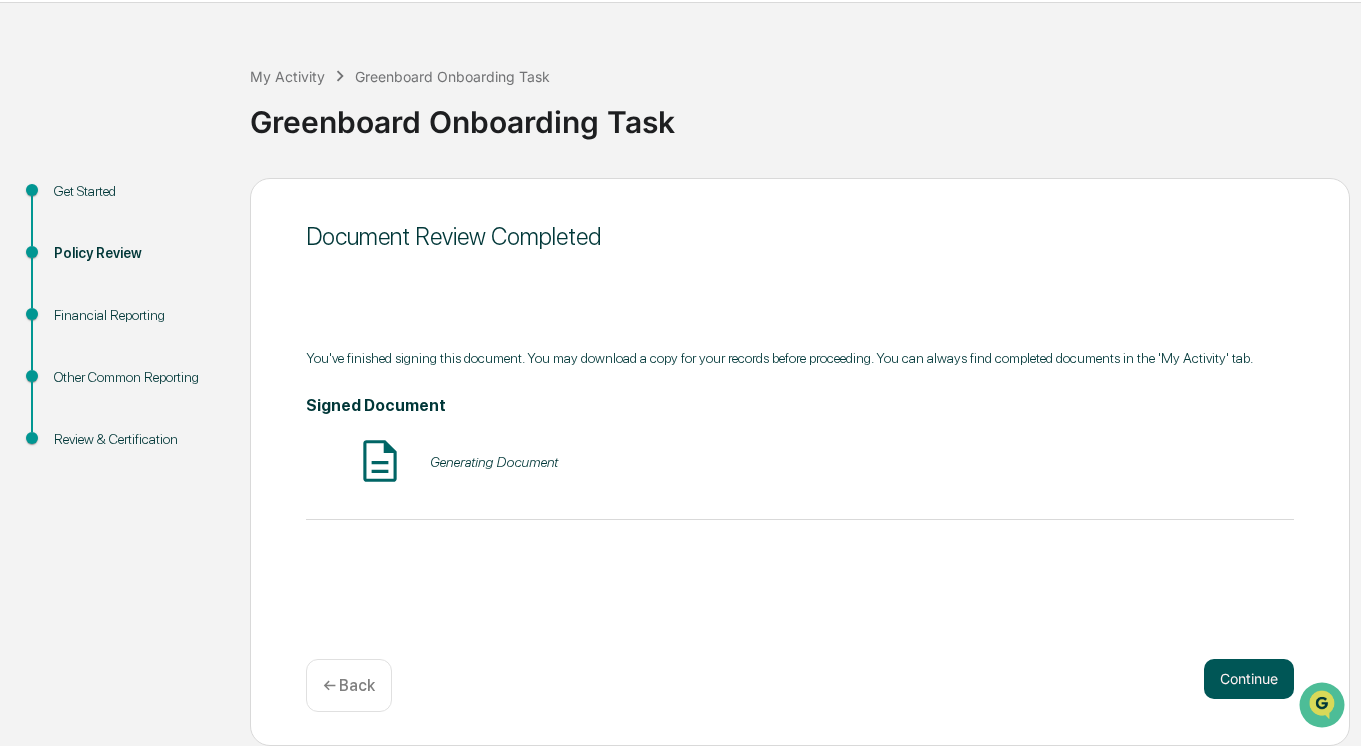 click on "Continue" at bounding box center [1249, 679] 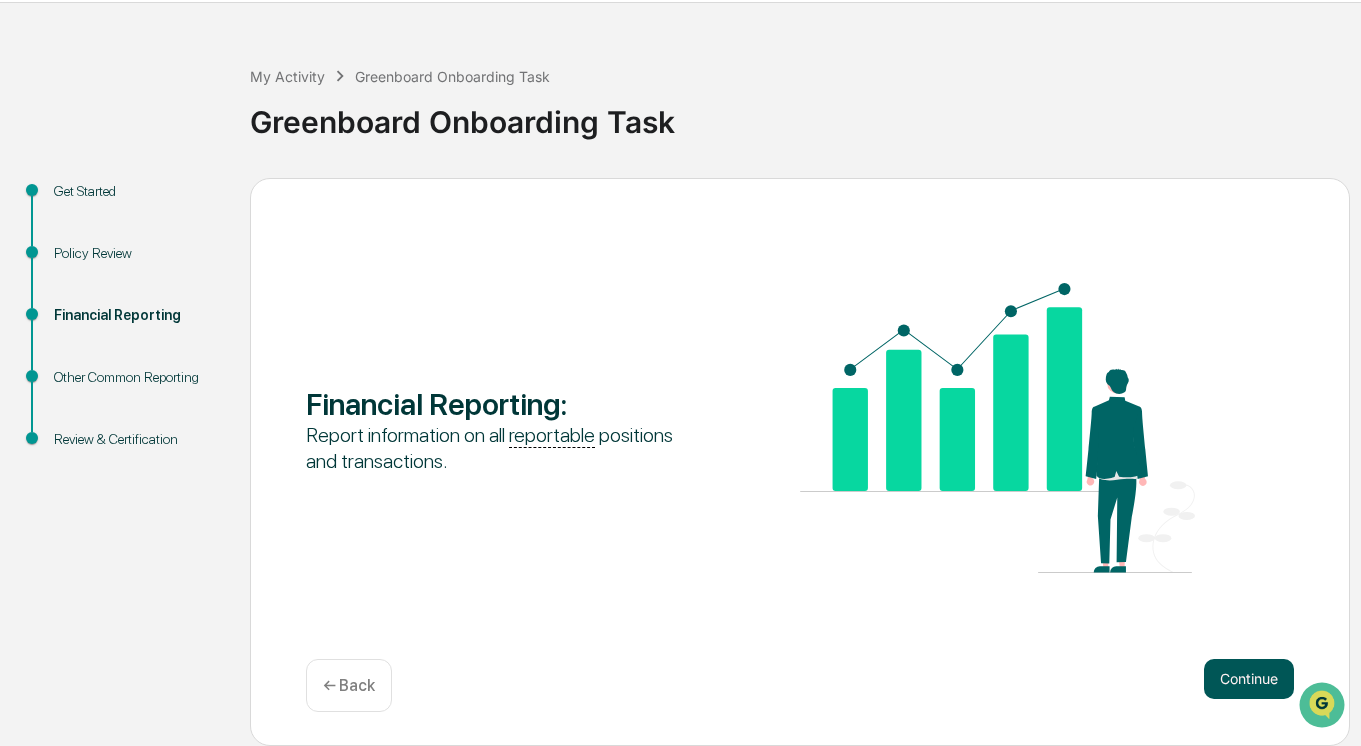 click on "Continue" at bounding box center [1249, 679] 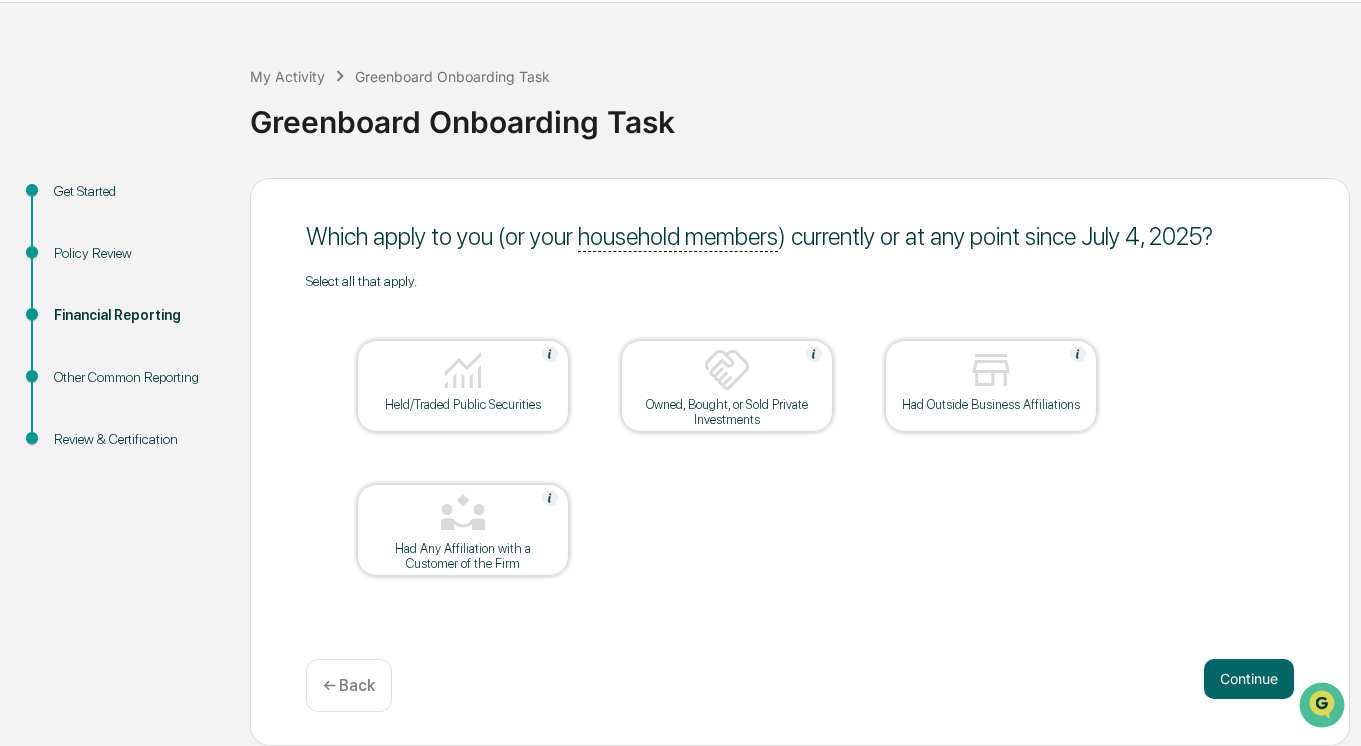 click on "Owned, Bought, or Sold Private Investments" at bounding box center [727, 412] 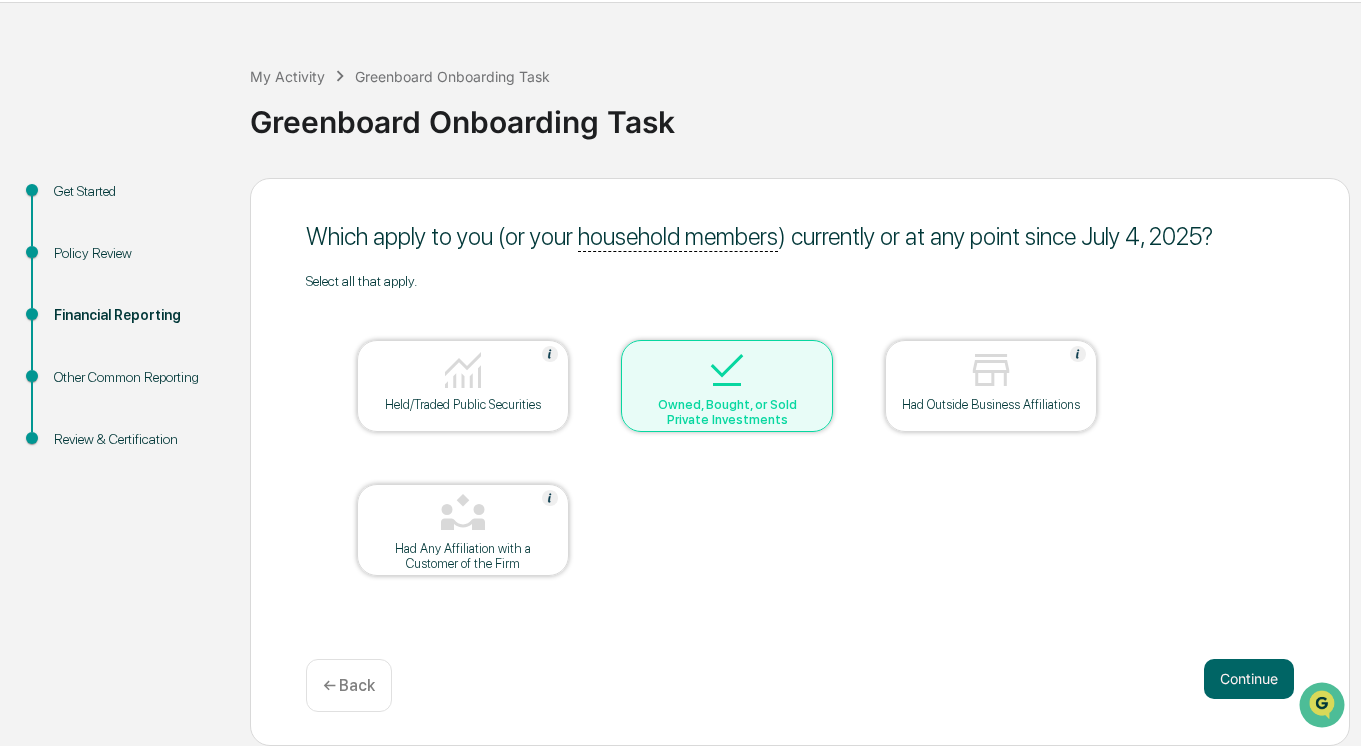 click on "Had Outside Business Affiliations" at bounding box center [991, 404] 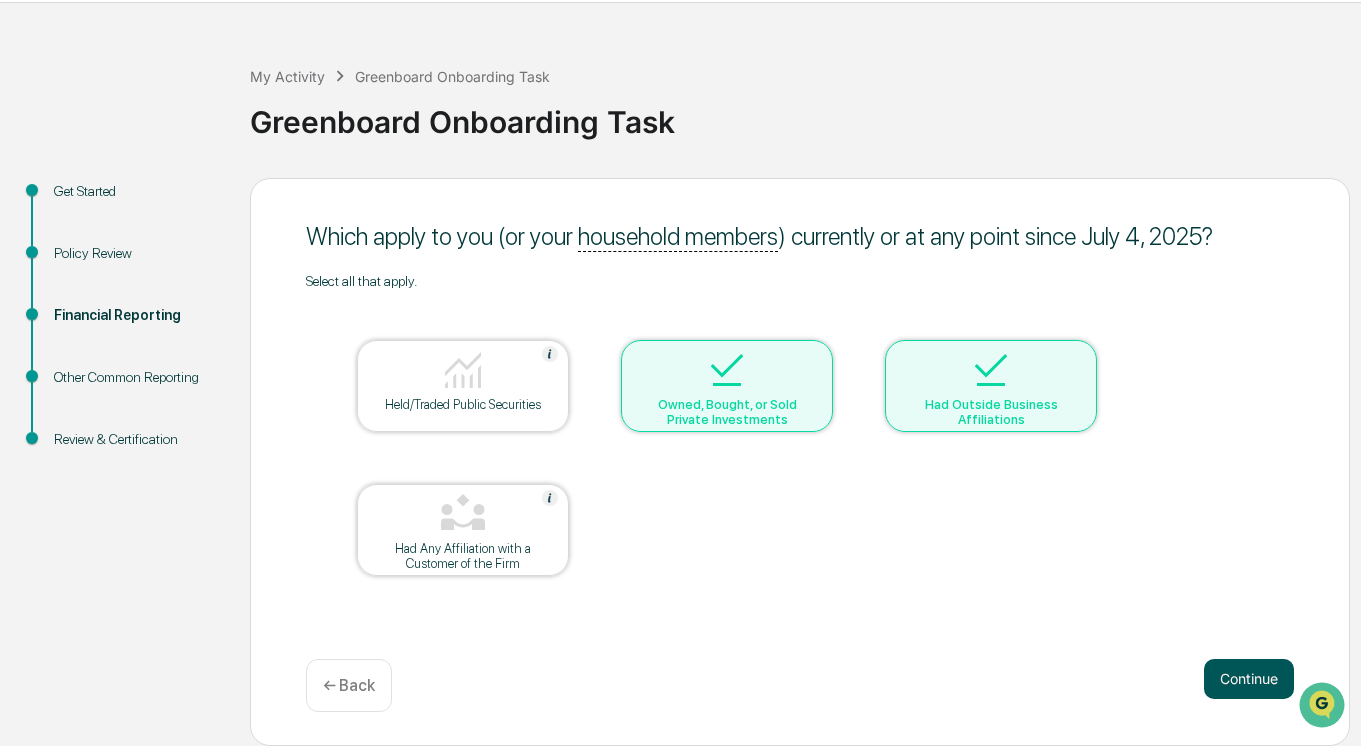 click on "Continue" at bounding box center (1249, 679) 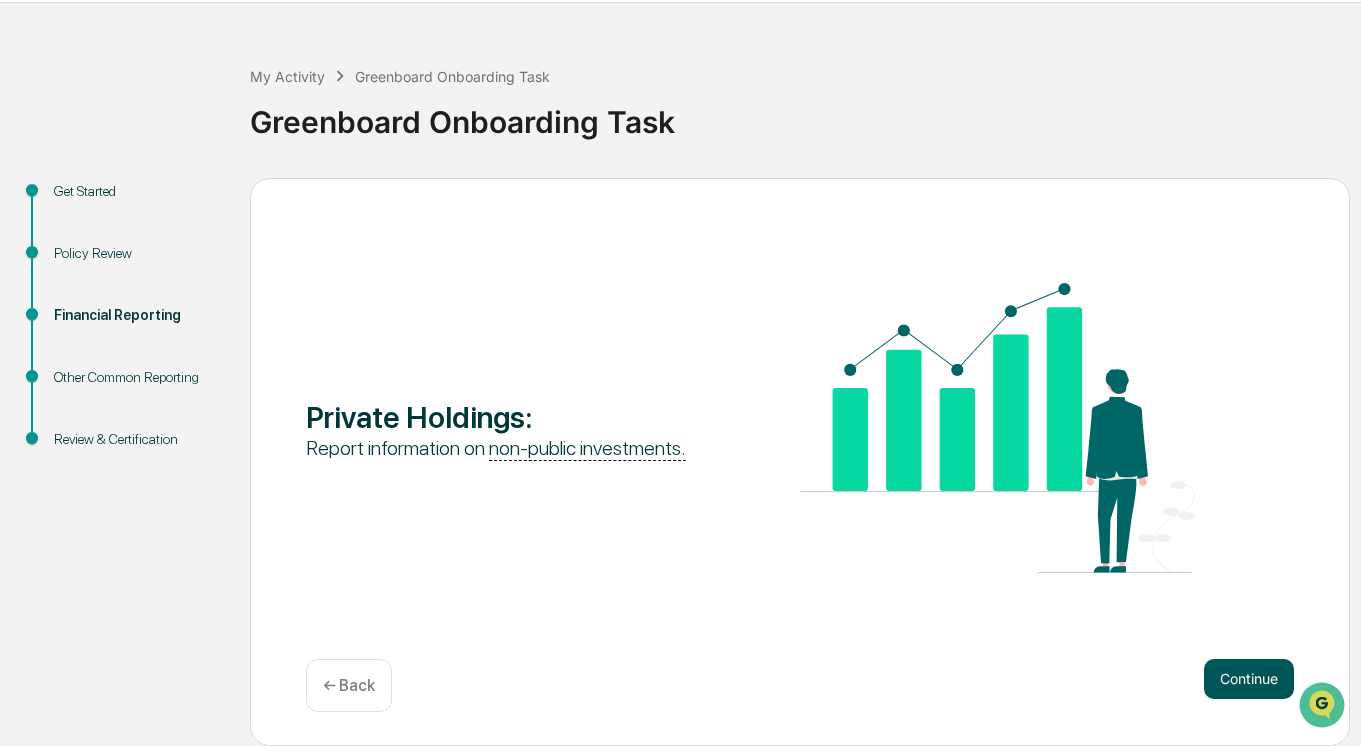 click on "Continue" at bounding box center [1249, 679] 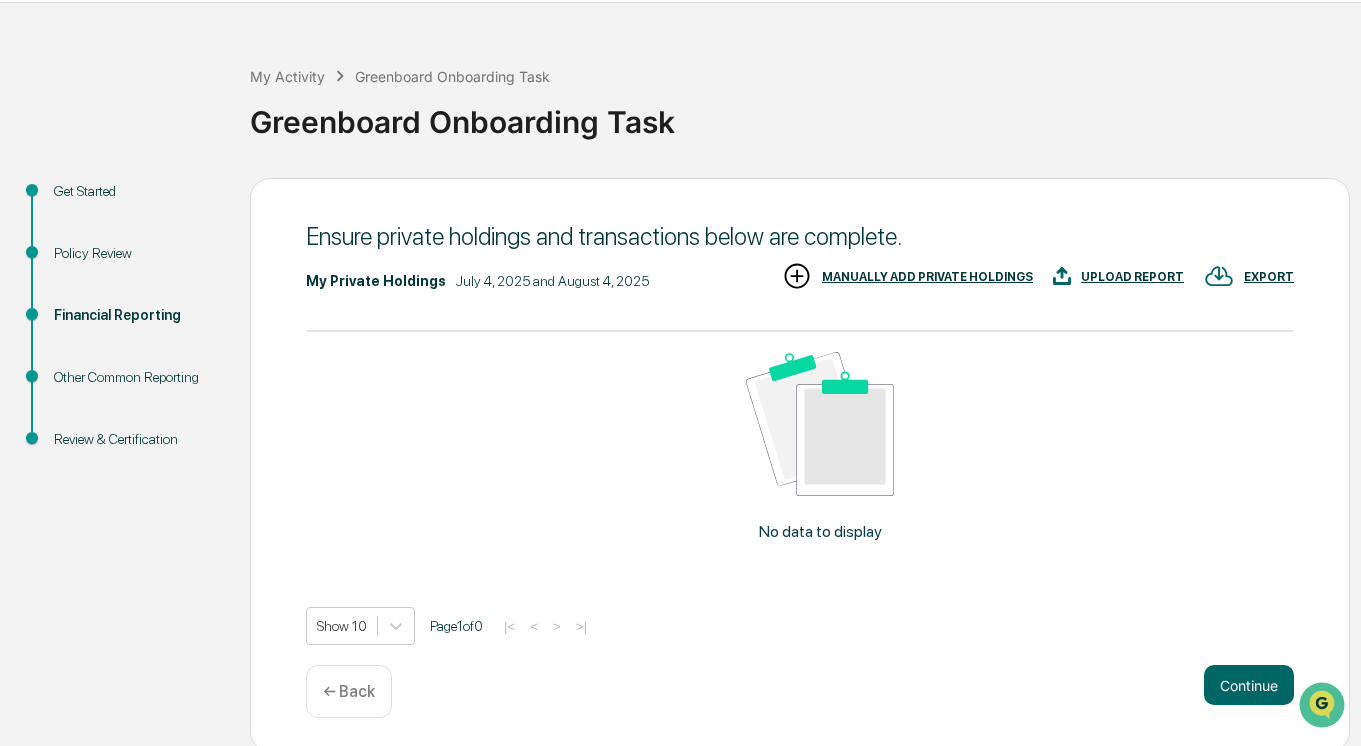 scroll, scrollTop: 66, scrollLeft: 0, axis: vertical 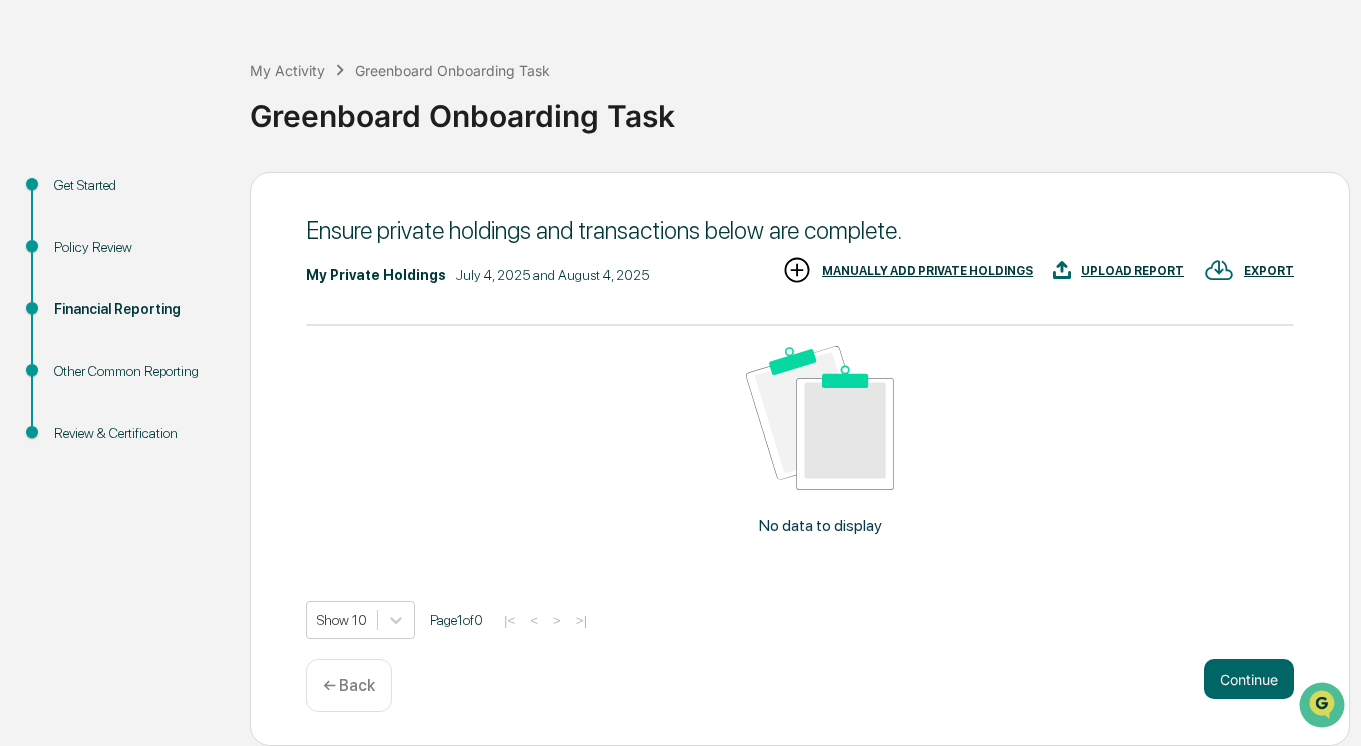 click on "MANUALLY ADD PRIVATE HOLDINGS" at bounding box center (907, 271) 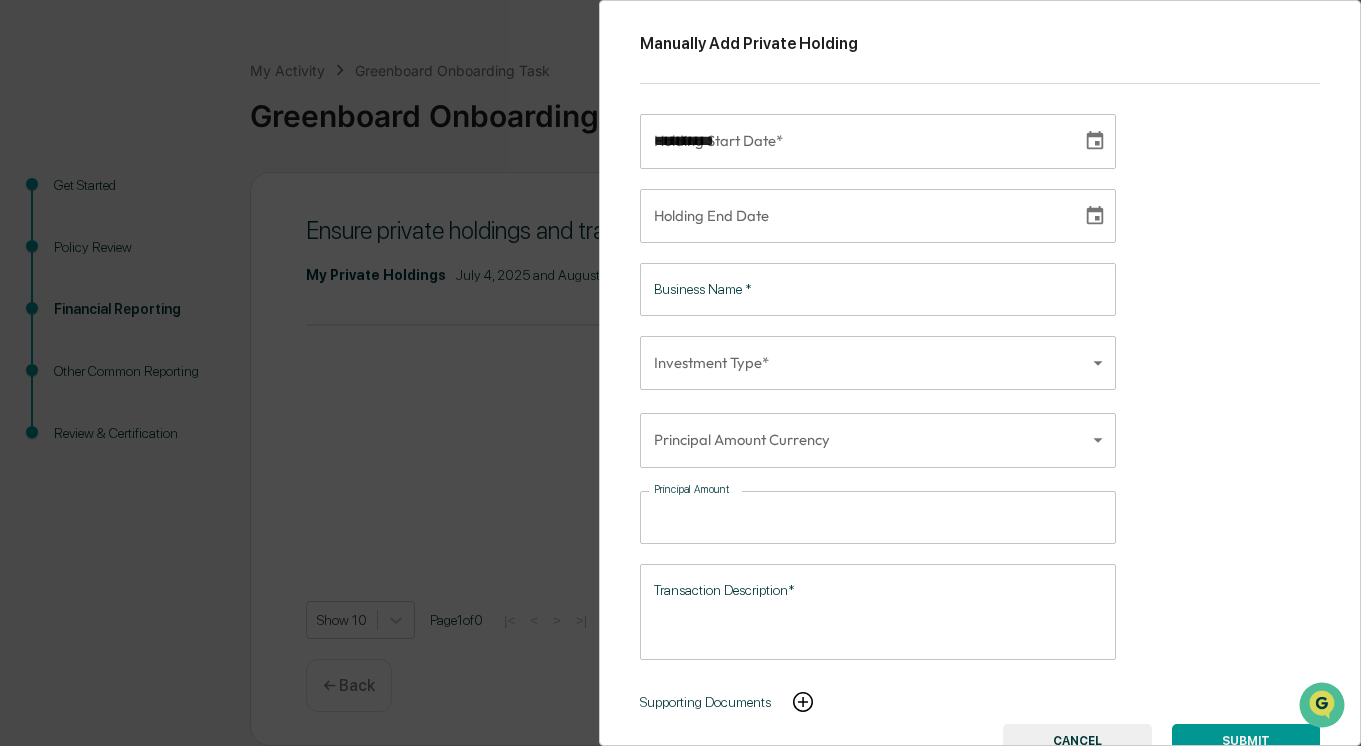 click on "**********" at bounding box center [854, 141] 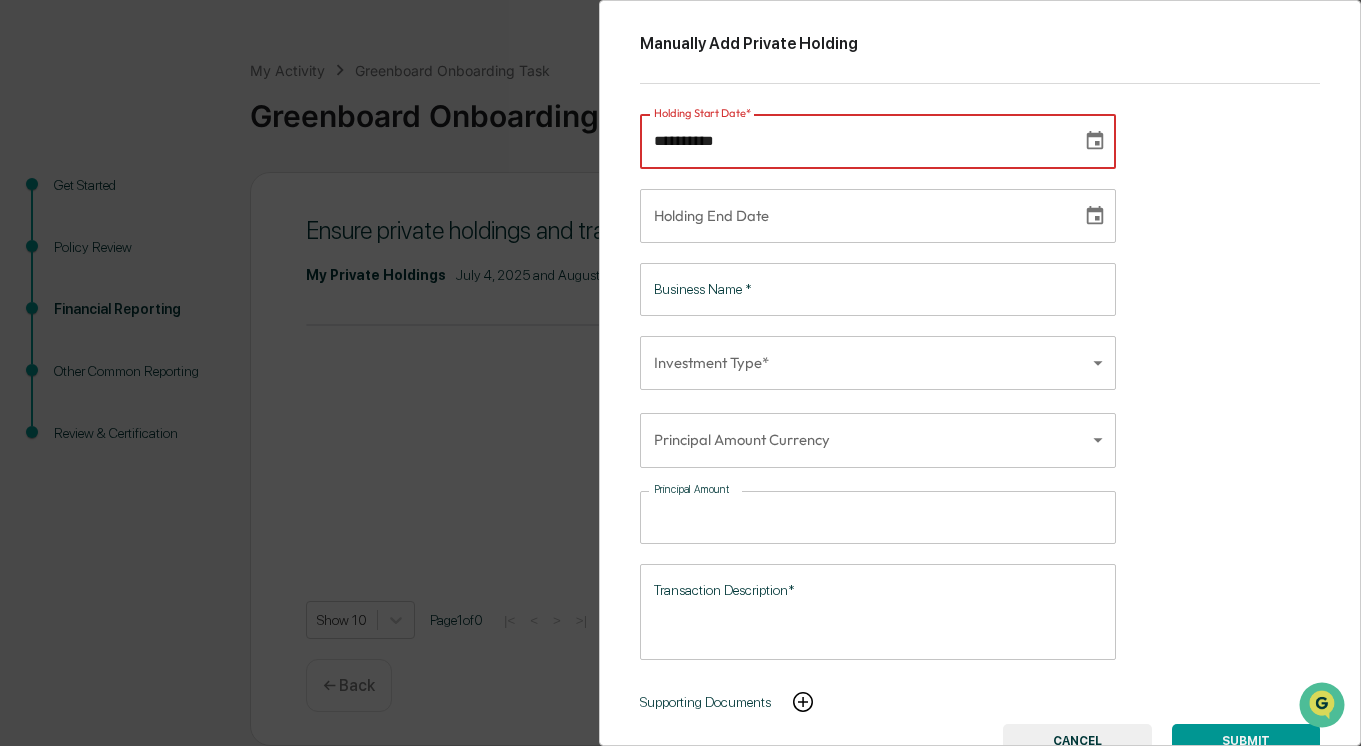 click on "**********" at bounding box center (854, 141) 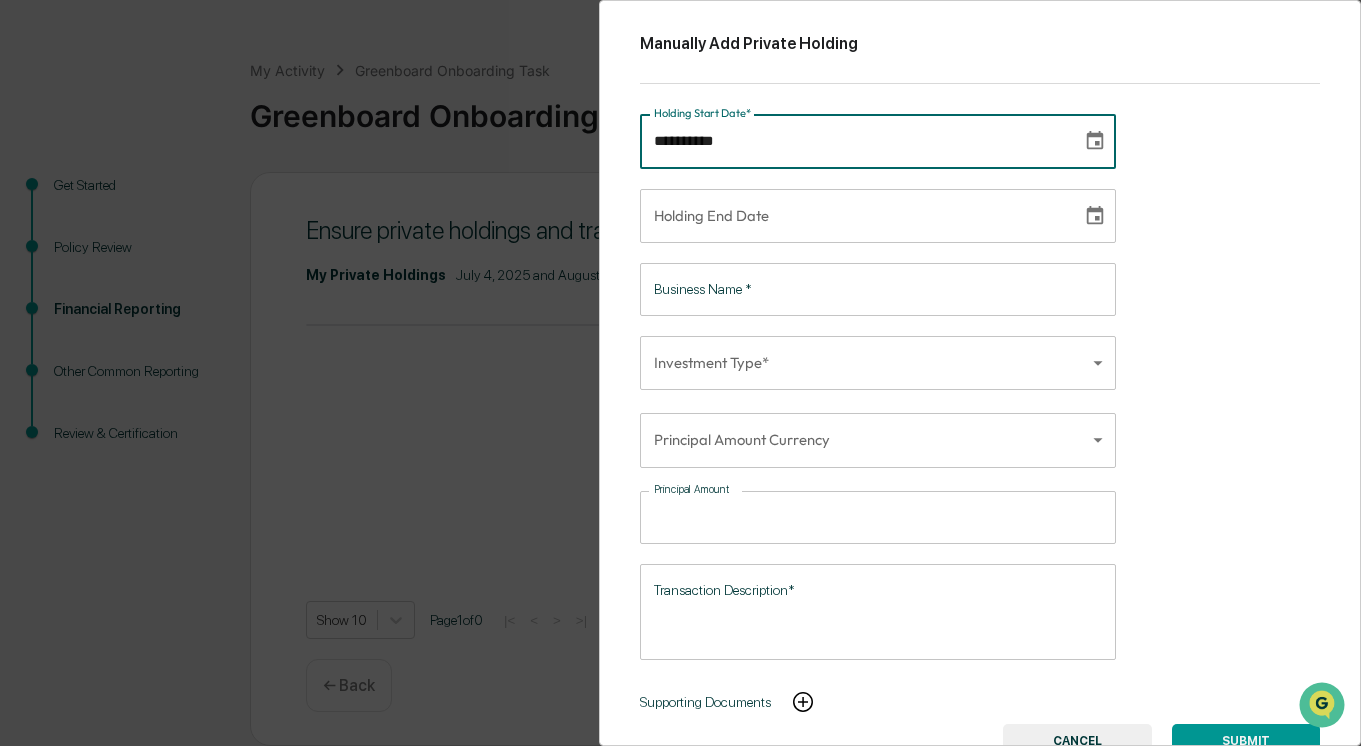 type on "**********" 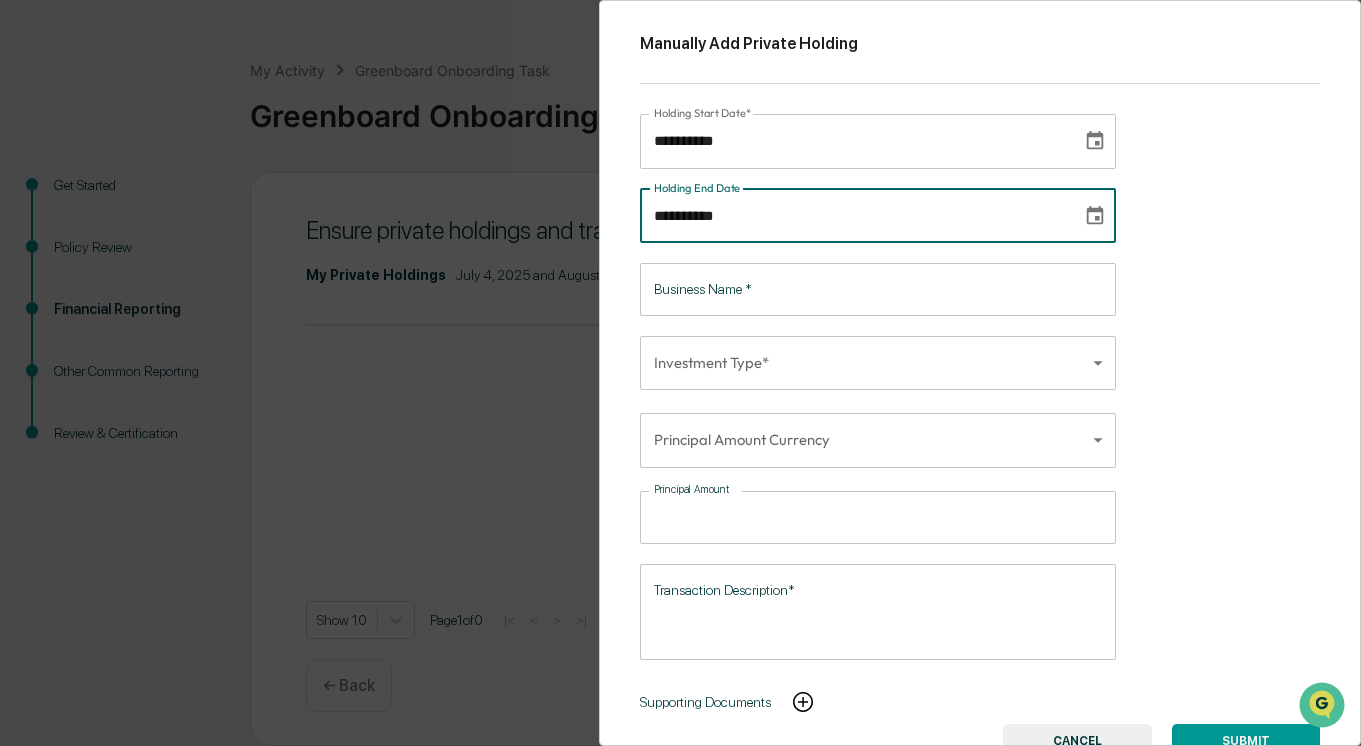 click on "**********" at bounding box center [854, 216] 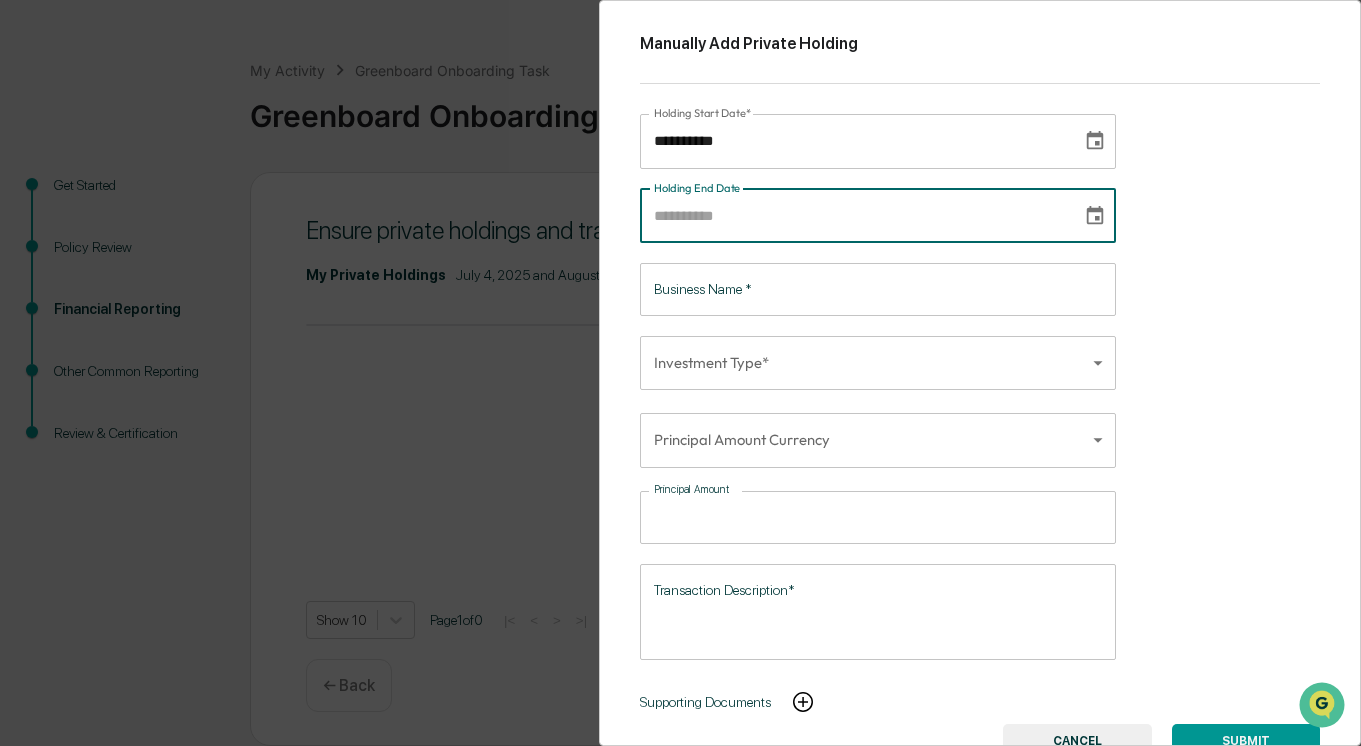 click on "Business Name   *" at bounding box center (878, 289) 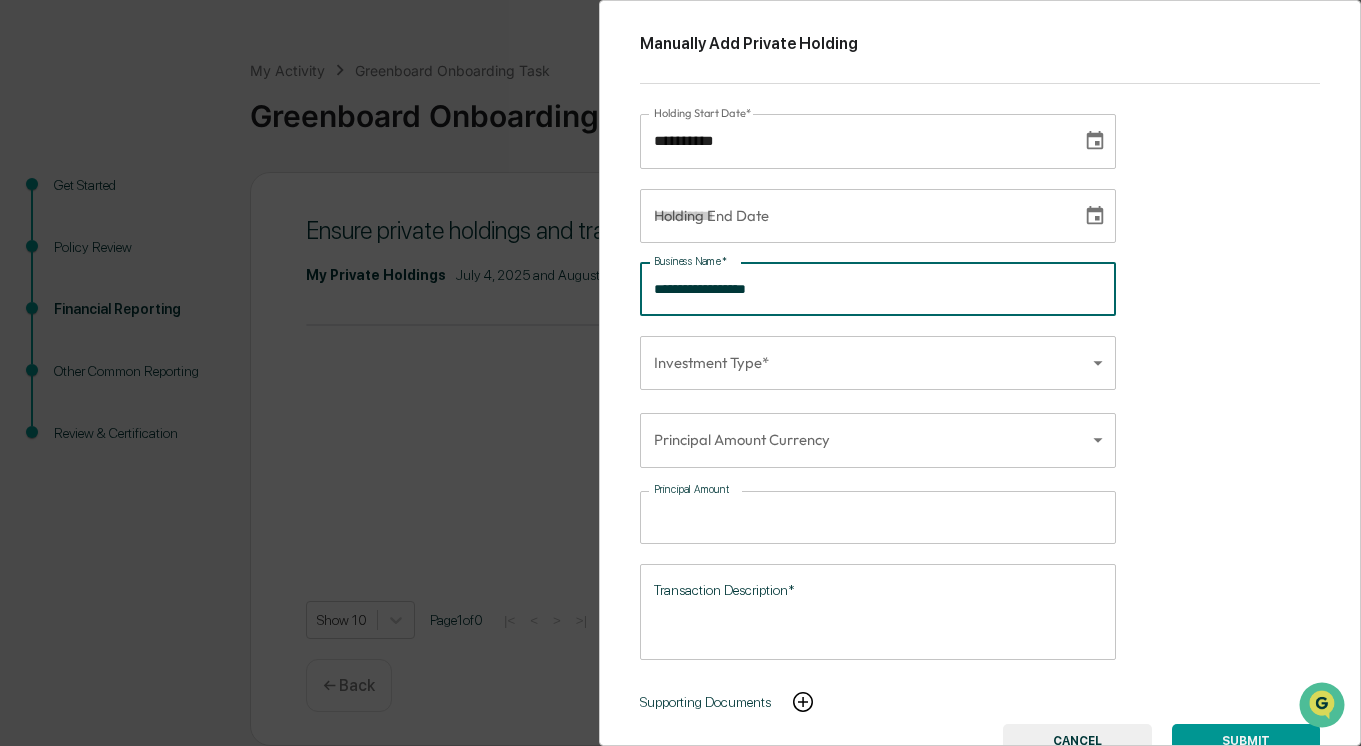 type on "**********" 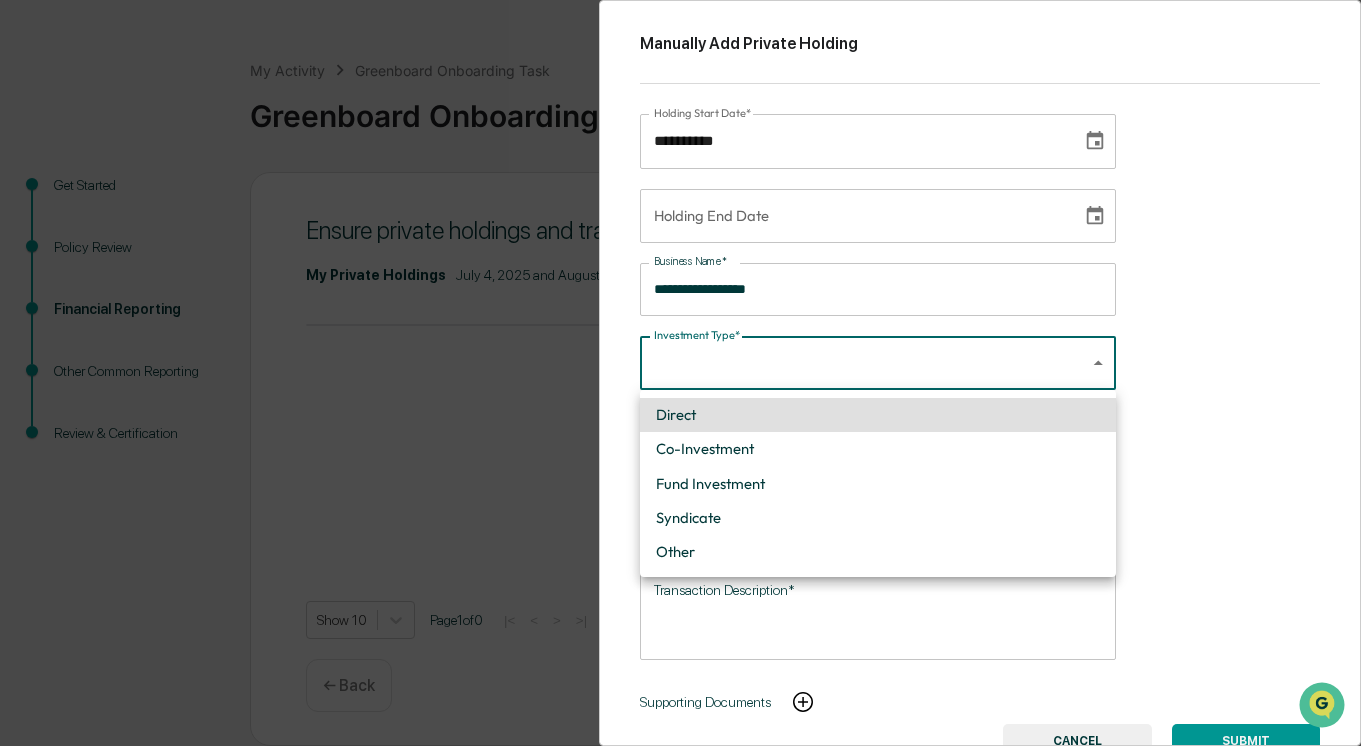 click on "**********" at bounding box center (680, 340) 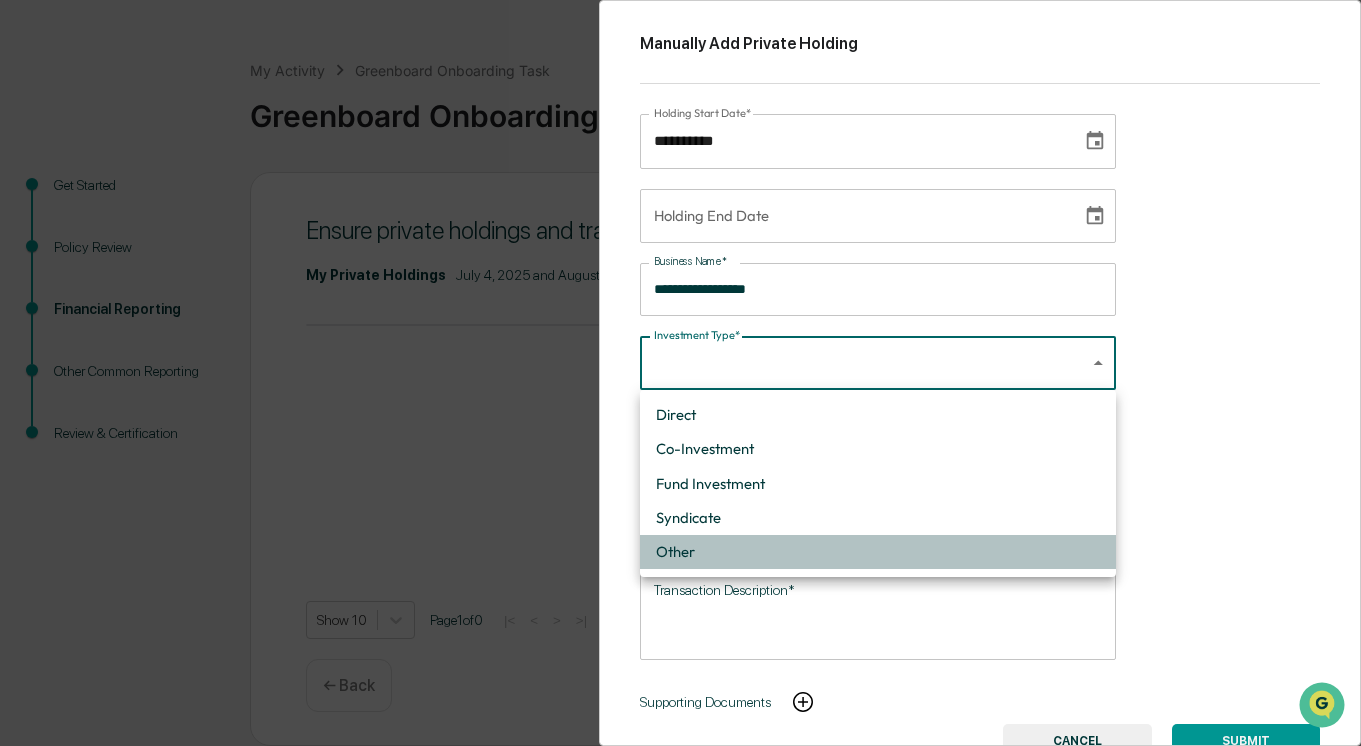 click on "Other" at bounding box center (878, 552) 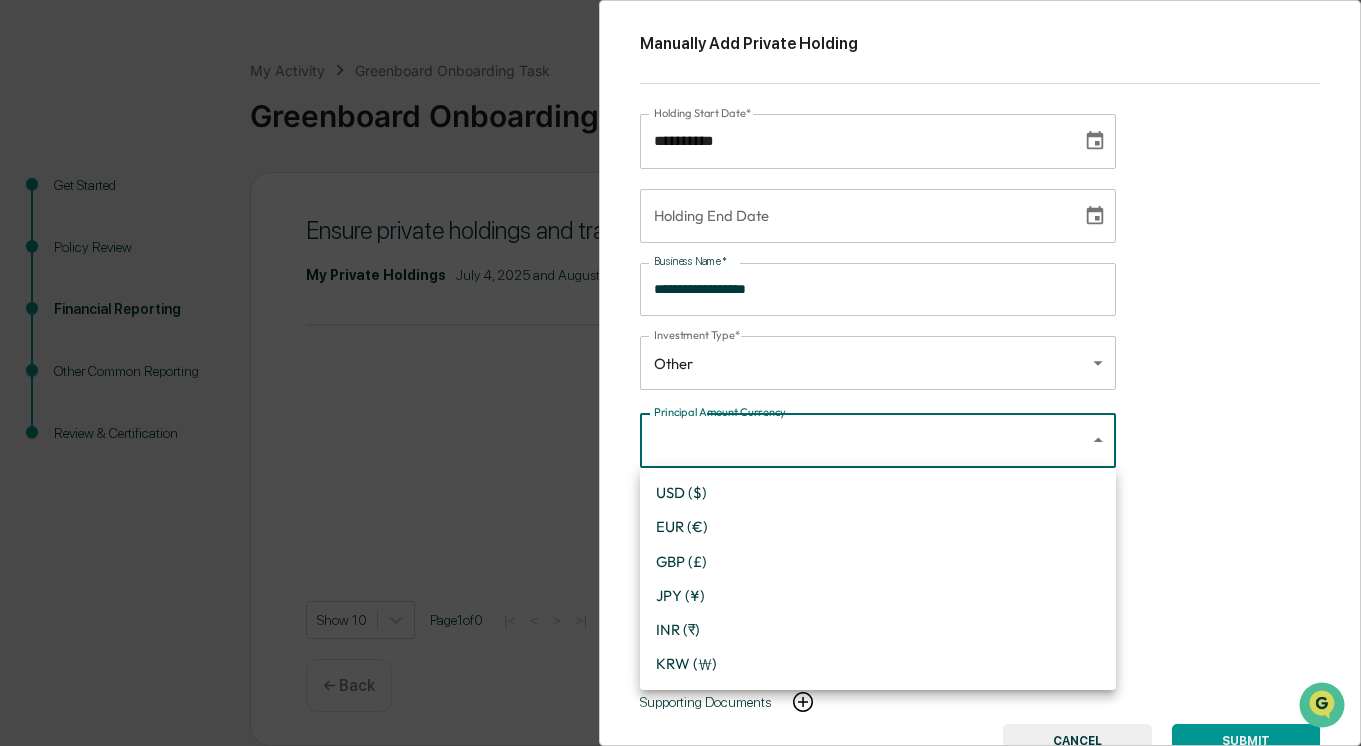 click on "**********" at bounding box center [680, 340] 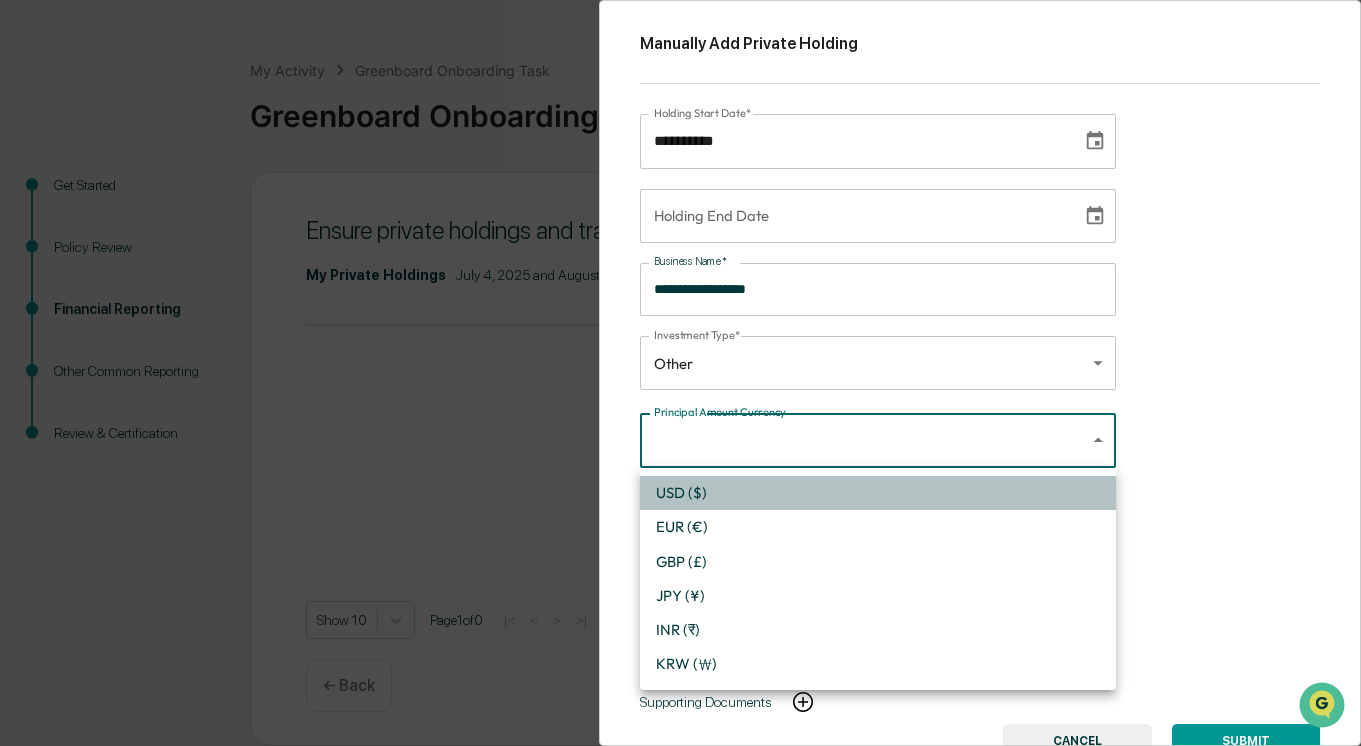 click on "USD ($)" at bounding box center (878, 493) 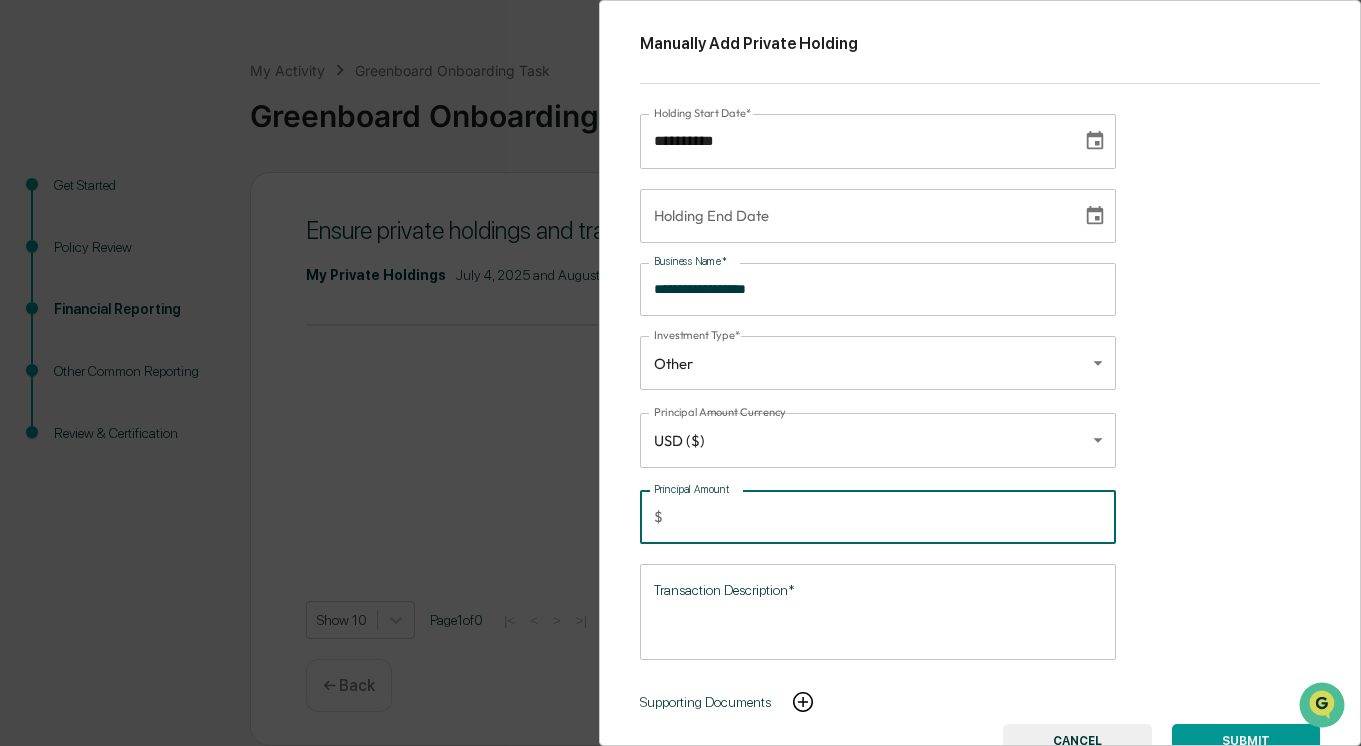 click on "Principal Amount" at bounding box center (893, 517) 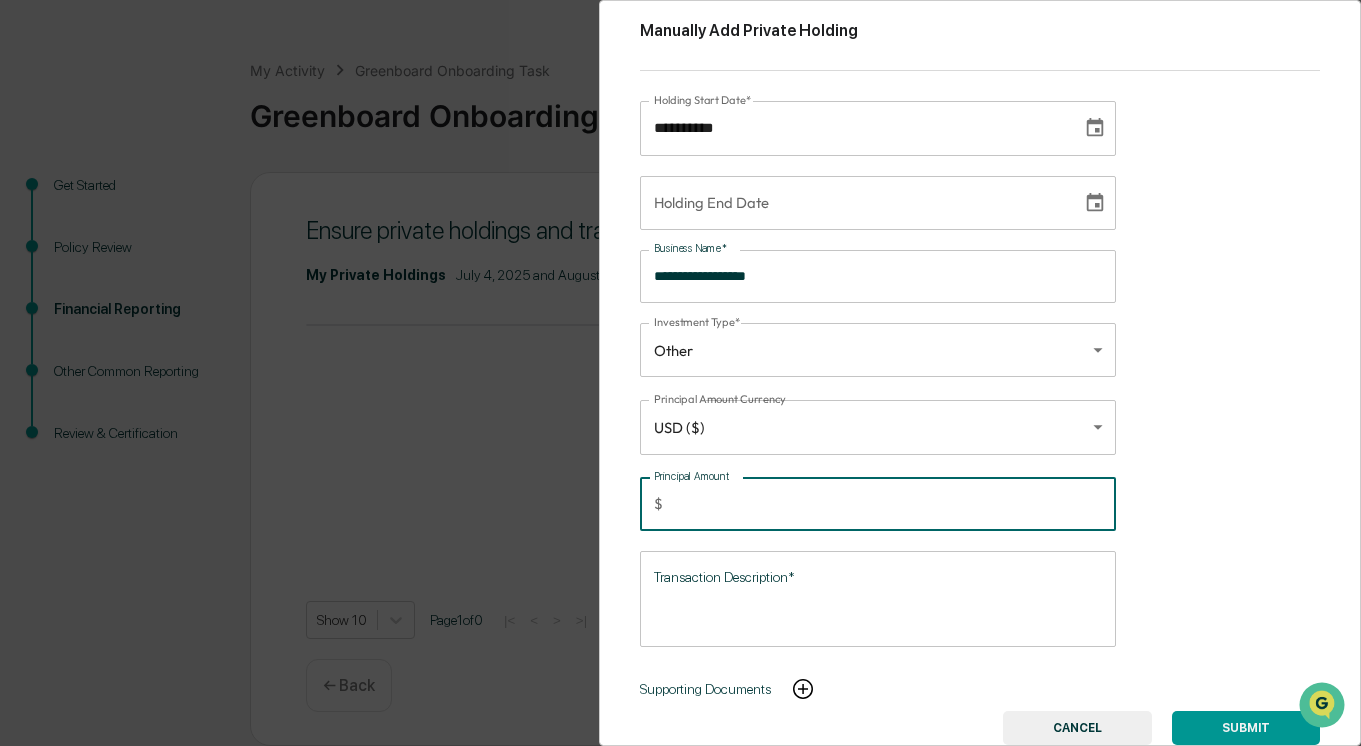 click on "Transaction Description*" at bounding box center (878, 598) 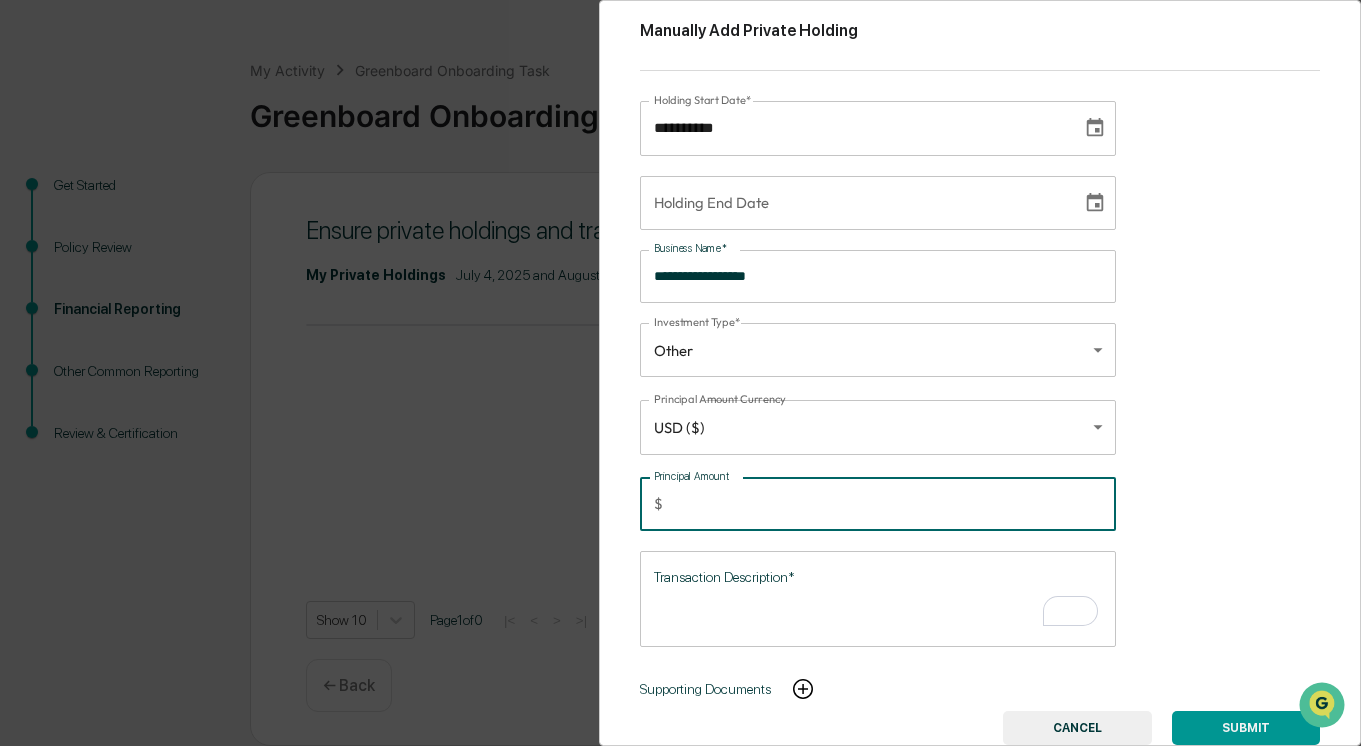 click on "***" at bounding box center [893, 504] 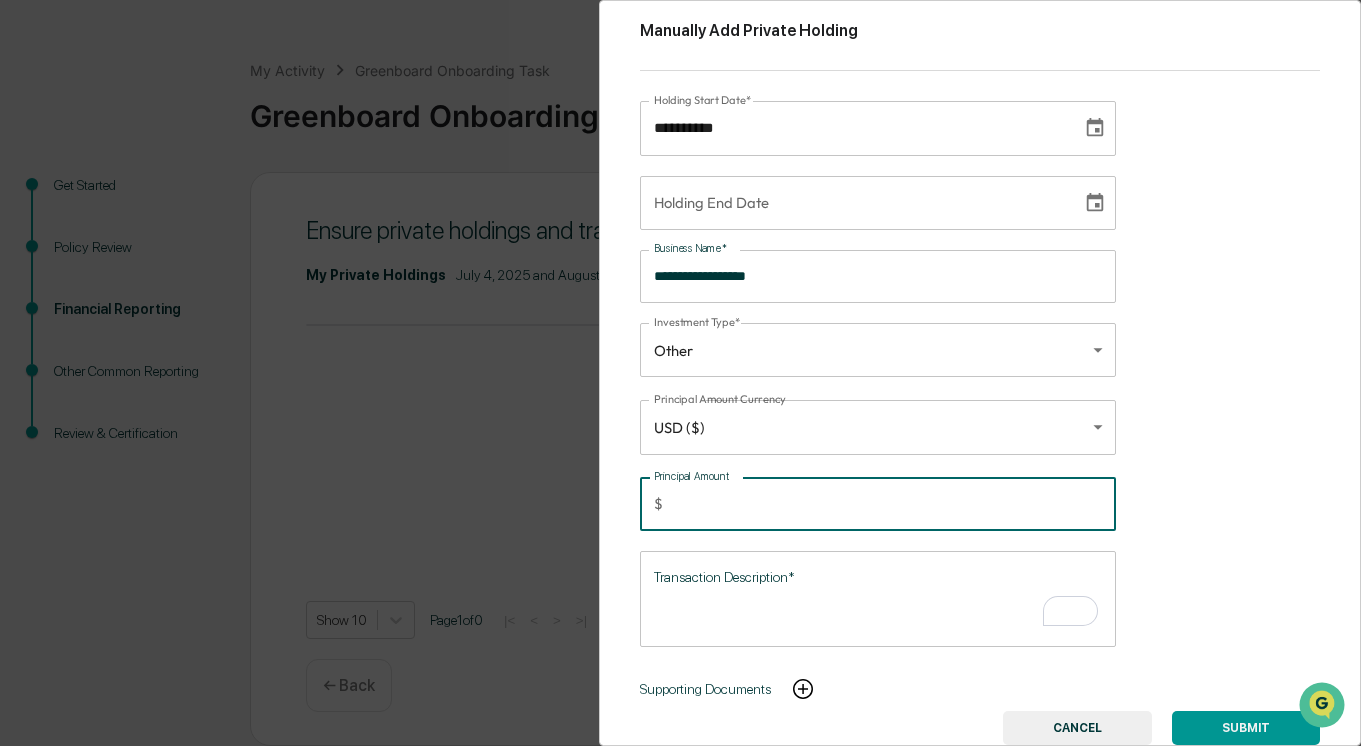 type 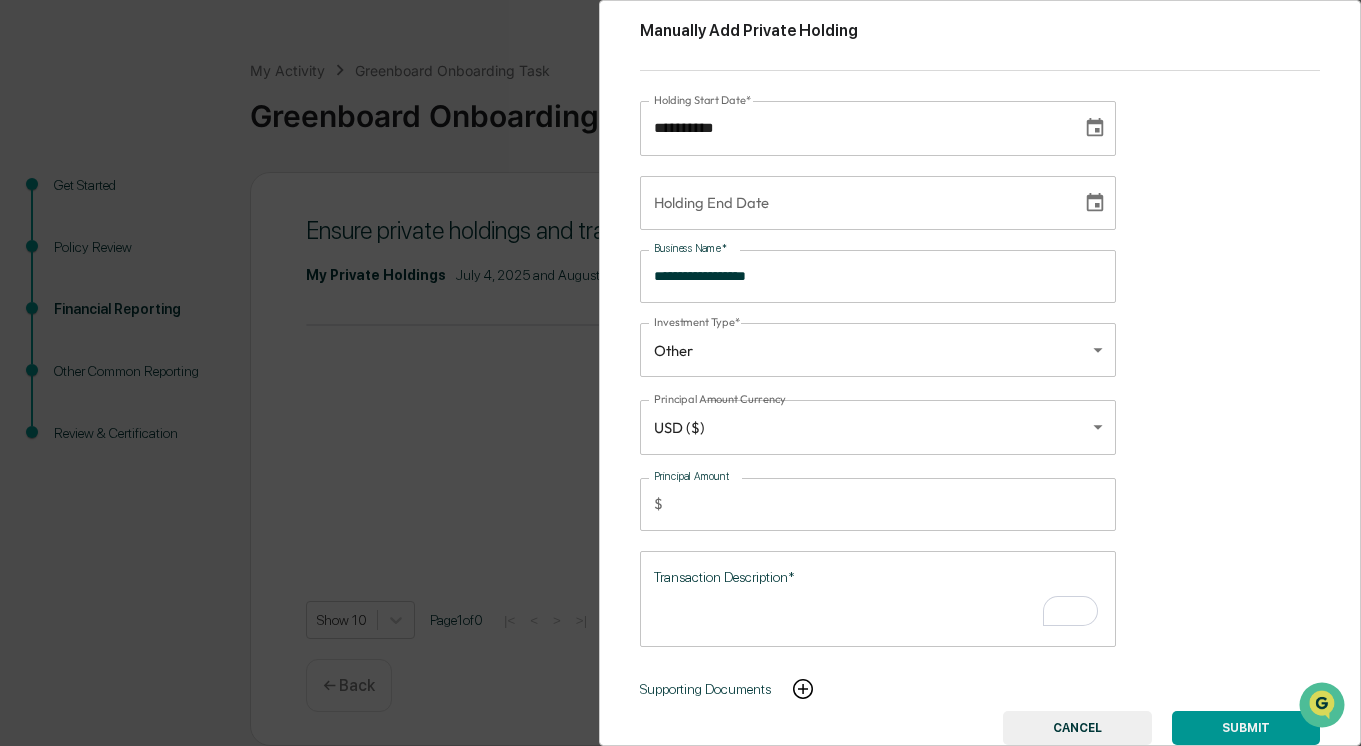 click on "CANCEL" at bounding box center [1077, 728] 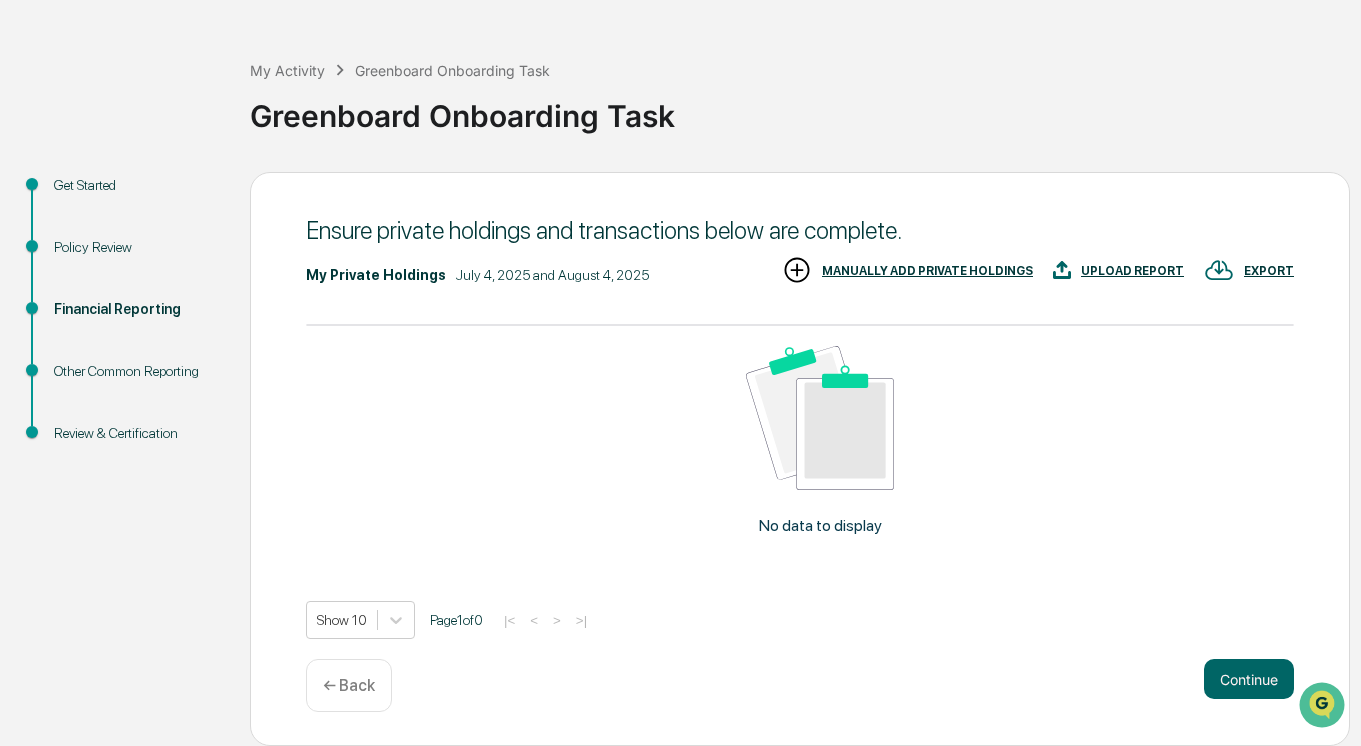 click on "UPLOAD REPORT" at bounding box center (1132, 271) 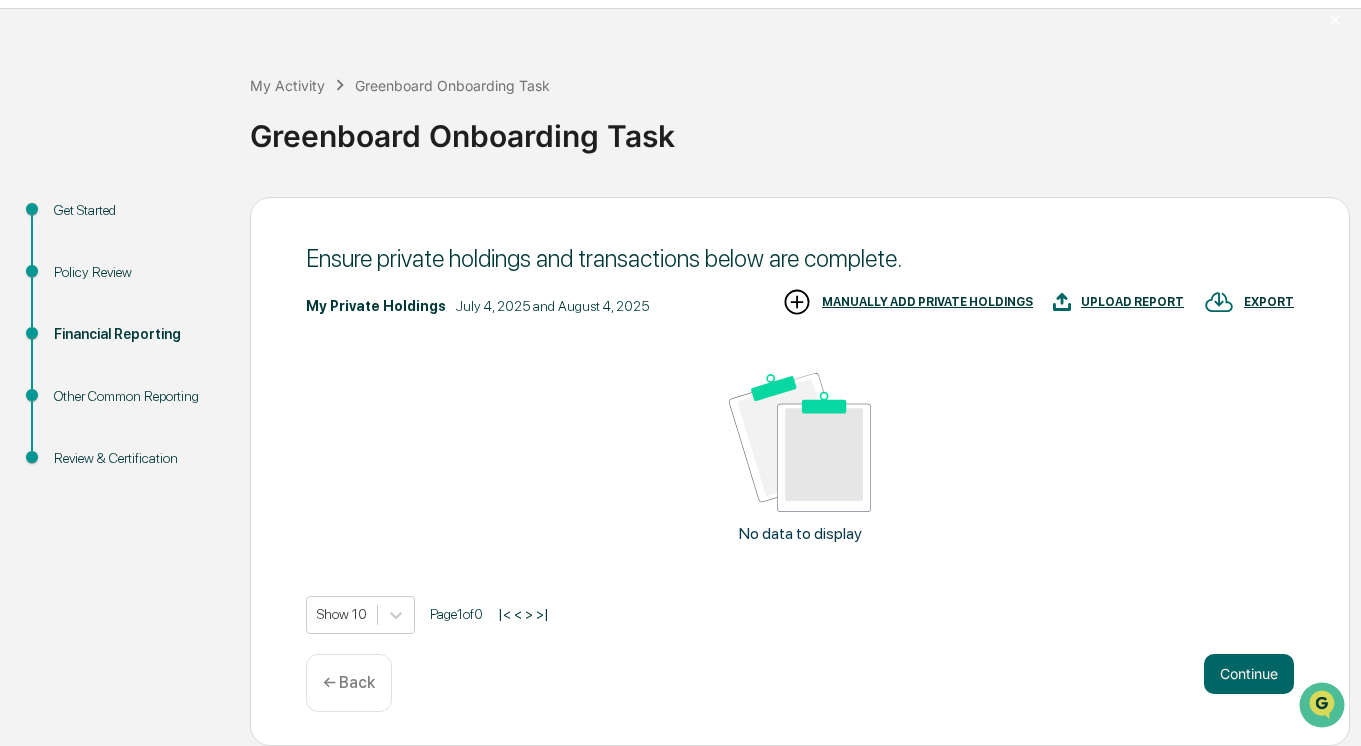scroll, scrollTop: 52, scrollLeft: 0, axis: vertical 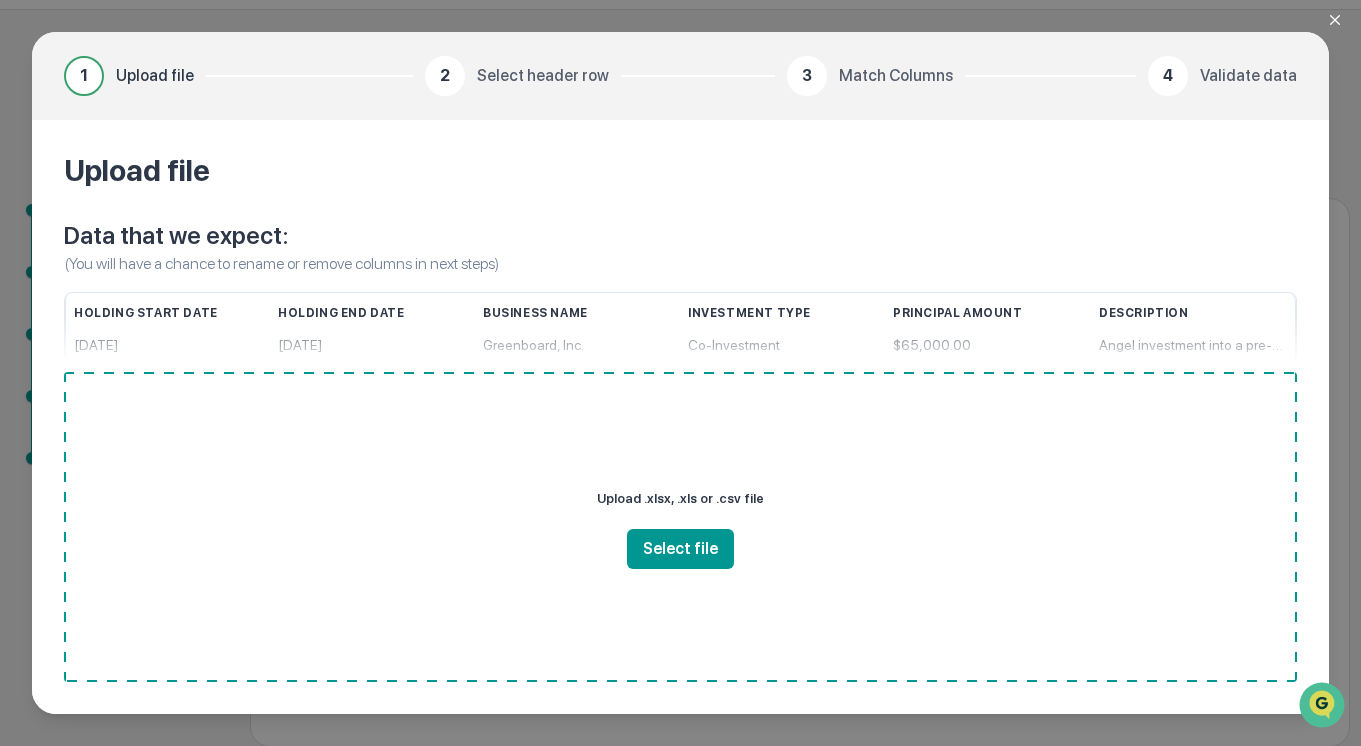 click 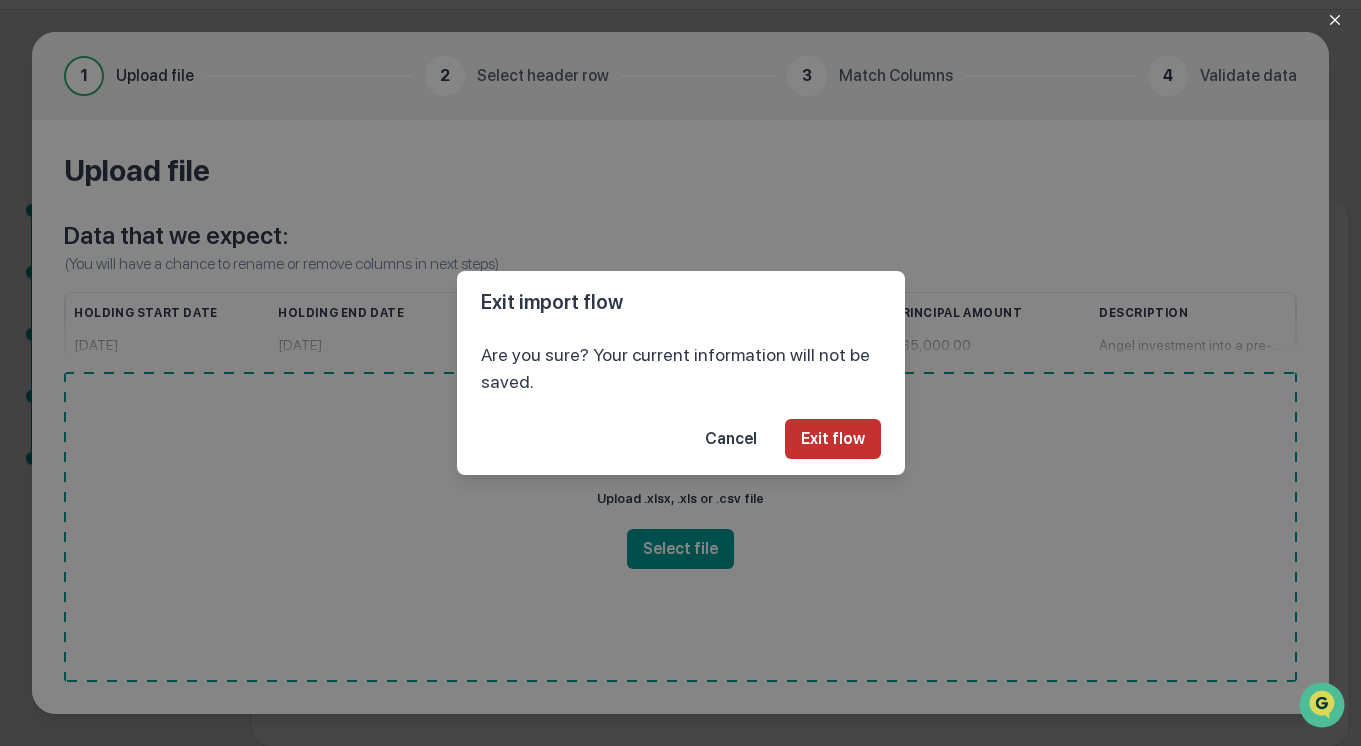 click on "Exit flow" at bounding box center (833, 439) 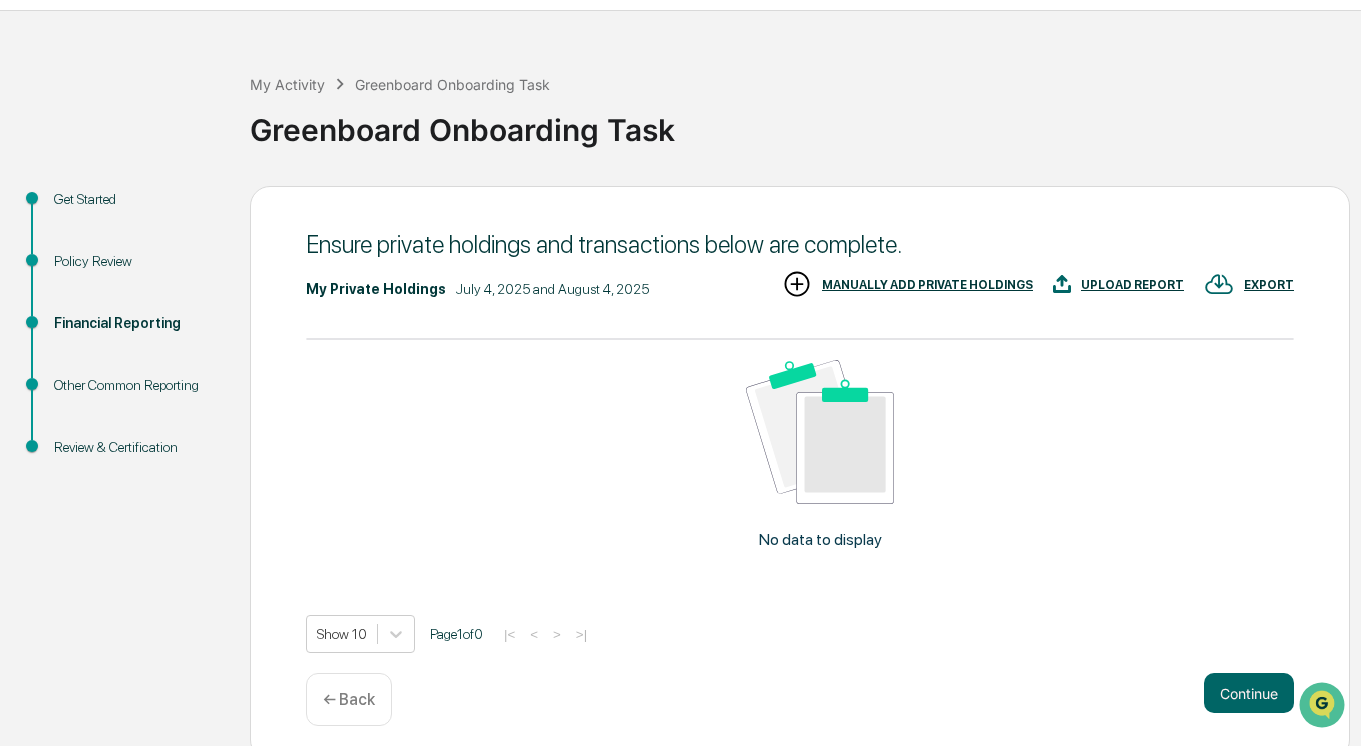 scroll, scrollTop: 66, scrollLeft: 0, axis: vertical 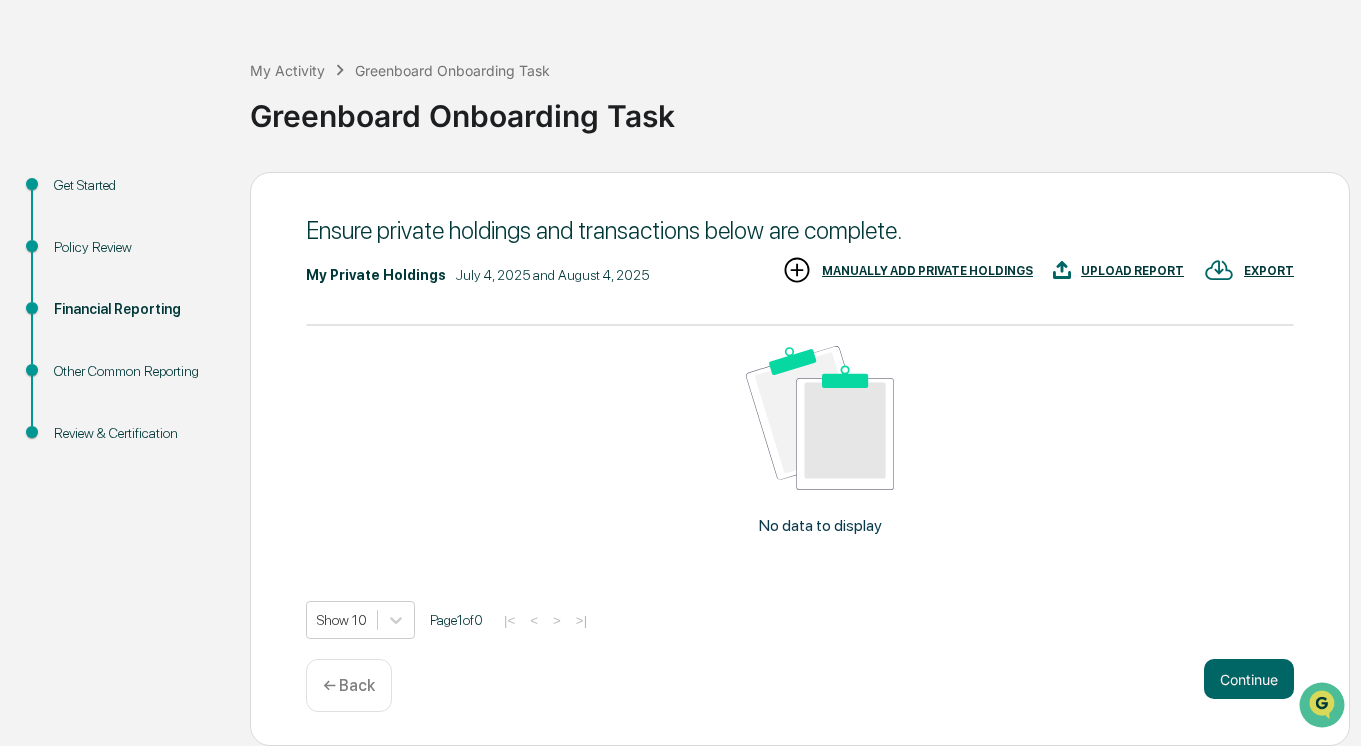 click on "← Back" at bounding box center (349, 685) 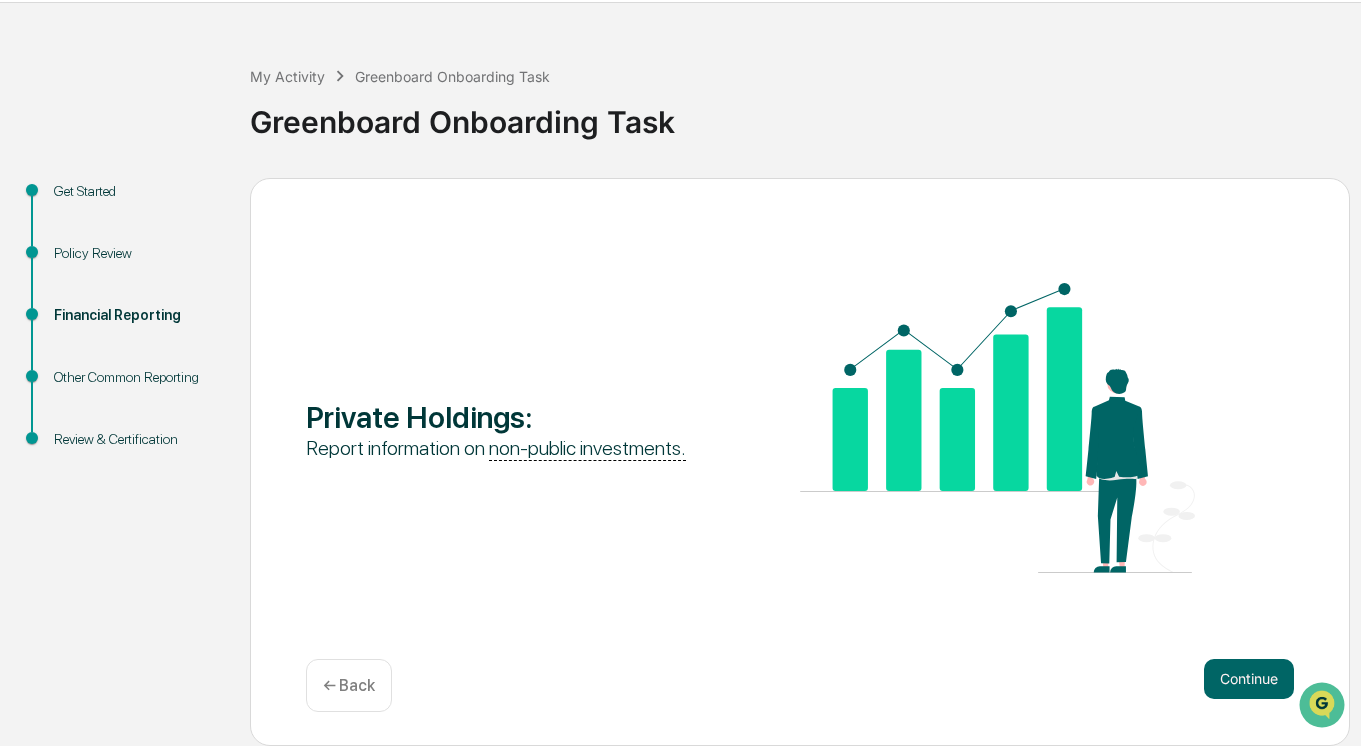 scroll, scrollTop: 60, scrollLeft: 0, axis: vertical 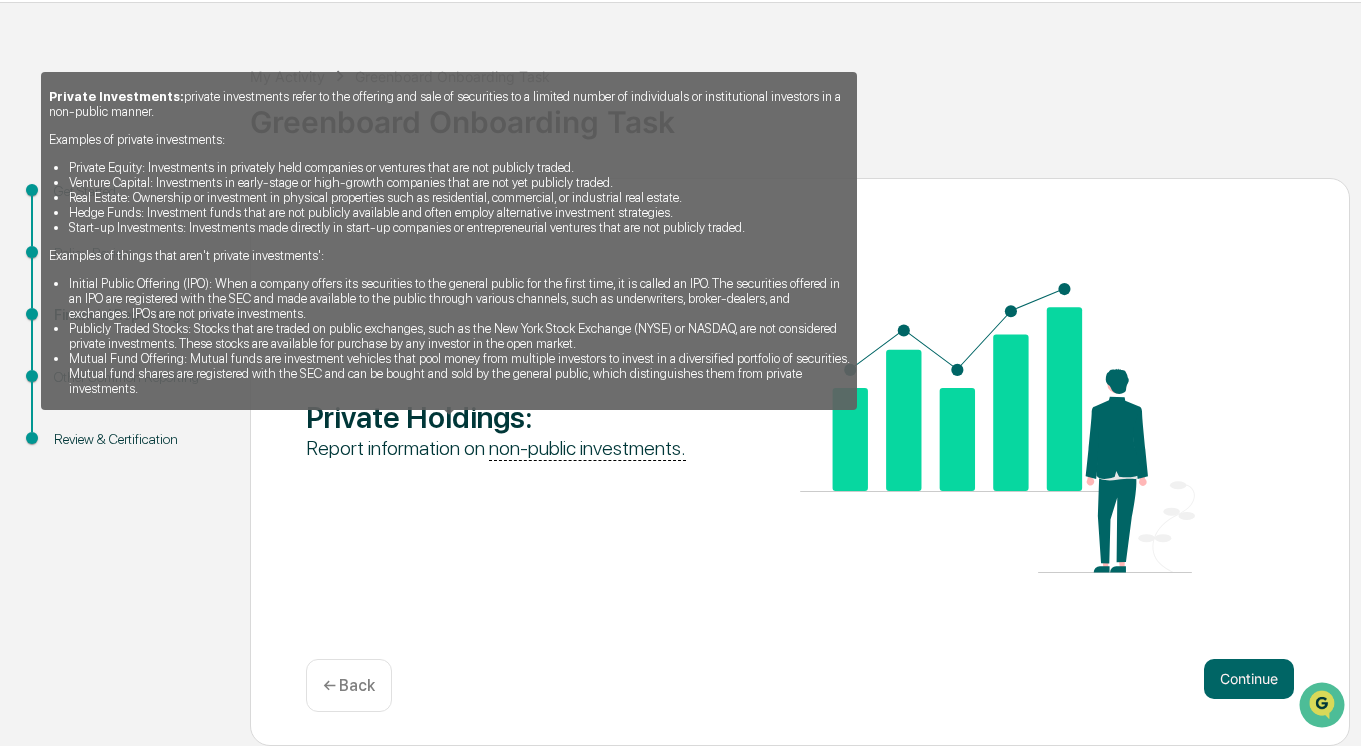 click on "non-public investments." at bounding box center [587, 448] 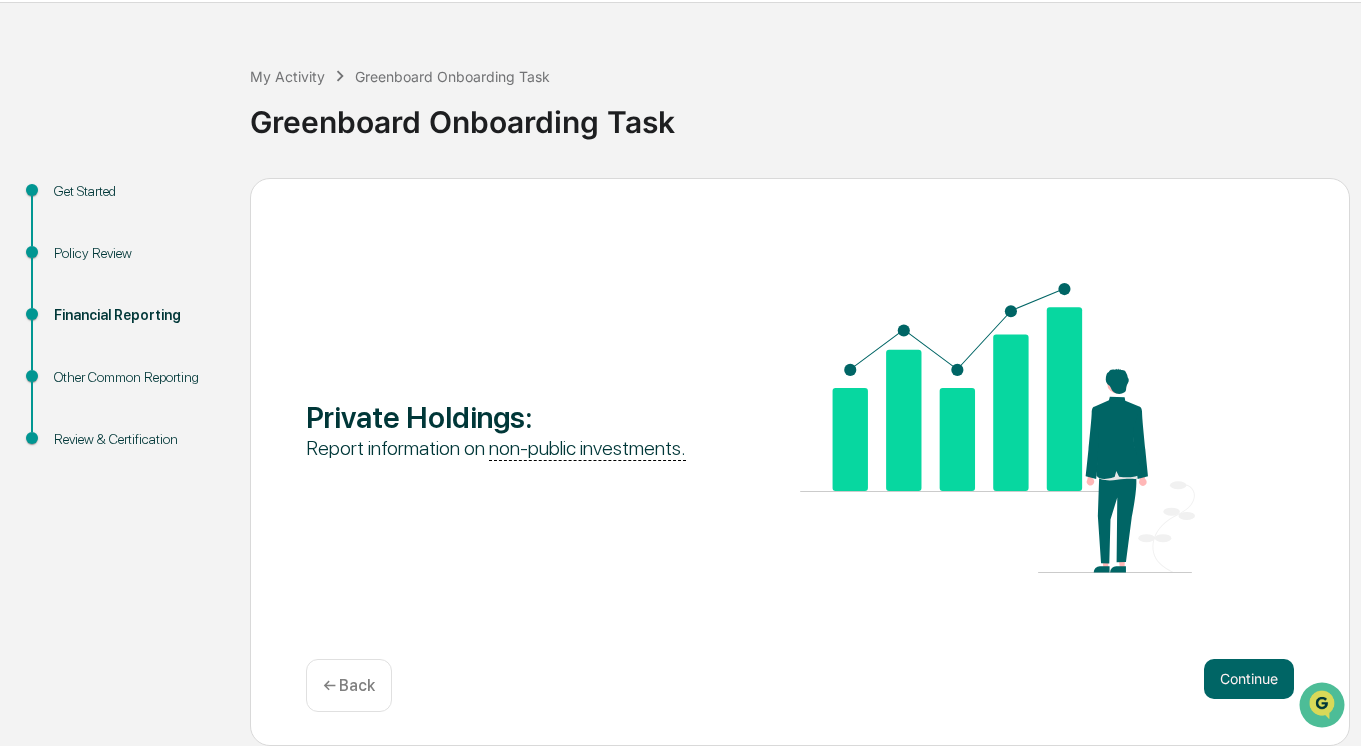 click on "Private Holdings : Report information on   non-public investments." at bounding box center [800, 430] 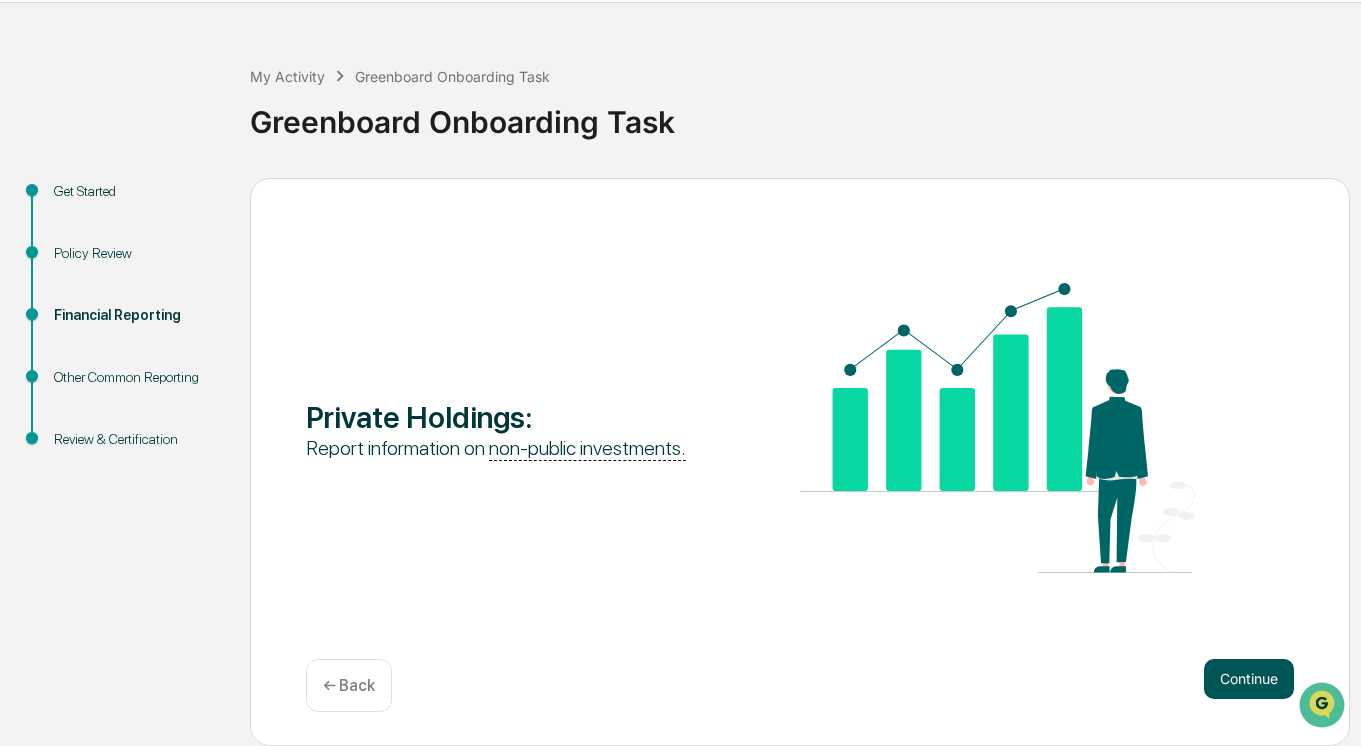 click on "Continue" at bounding box center [1249, 679] 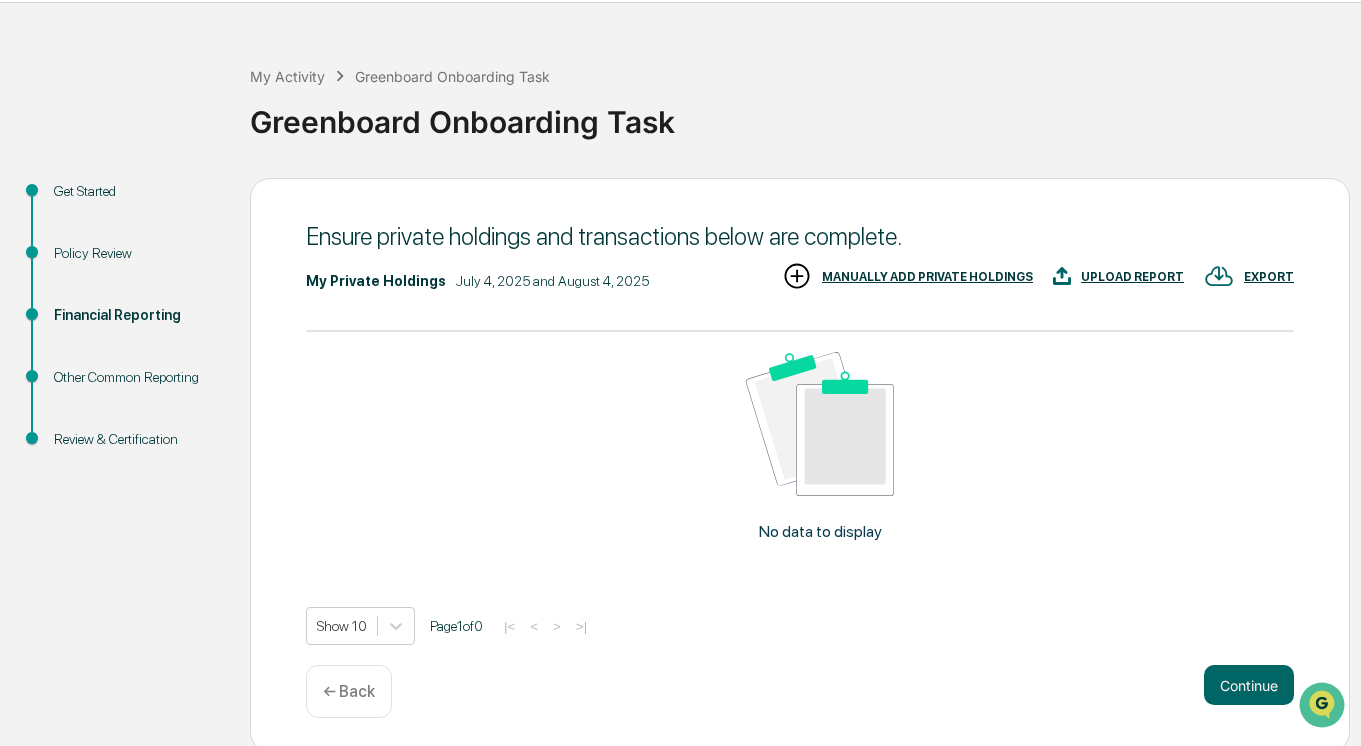 click on "UPLOAD REPORT" at bounding box center (1132, 277) 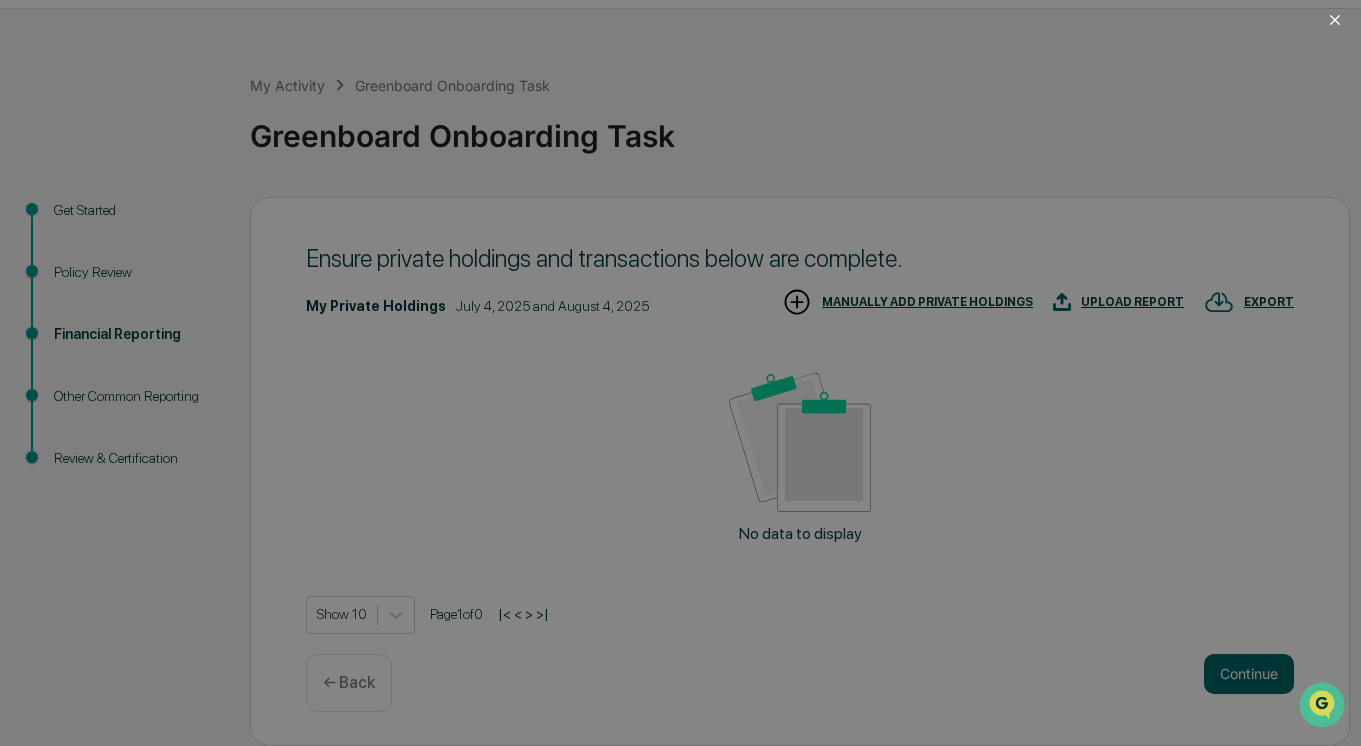 scroll, scrollTop: 52, scrollLeft: 0, axis: vertical 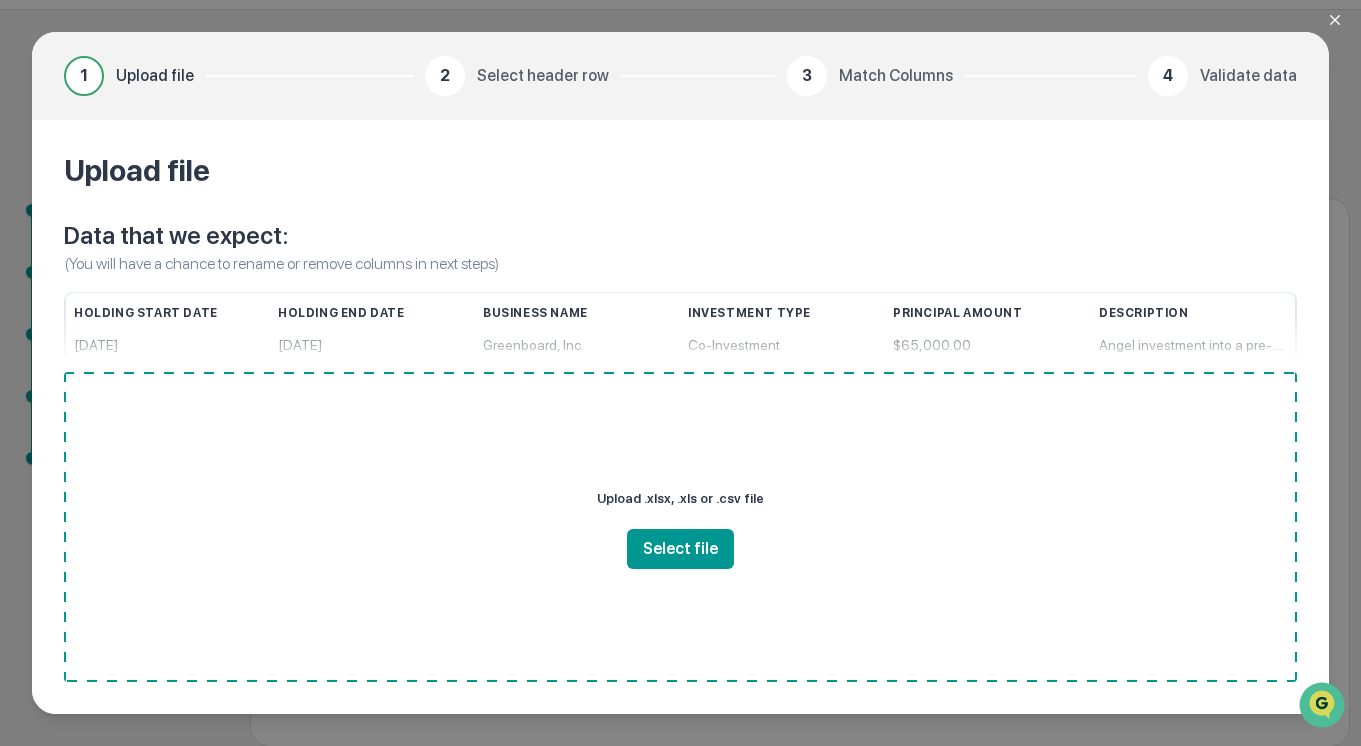 click 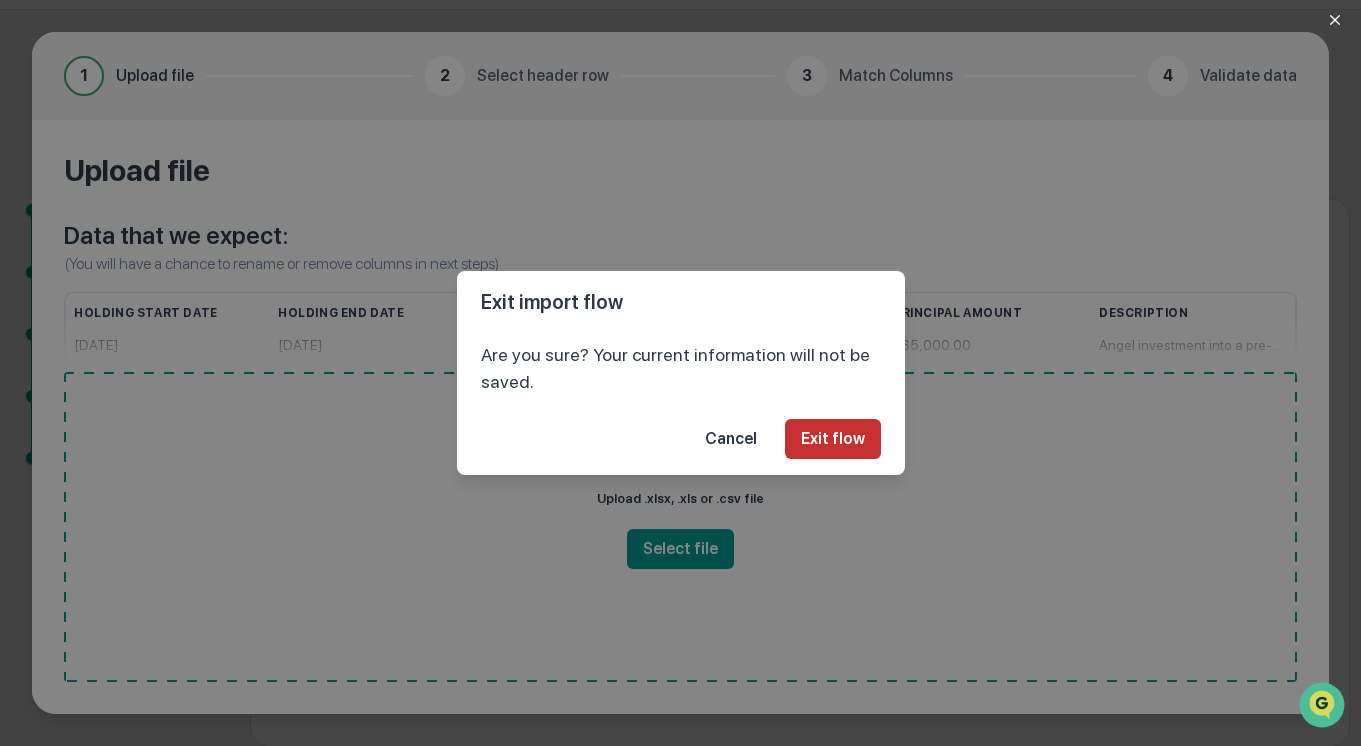 click on "Exit flow" at bounding box center [833, 439] 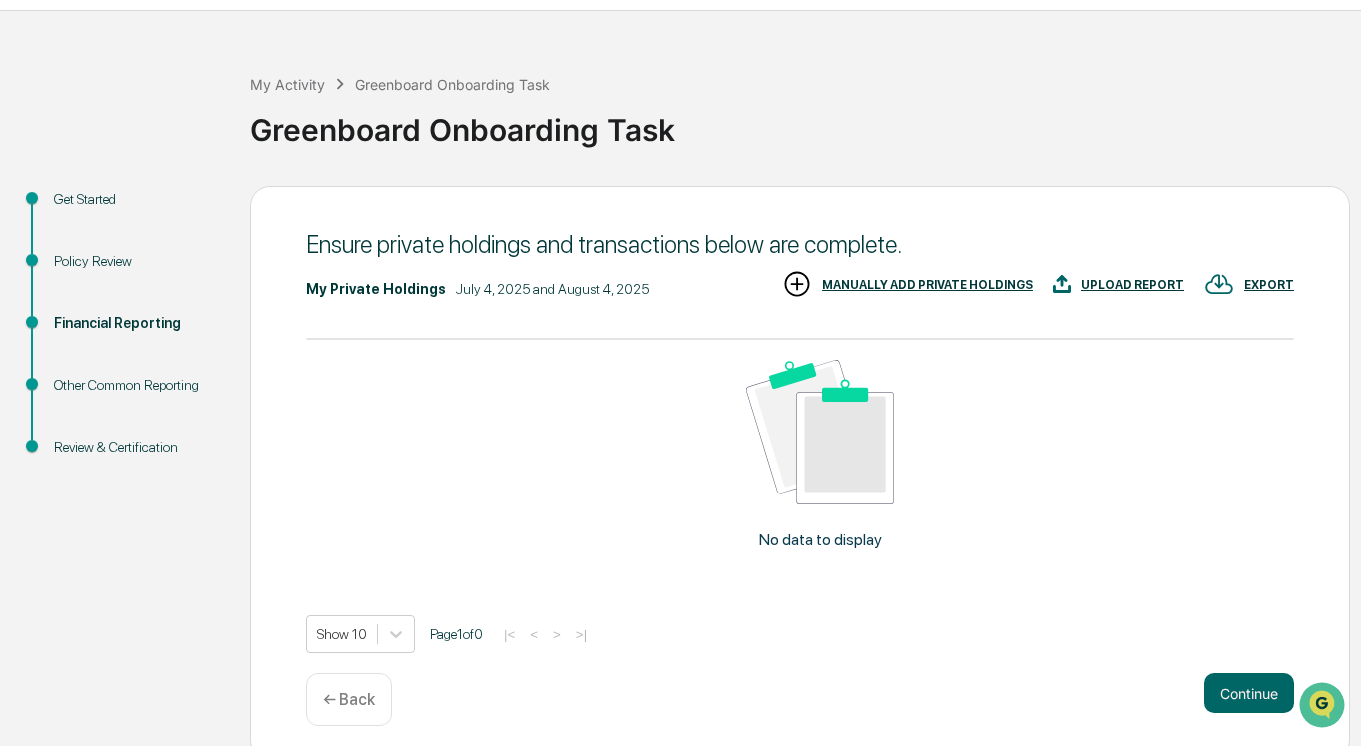 click on "MANUALLY ADD PRIVATE HOLDINGS" at bounding box center [927, 285] 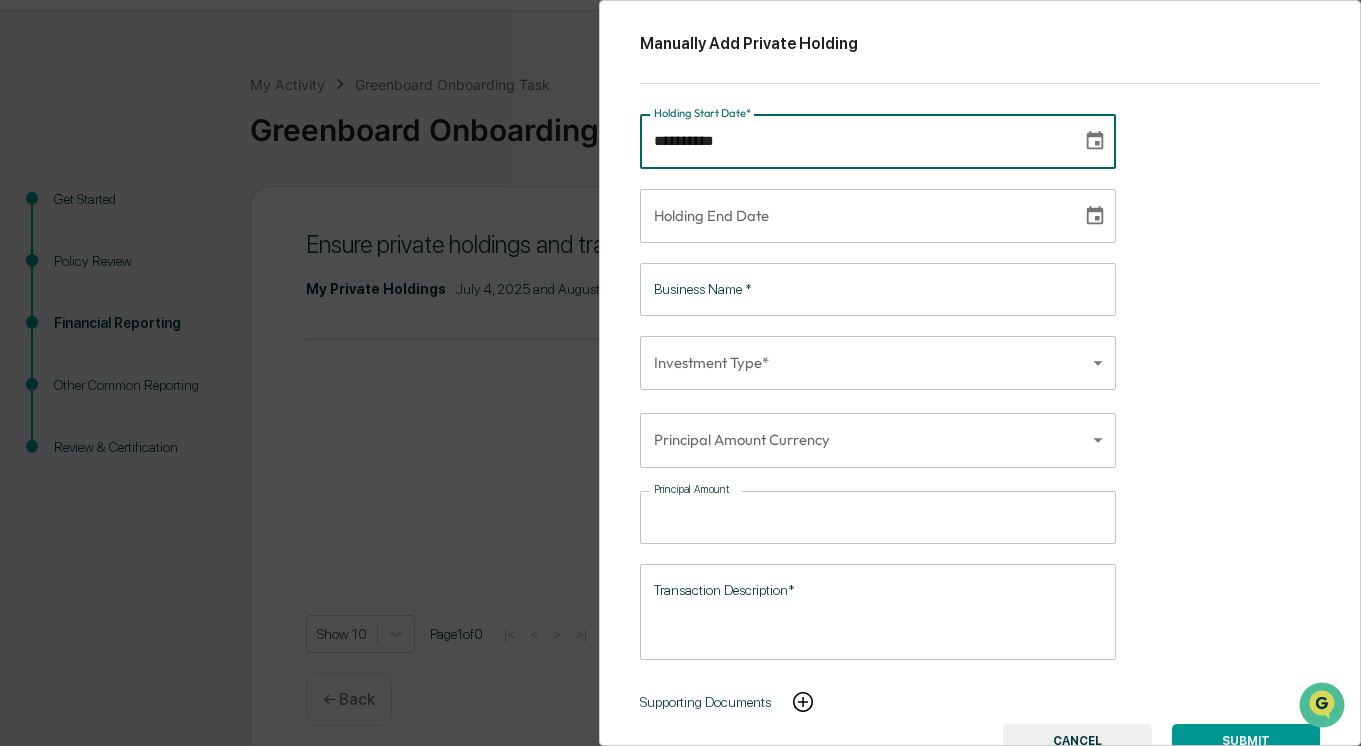 click on "**********" at bounding box center [854, 141] 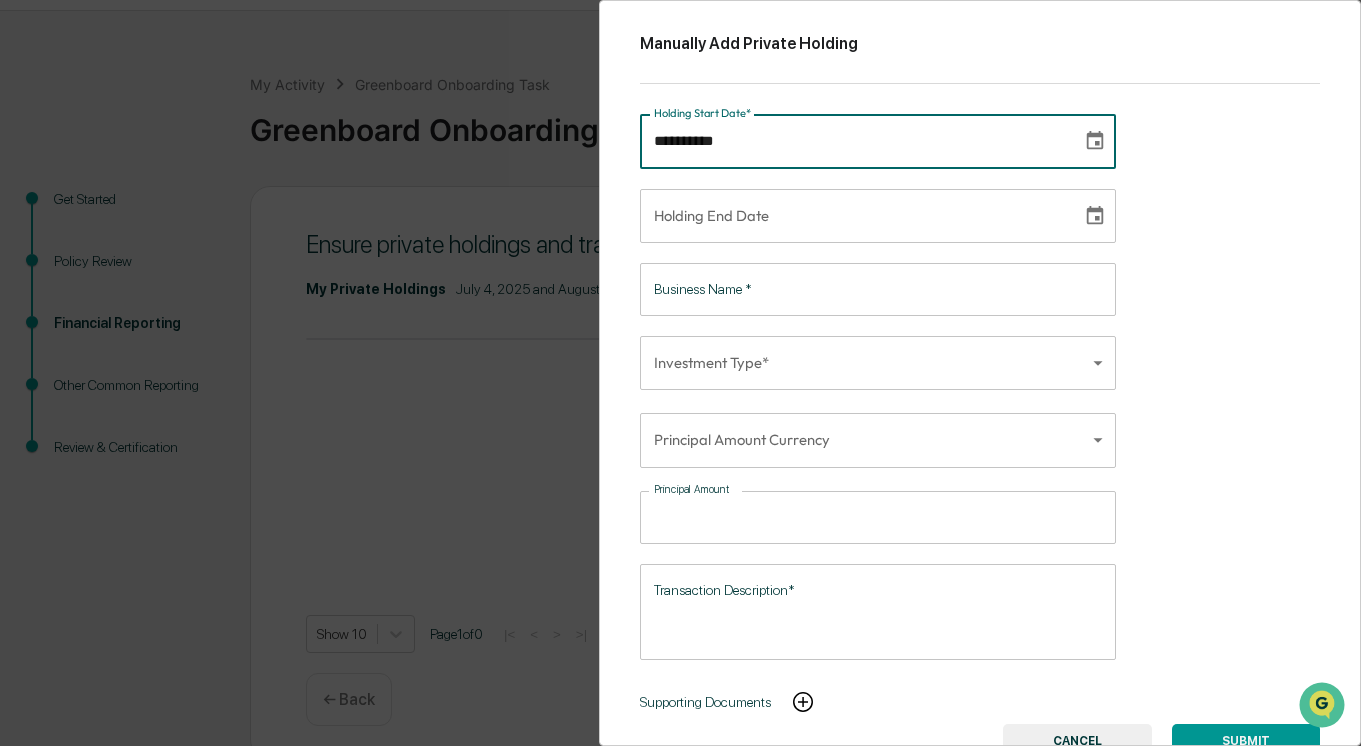 type on "**********" 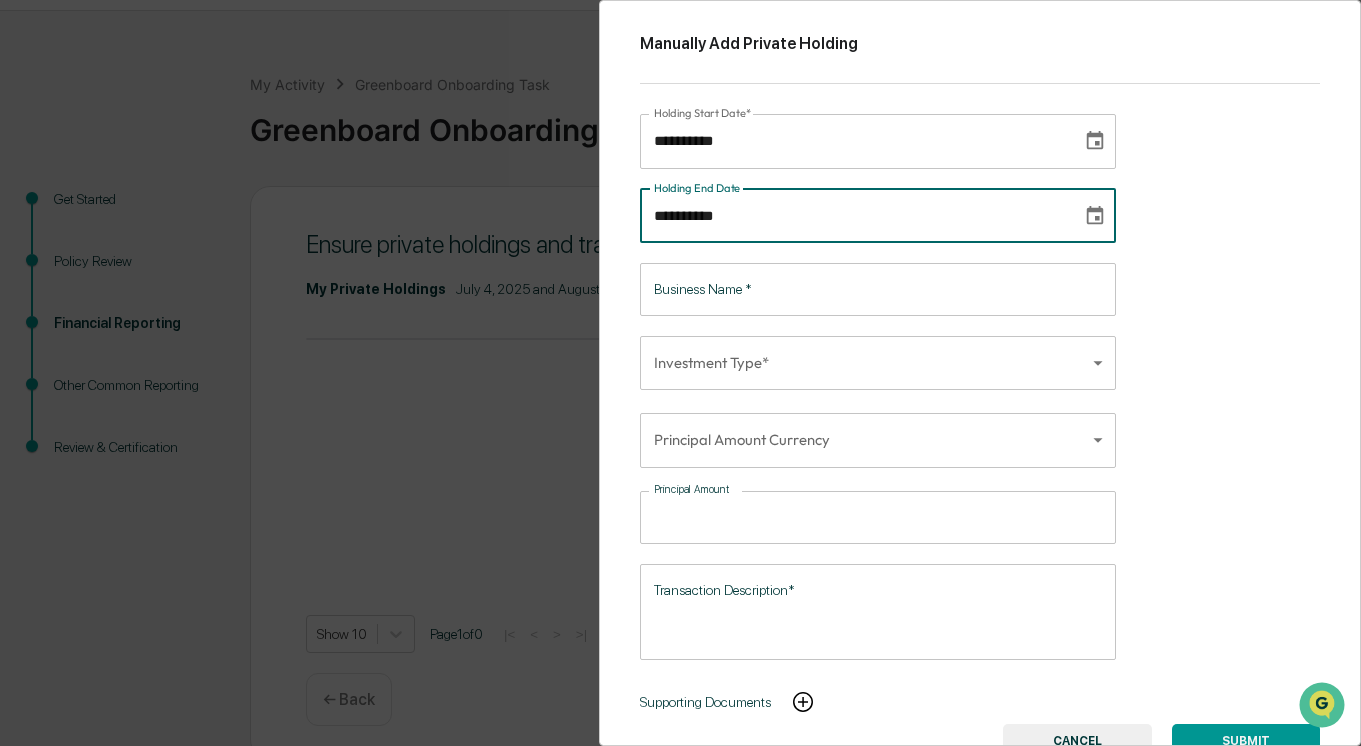 click on "**********" at bounding box center [854, 216] 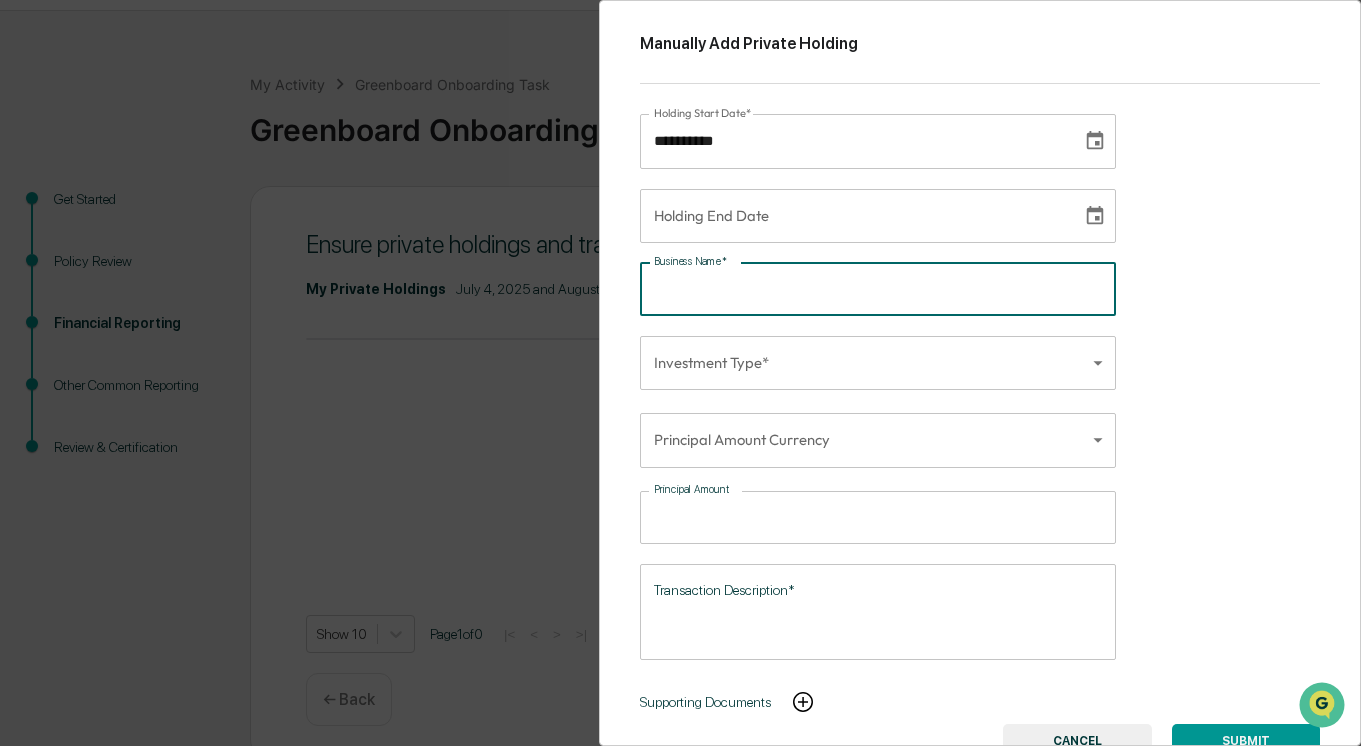 click on "Business Name   *" at bounding box center (878, 289) 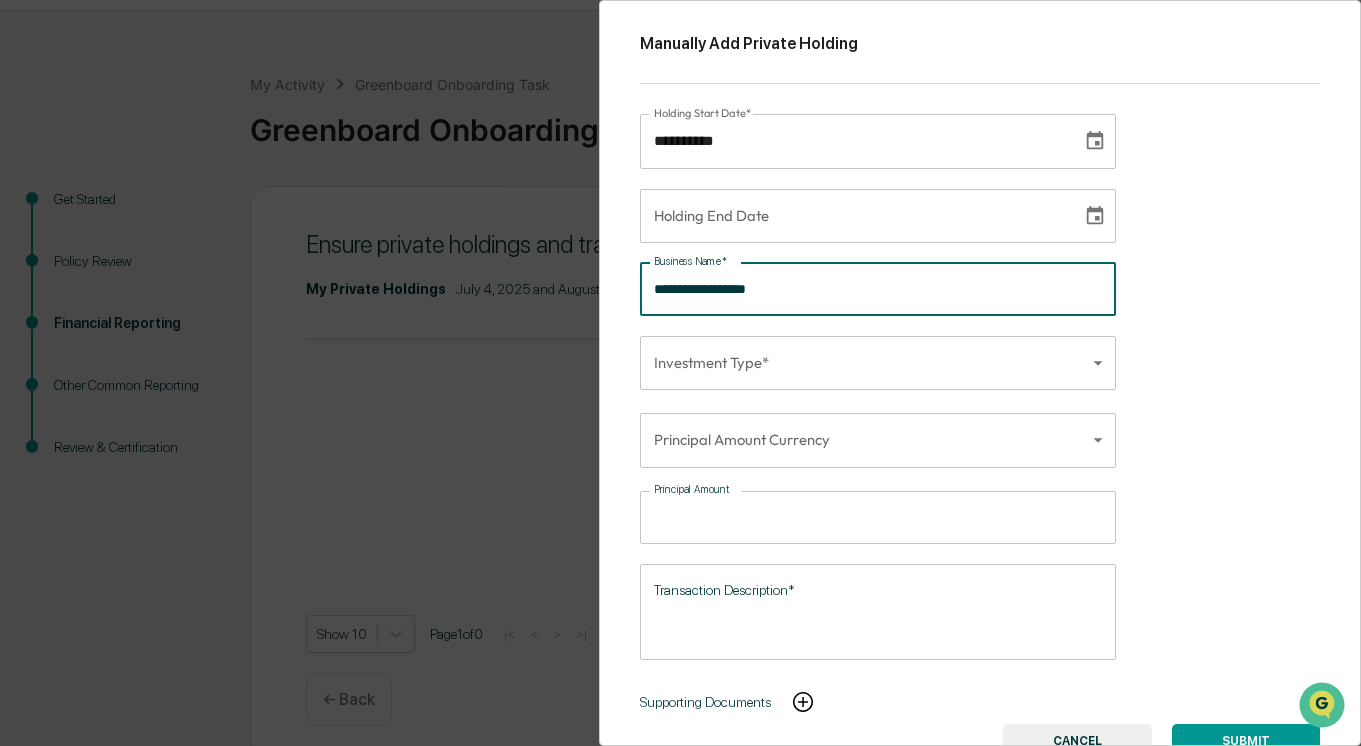type on "**********" 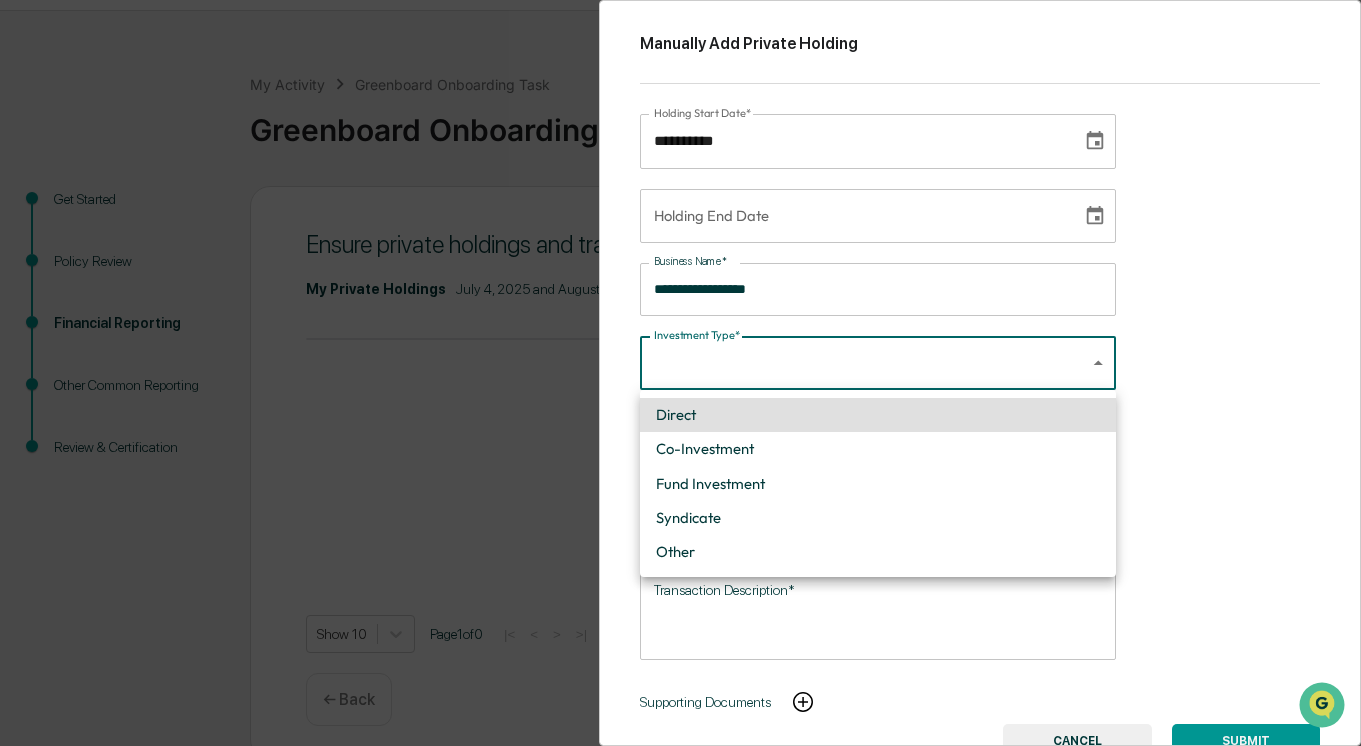 click on "Other" at bounding box center (878, 552) 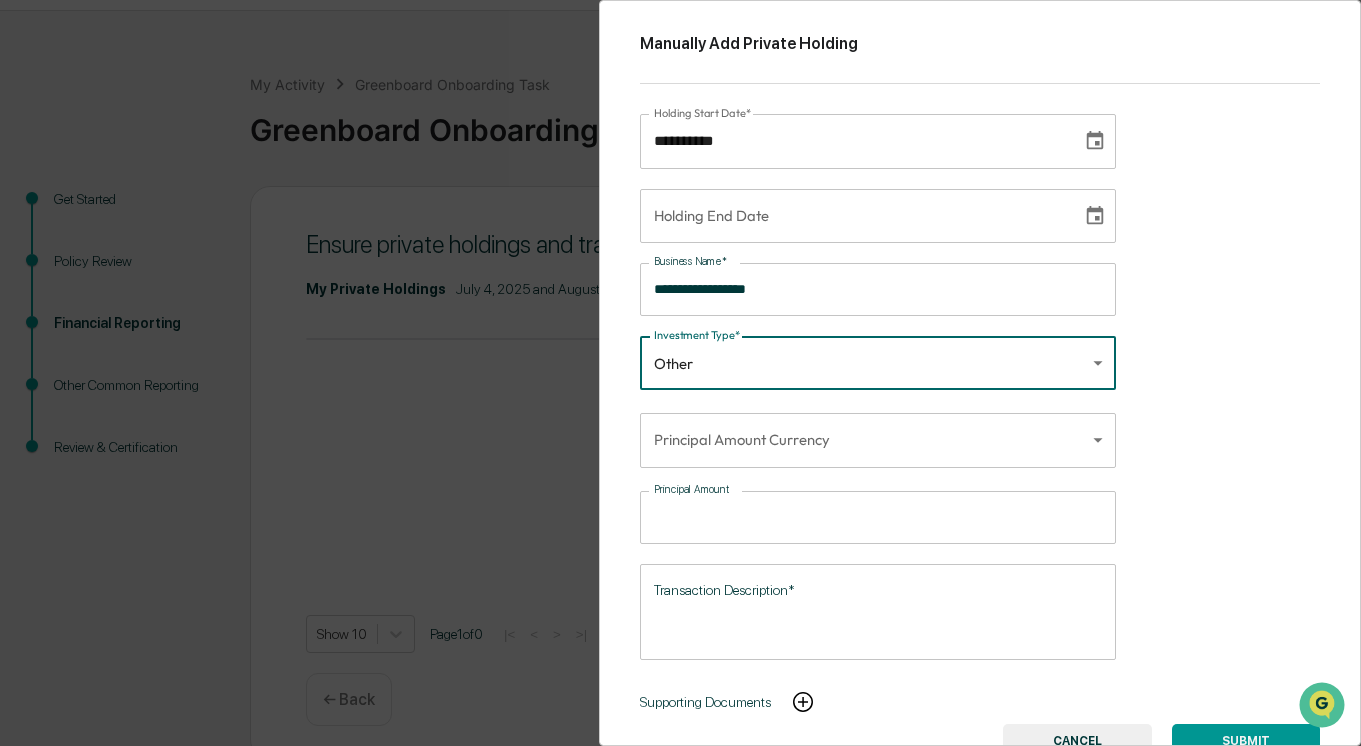 click on "**********" at bounding box center (680, 354) 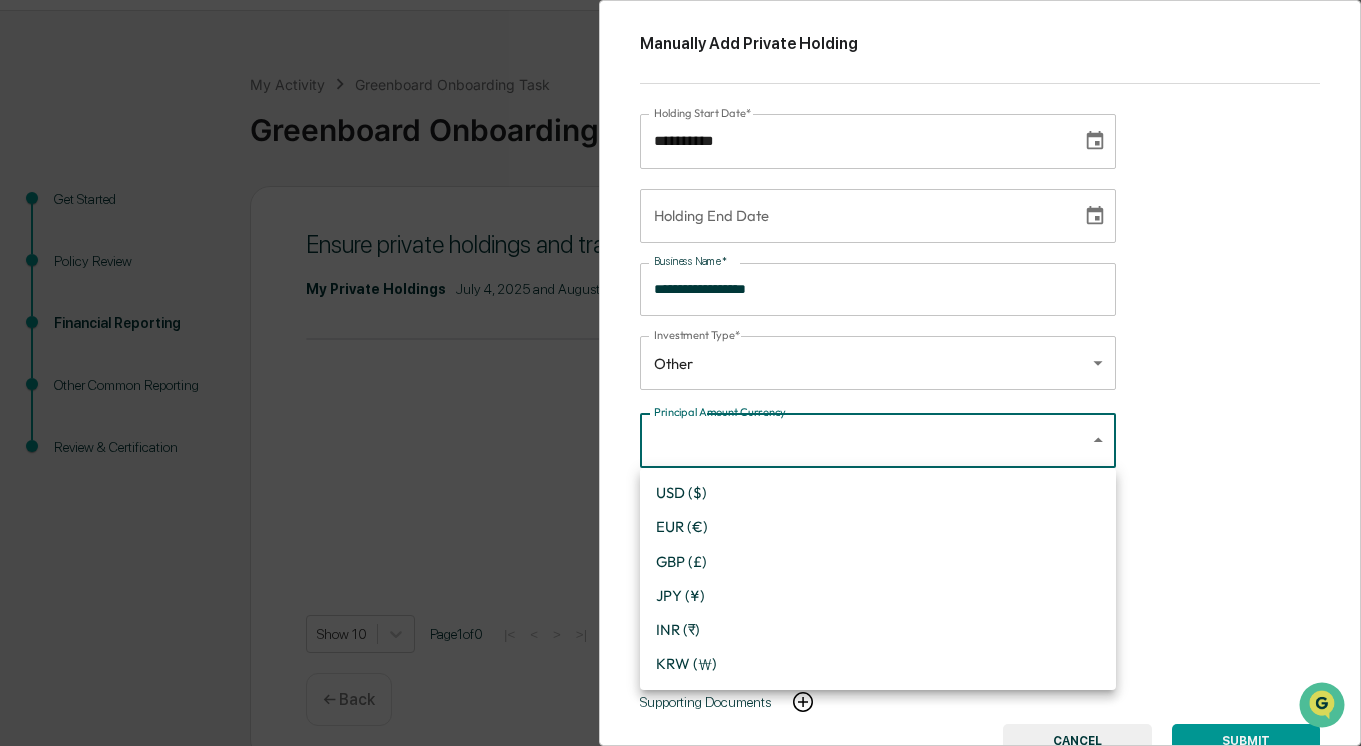 click on "USD ($)" at bounding box center (878, 493) 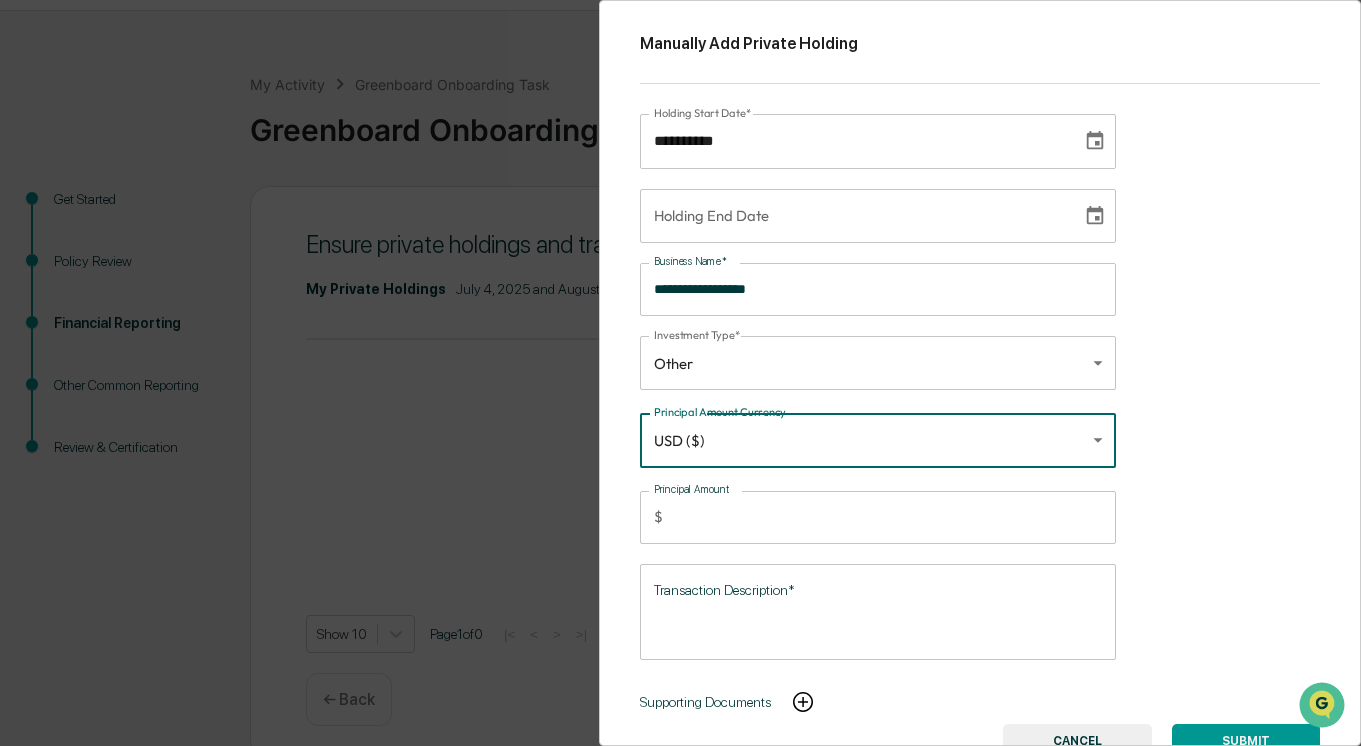 click on "Principal Amount" at bounding box center (893, 517) 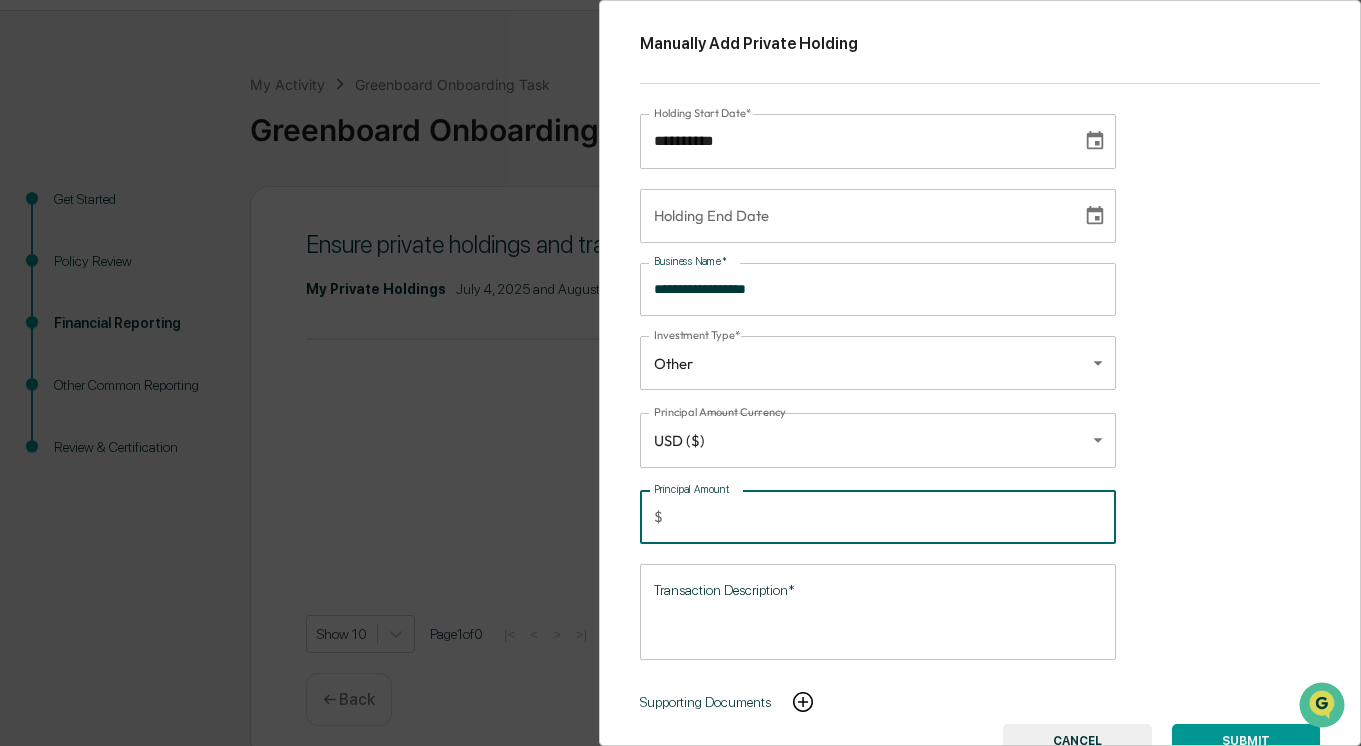 scroll, scrollTop: 13, scrollLeft: 0, axis: vertical 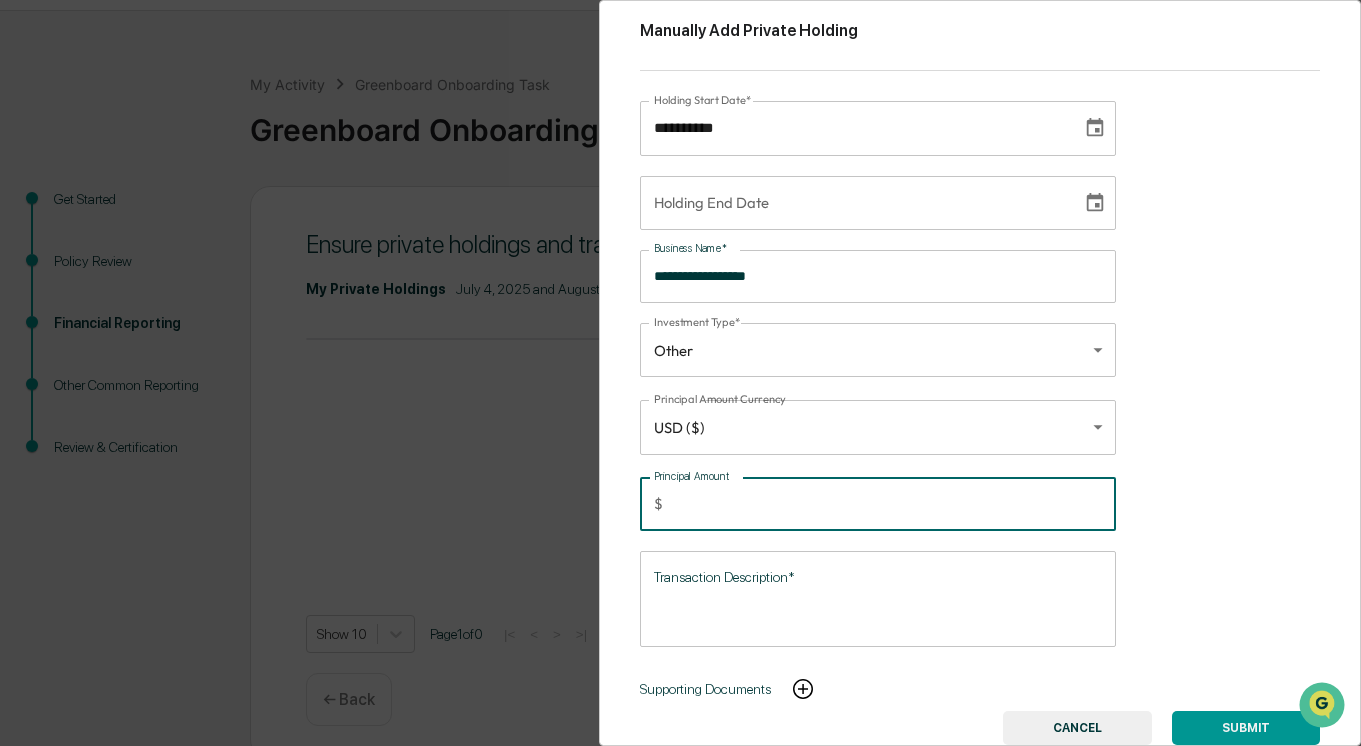 type on "*****" 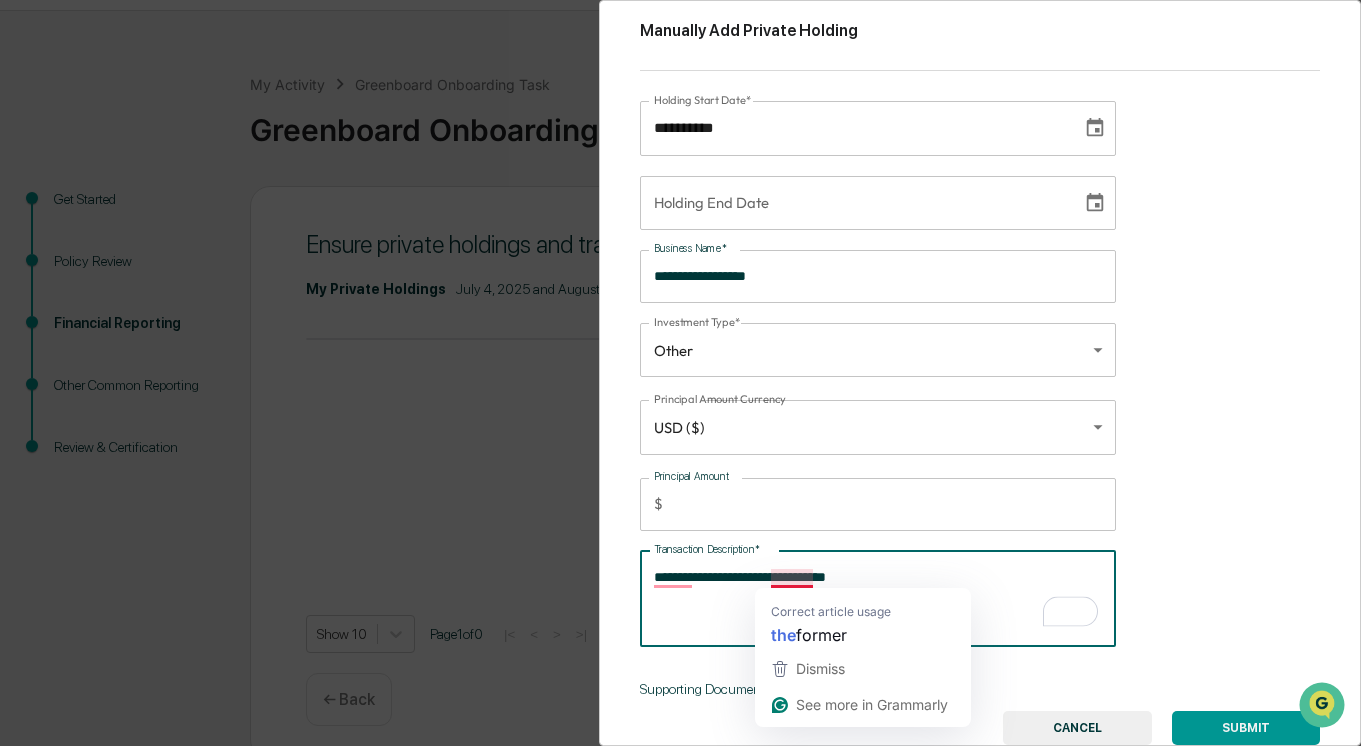 click on "**********" at bounding box center (878, 598) 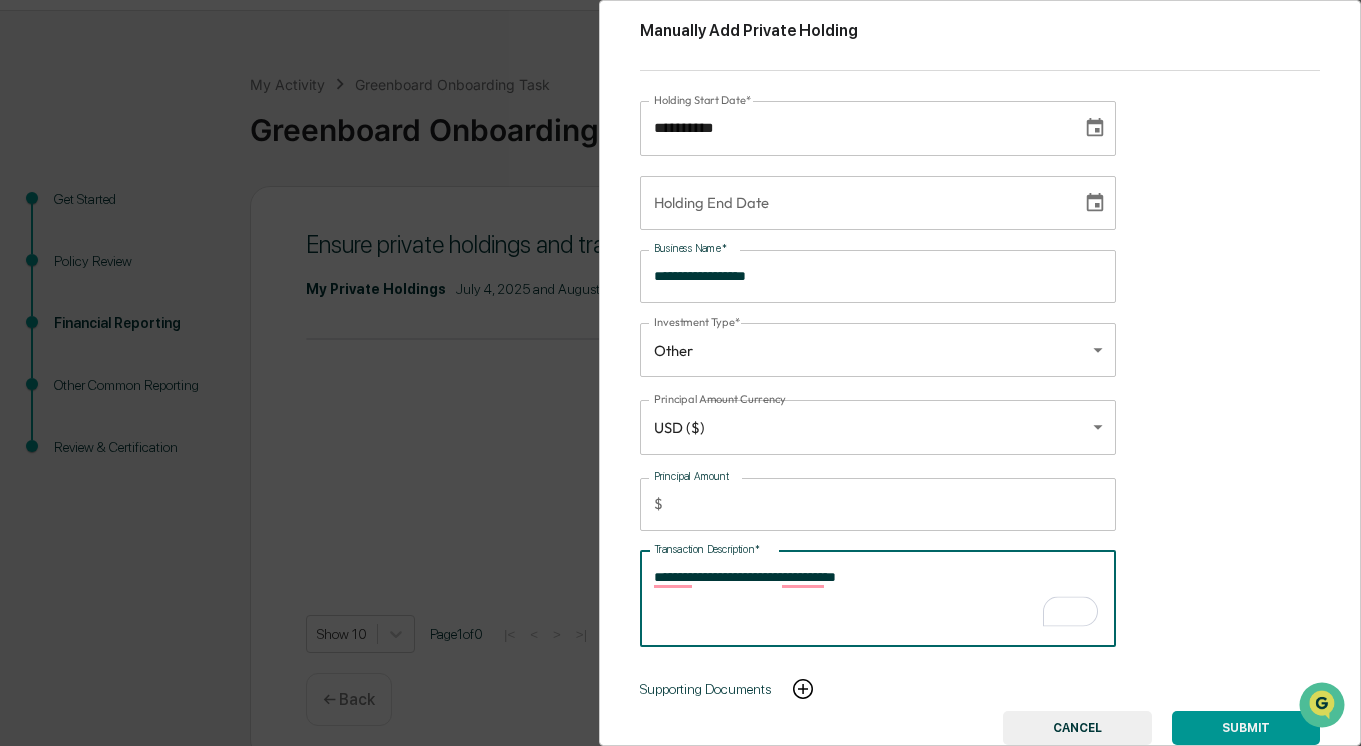 click on "**********" at bounding box center [878, 598] 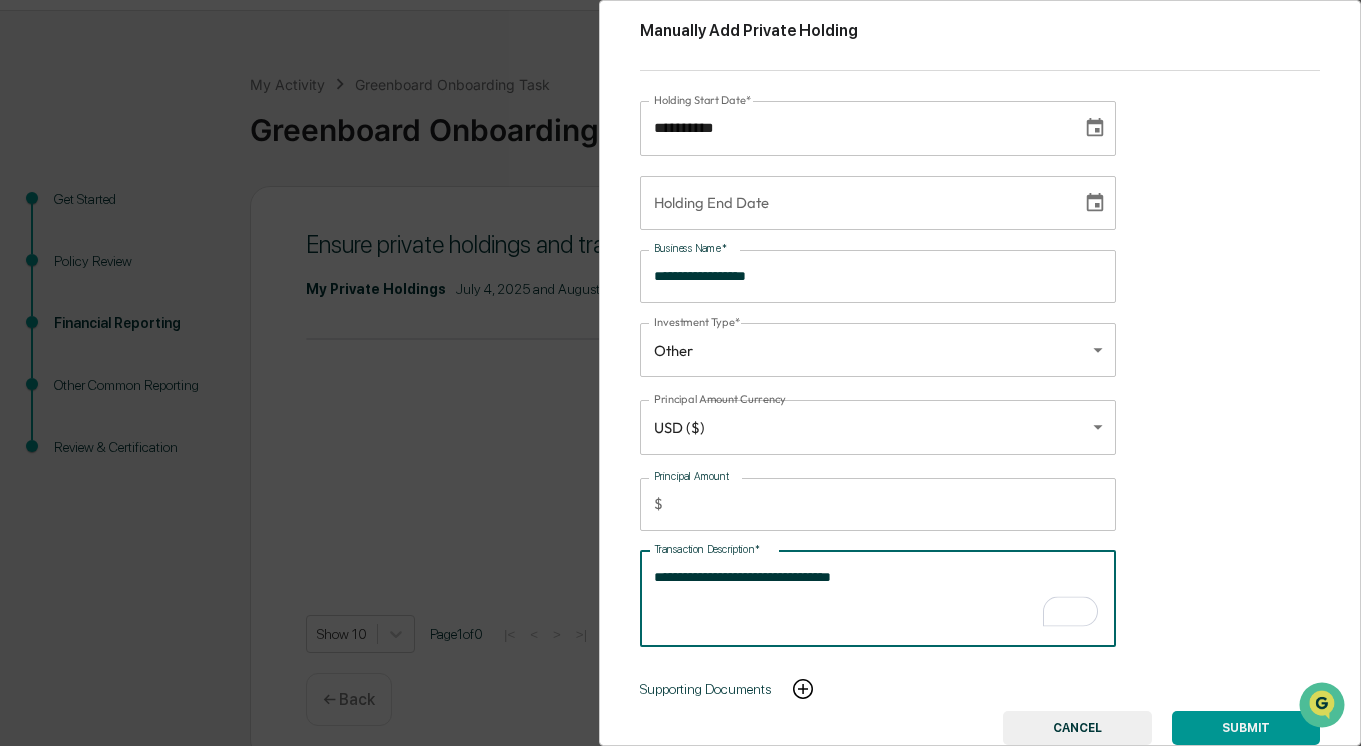 click on "**********" at bounding box center [878, 598] 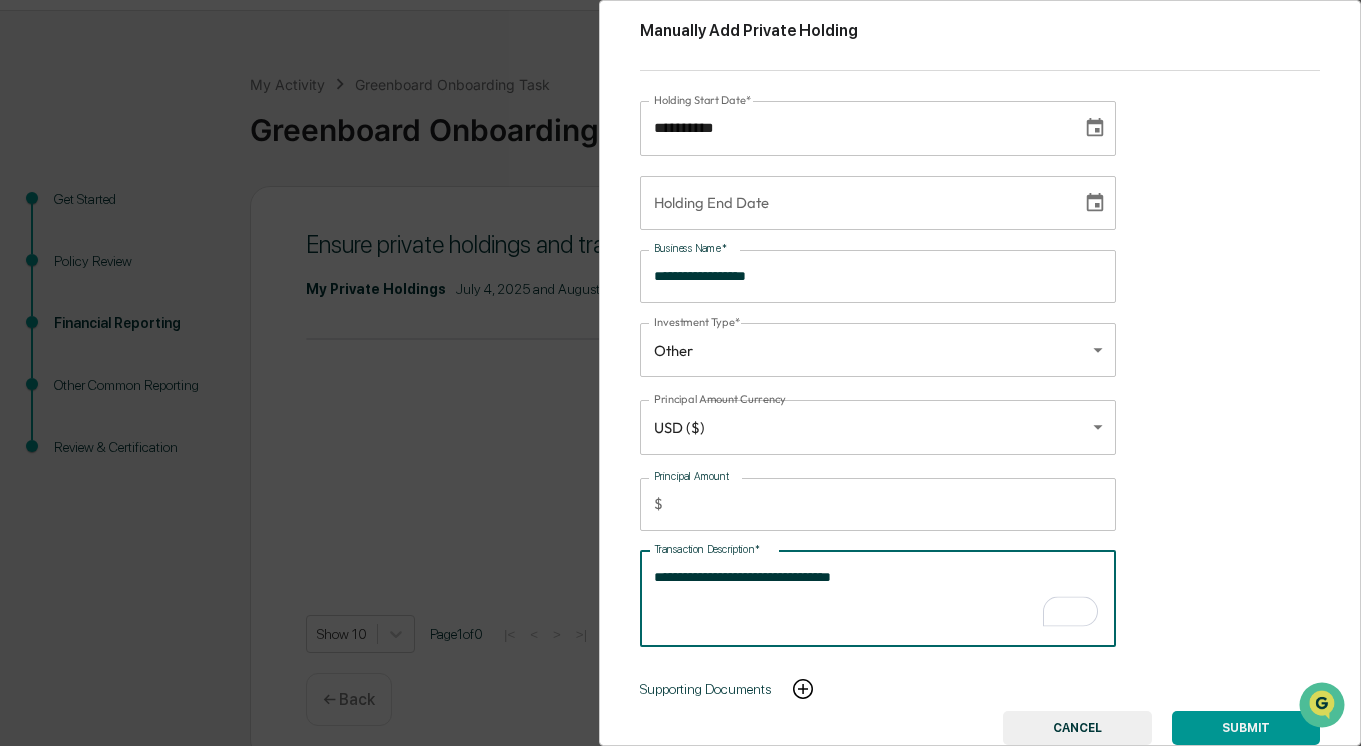scroll, scrollTop: 66, scrollLeft: 0, axis: vertical 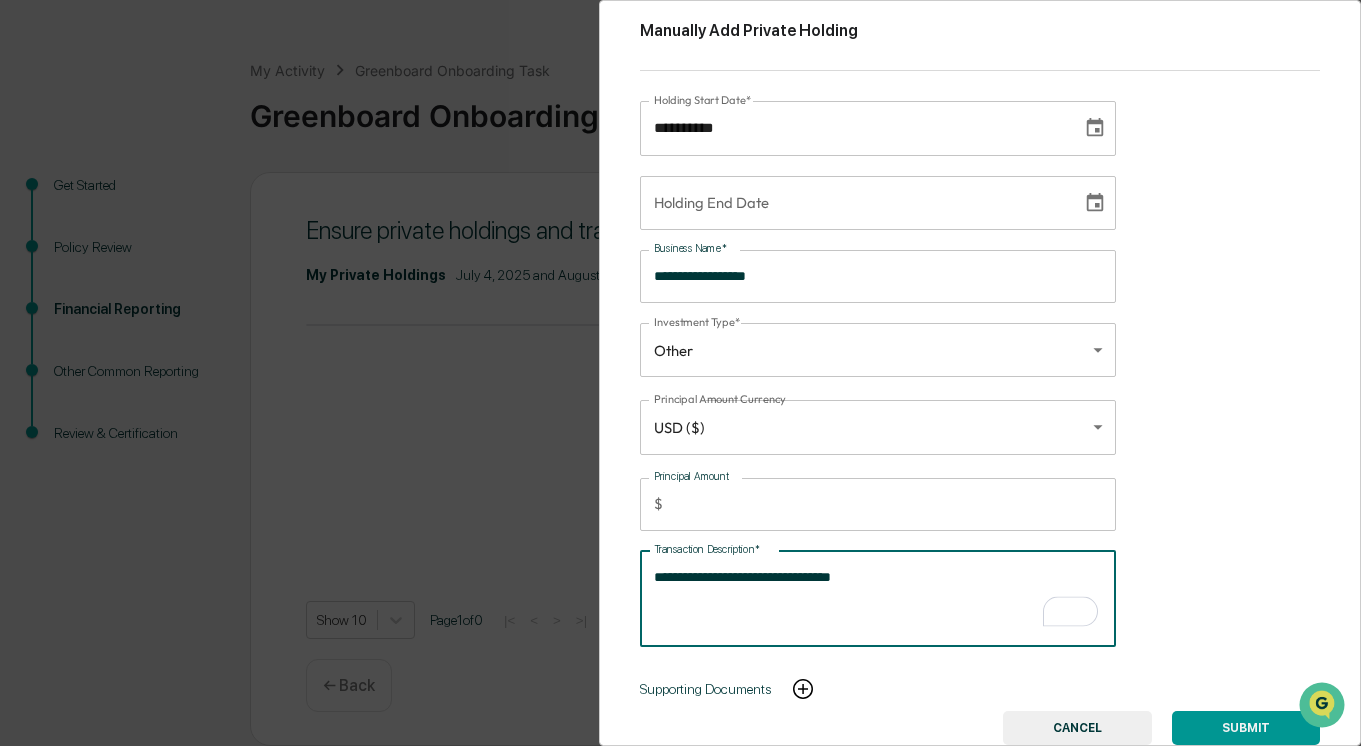 click on "Supporting Documents" at bounding box center [705, 689] 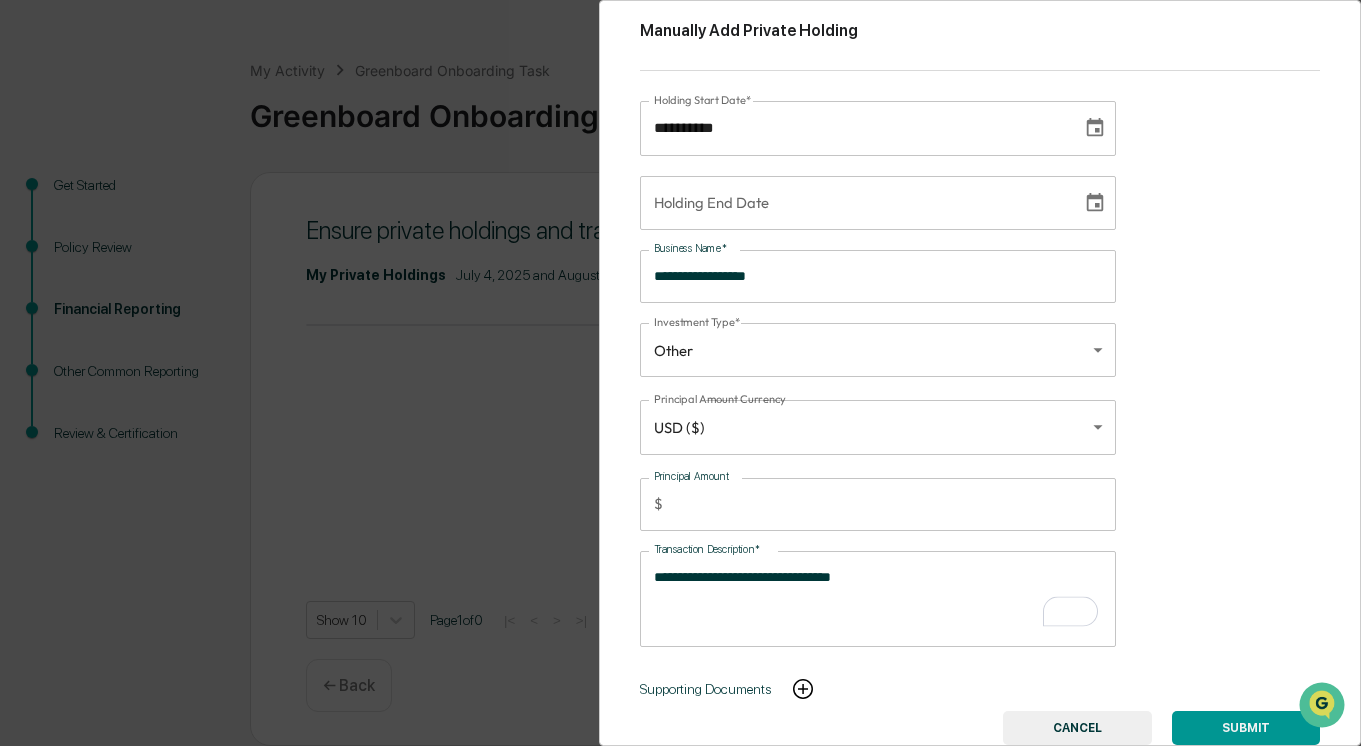 click at bounding box center (803, 689) 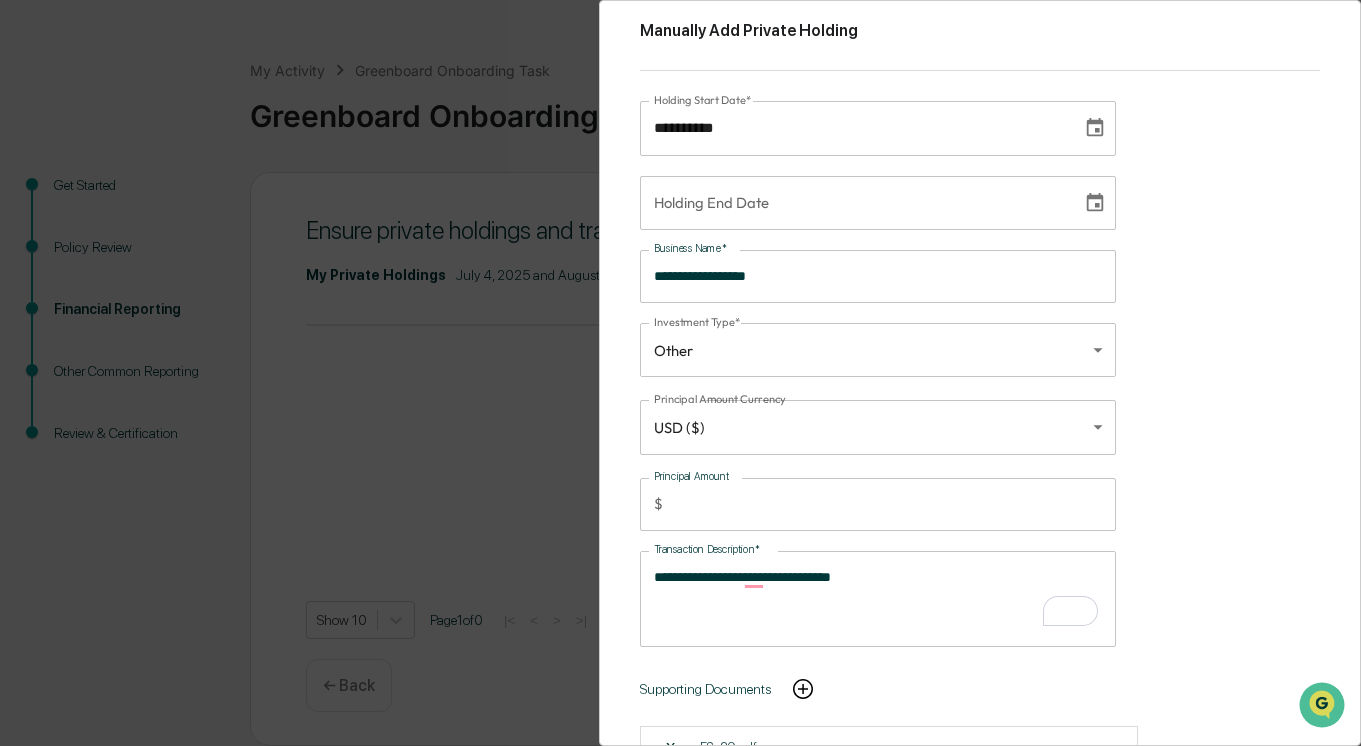 scroll, scrollTop: 71, scrollLeft: 0, axis: vertical 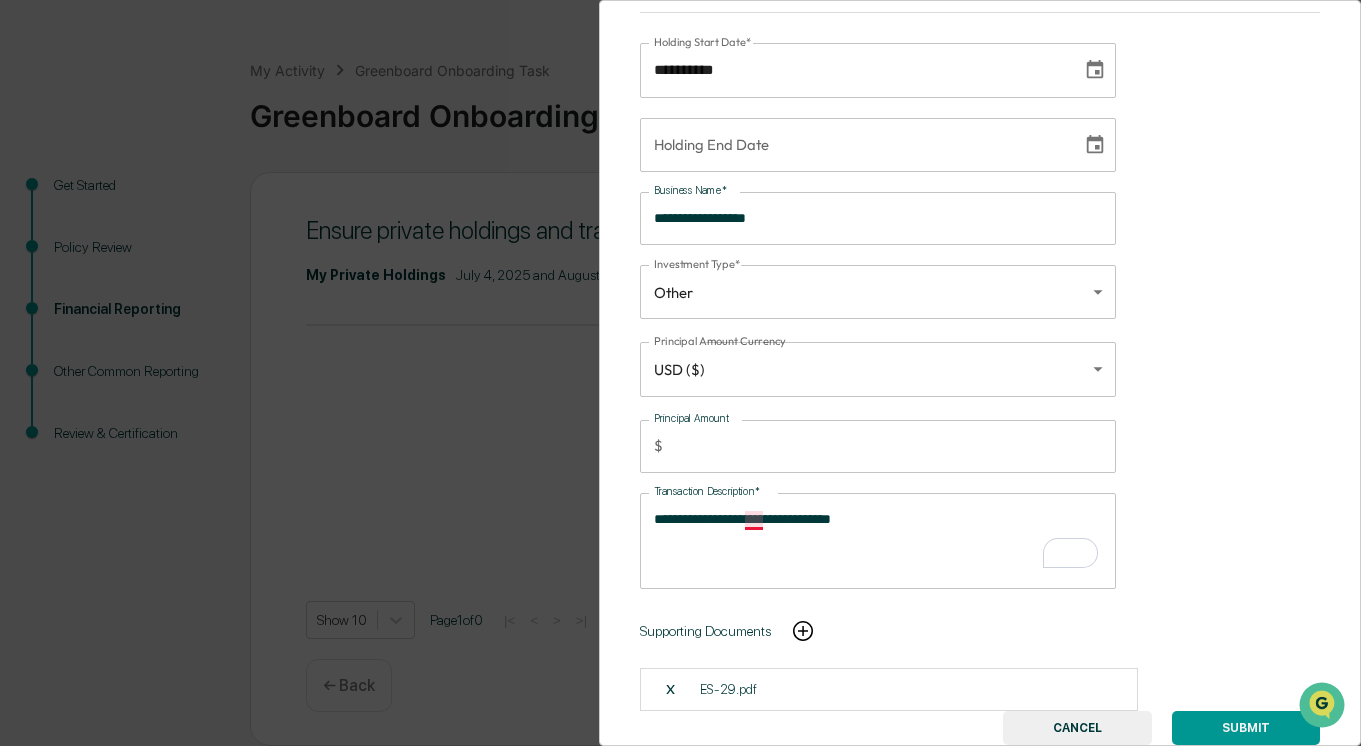 click on "**********" at bounding box center [878, 540] 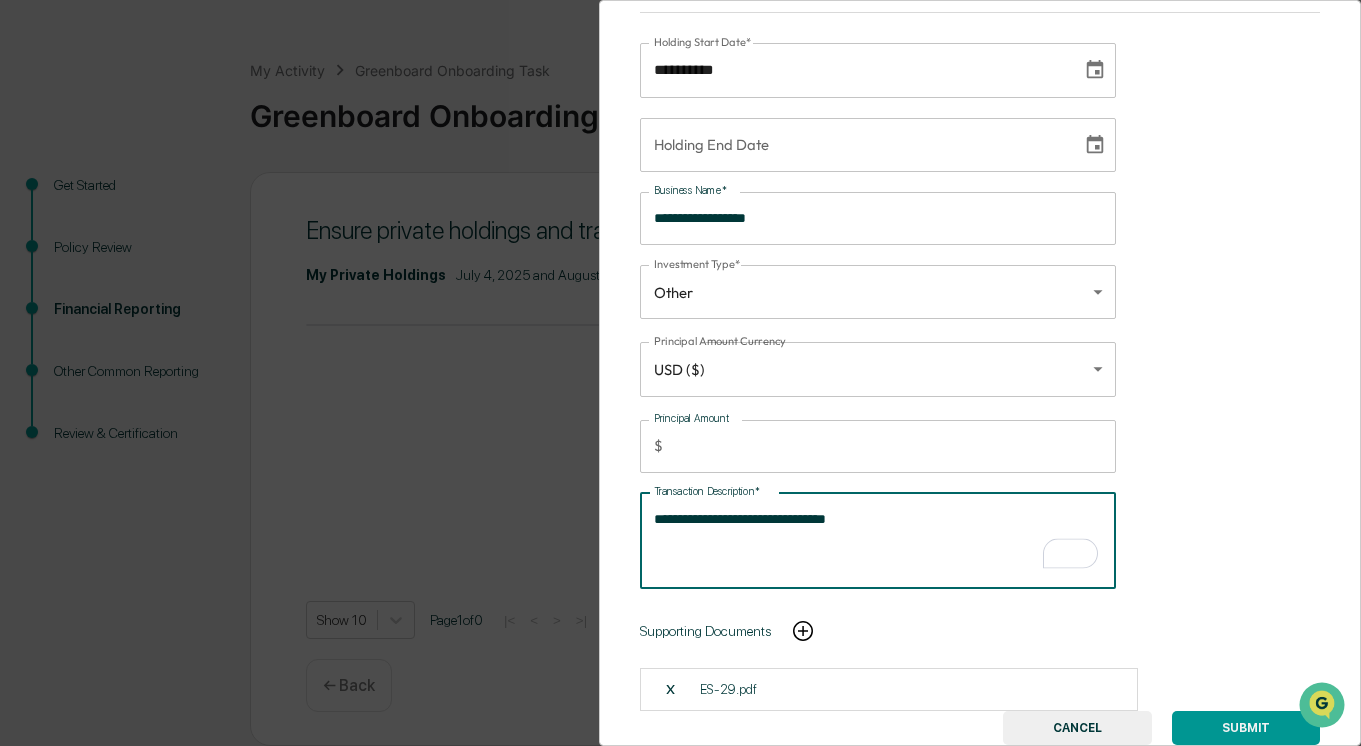 type on "**********" 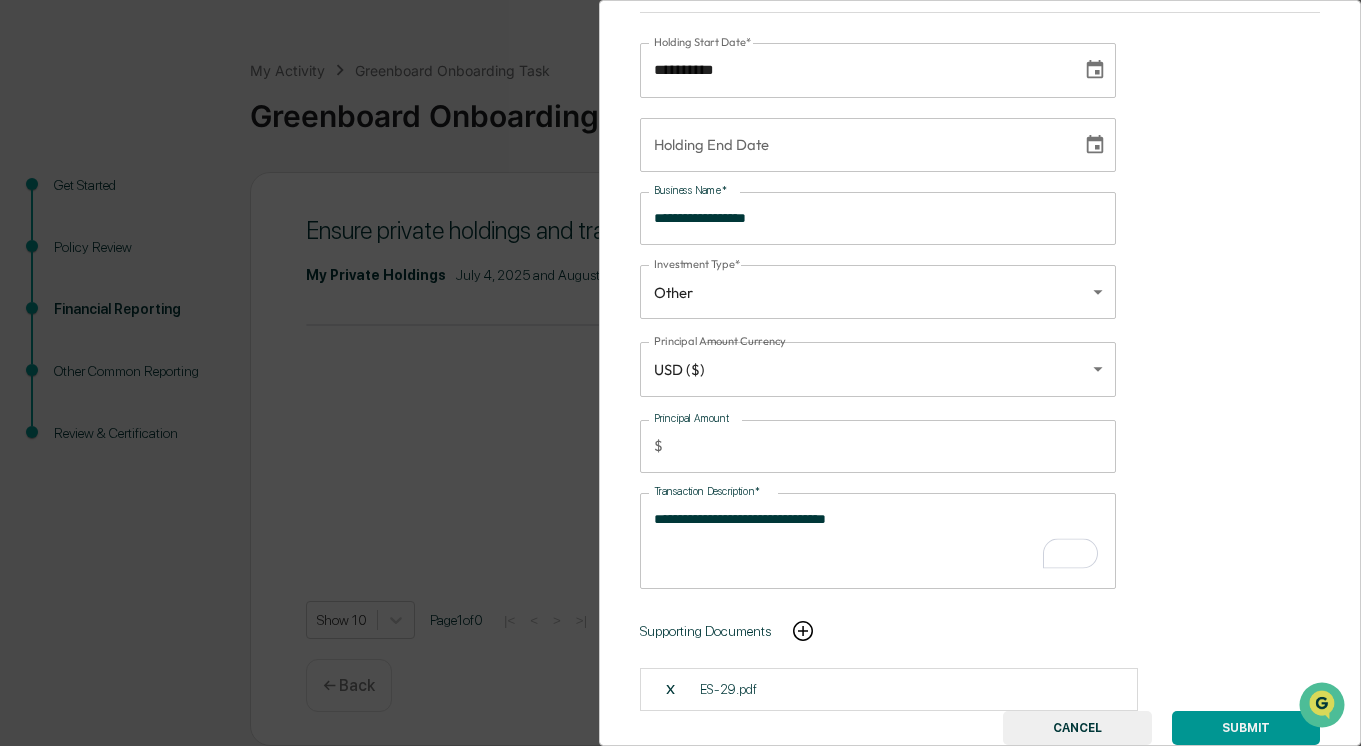 click on "SUBMIT" at bounding box center [1246, 728] 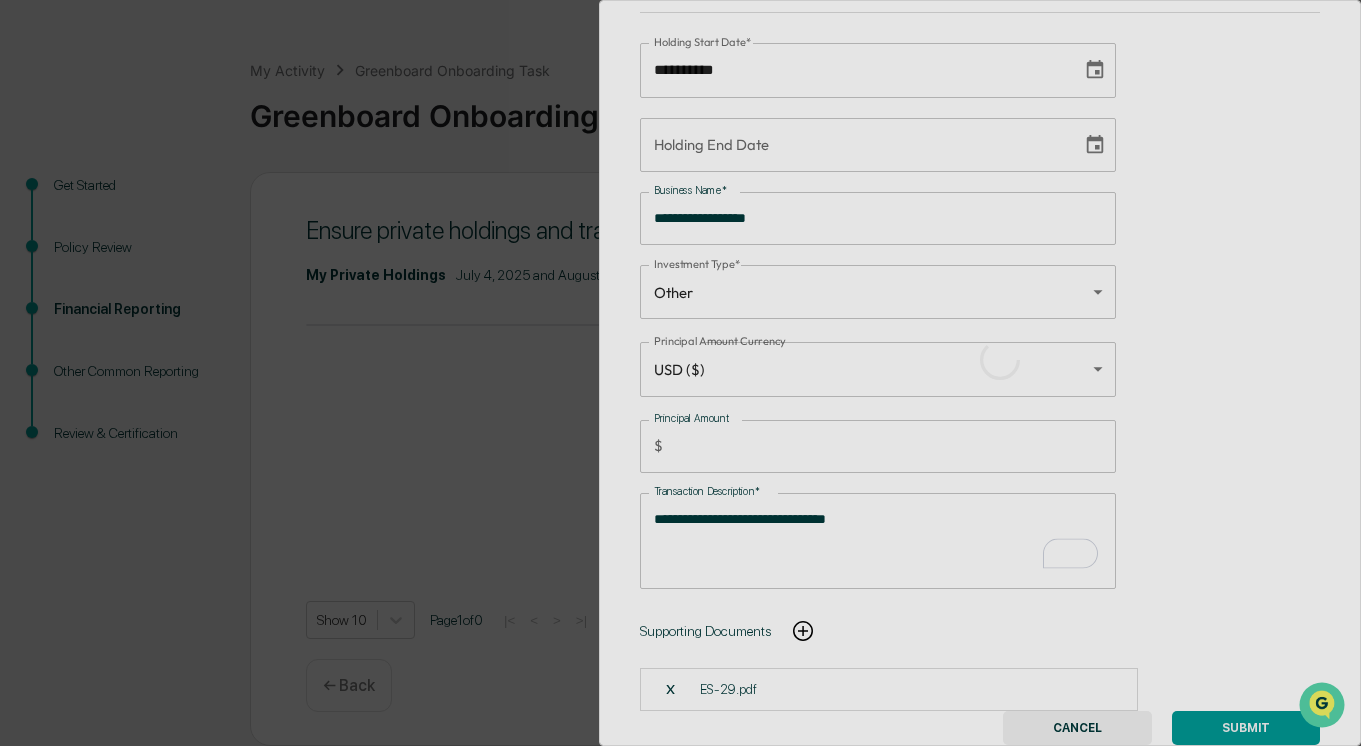 scroll, scrollTop: 60, scrollLeft: 0, axis: vertical 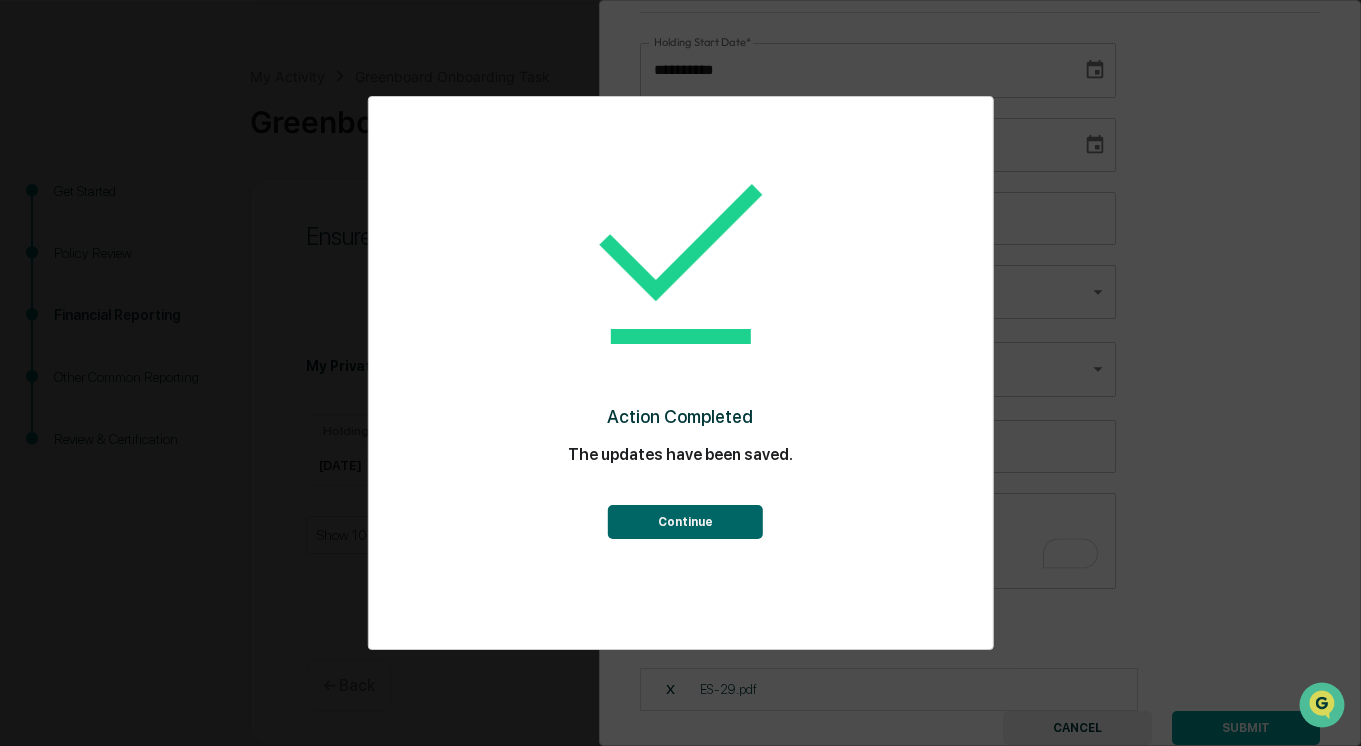 click on "Continue" at bounding box center [685, 522] 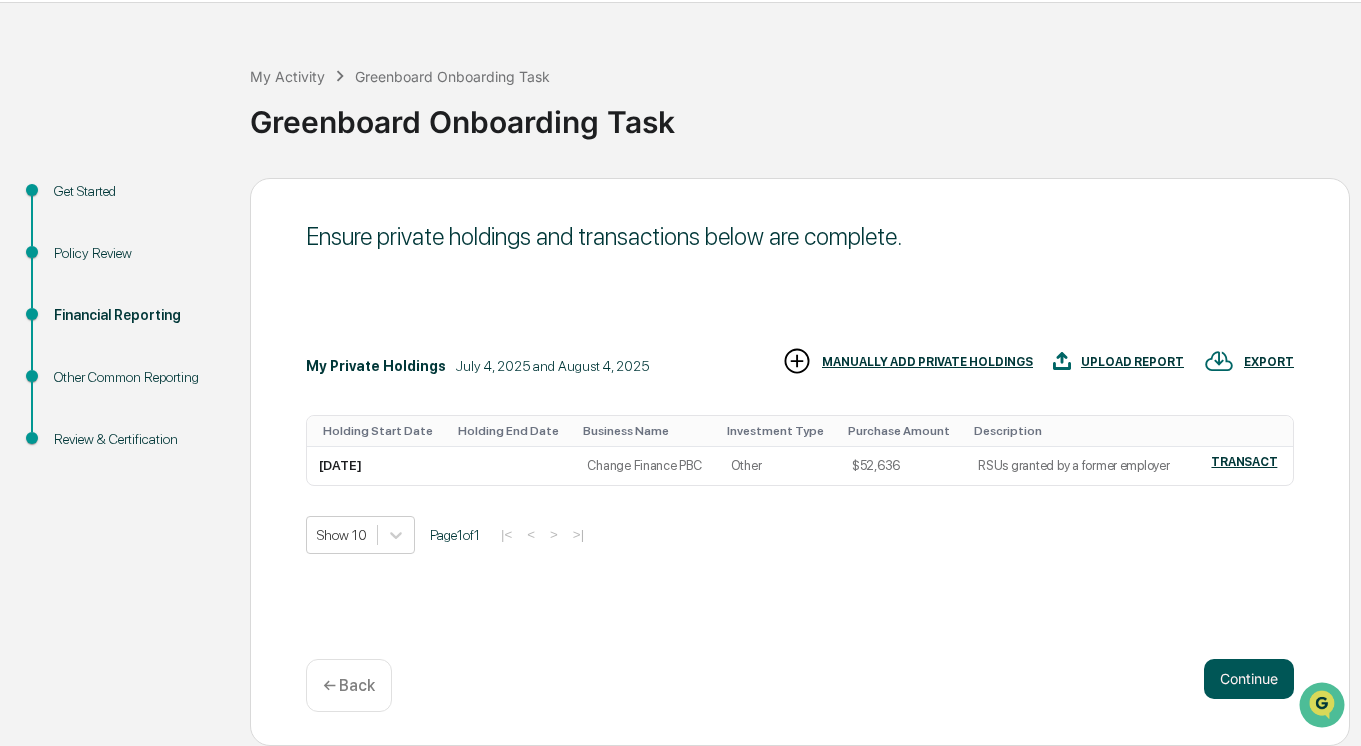 click on "Continue" at bounding box center (1249, 679) 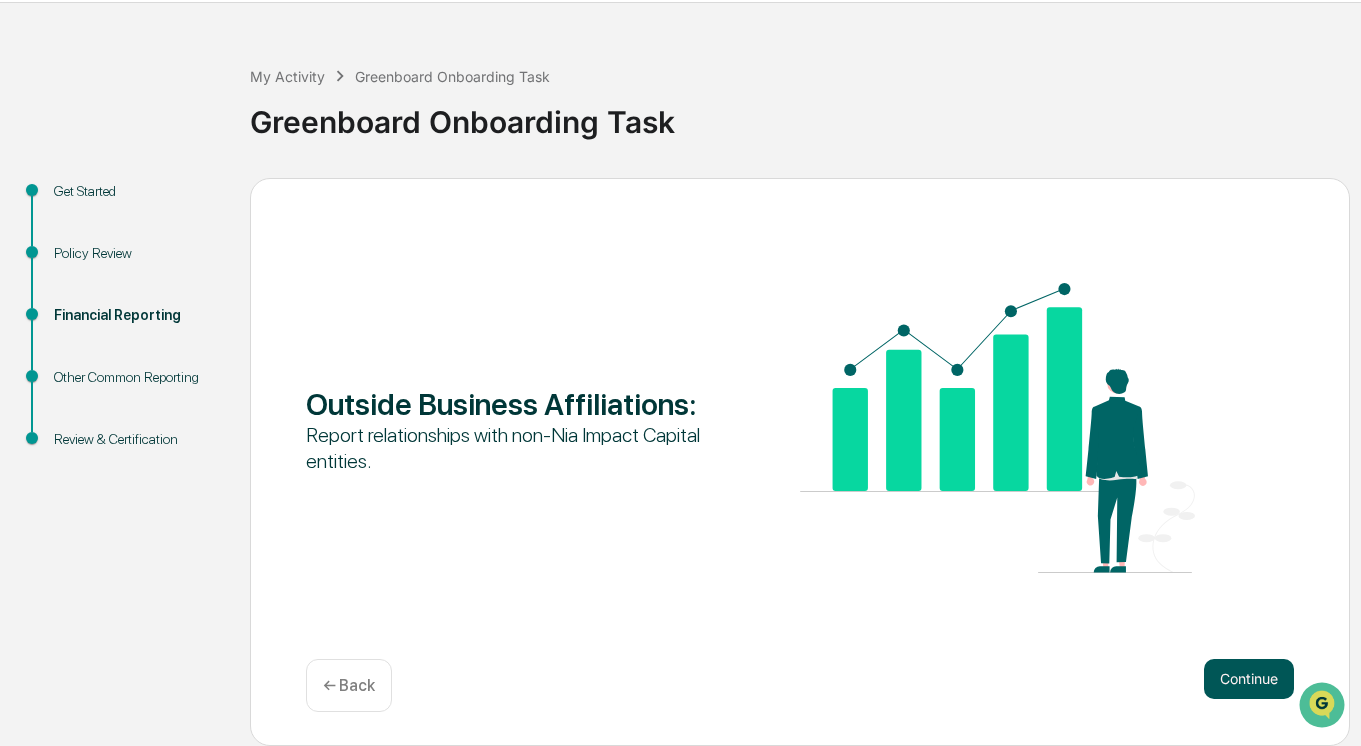 click on "Continue" at bounding box center [1249, 679] 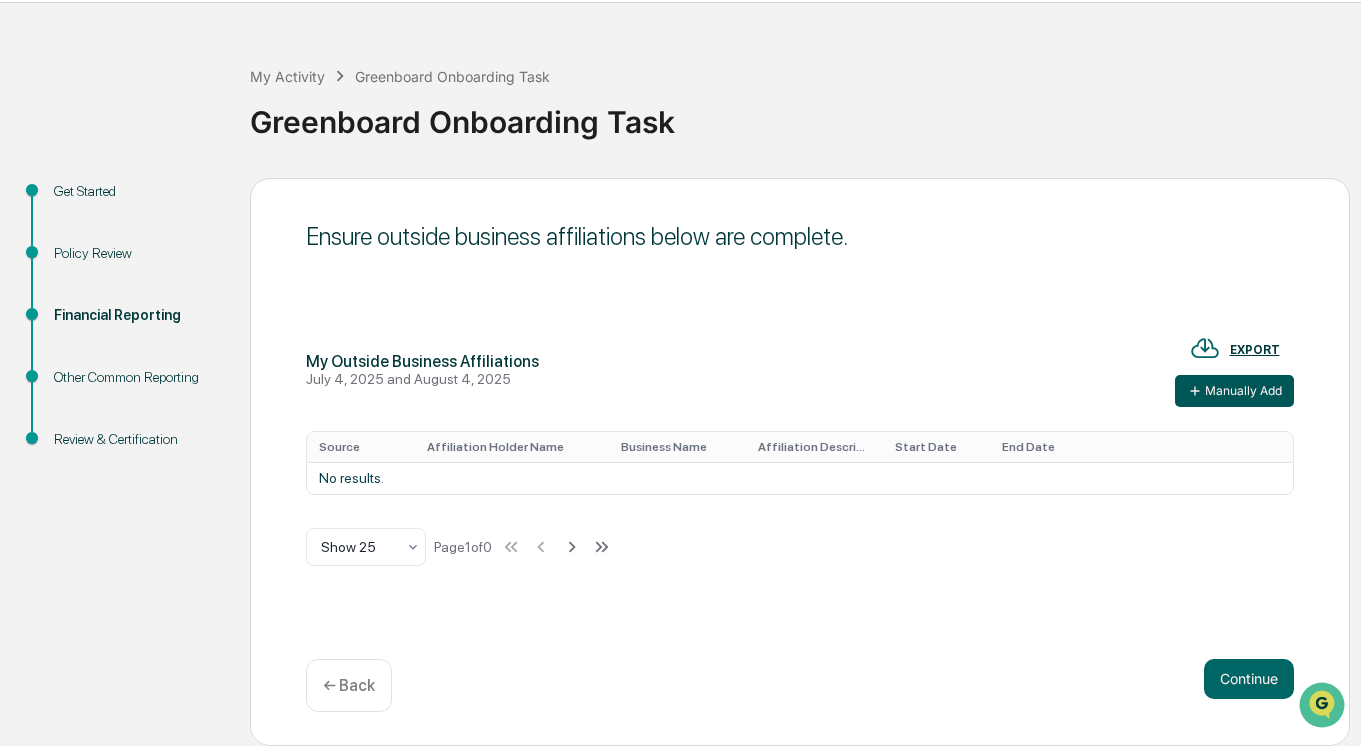click on "Manually Add" at bounding box center [1234, 391] 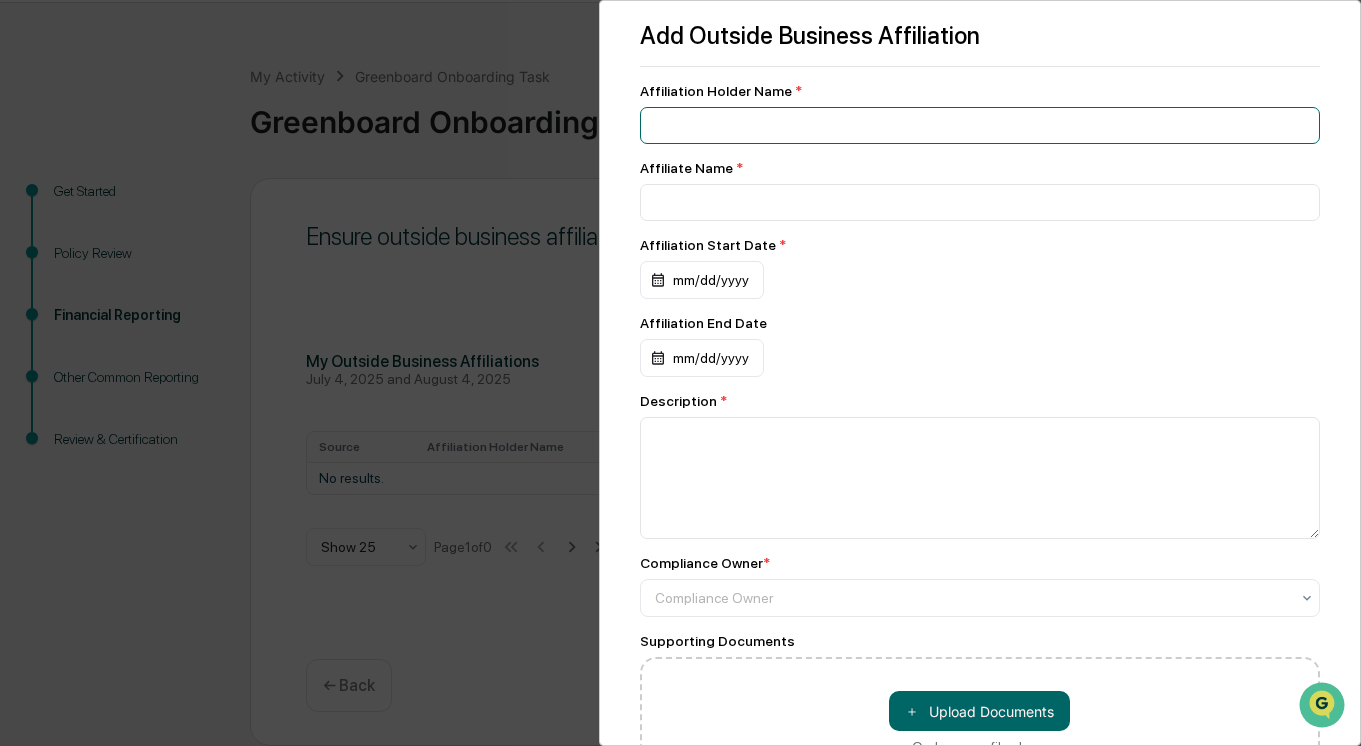 click at bounding box center [980, 125] 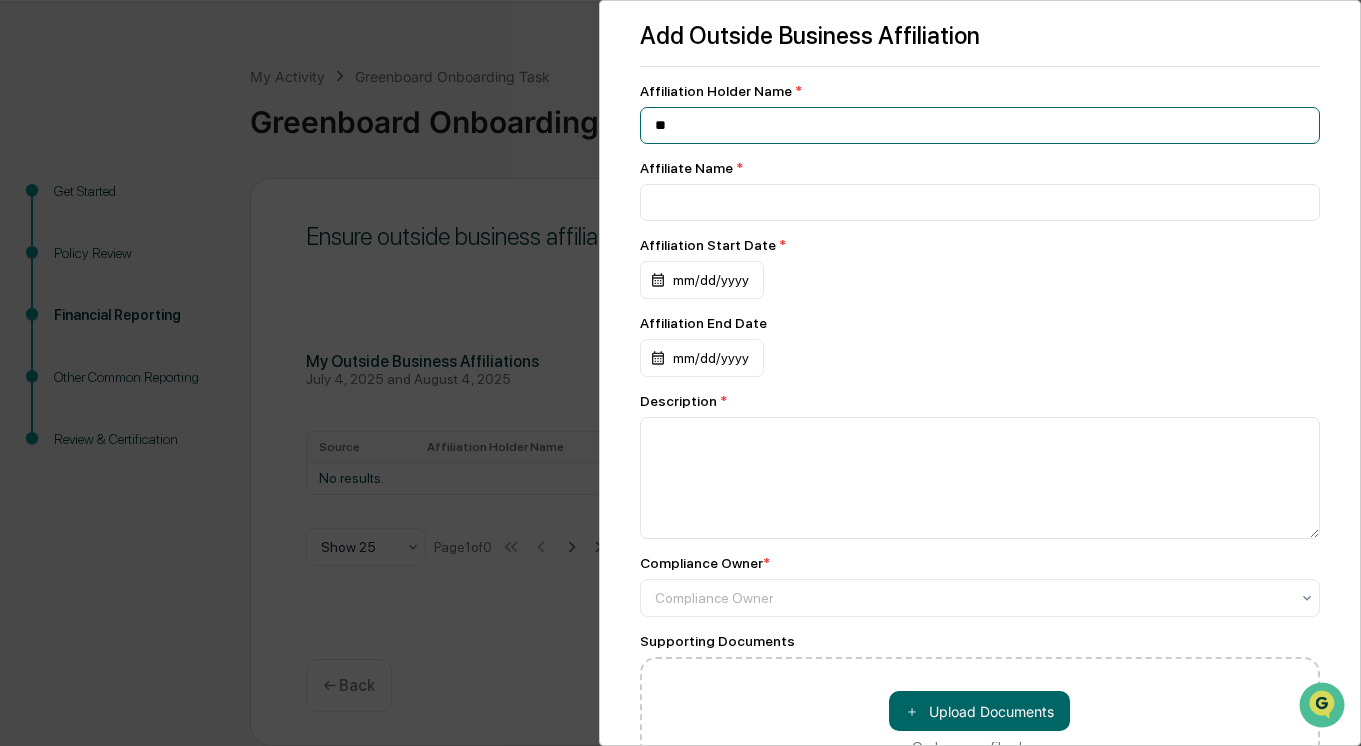 type on "*" 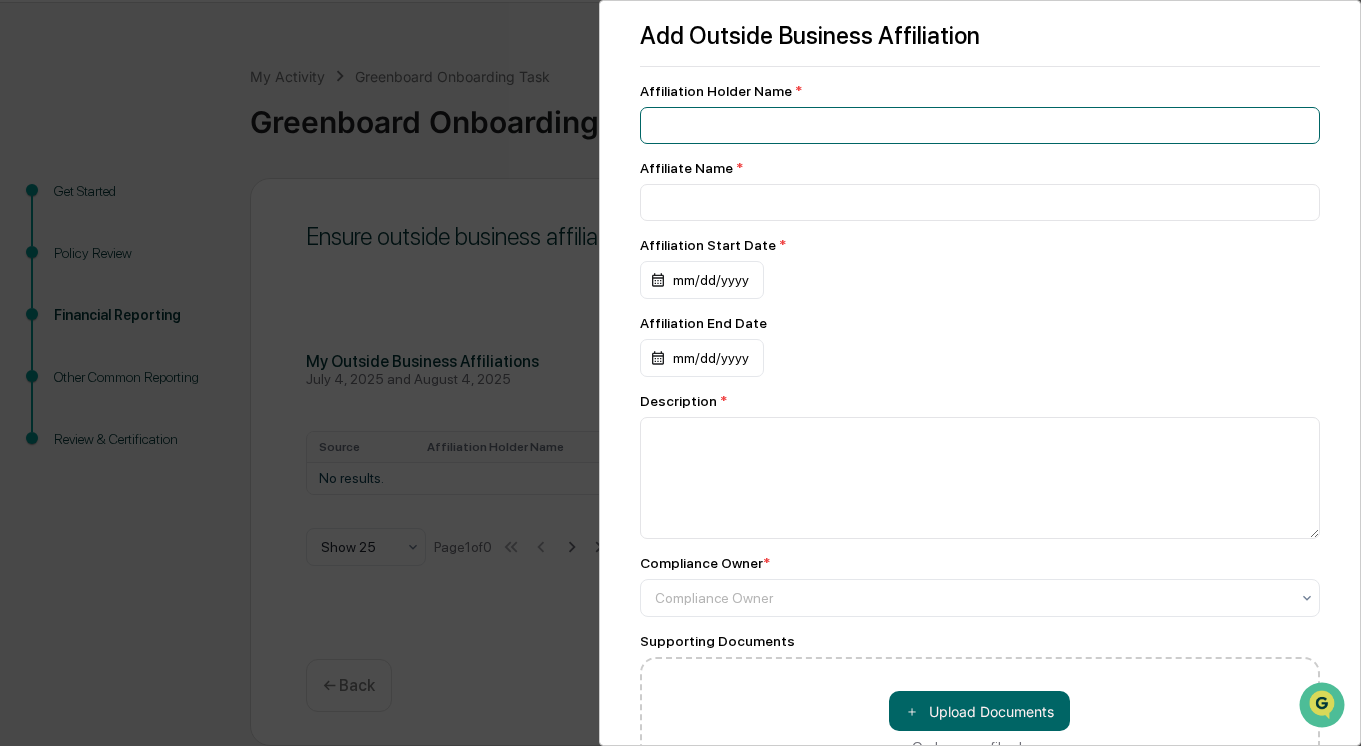 scroll, scrollTop: 136, scrollLeft: 0, axis: vertical 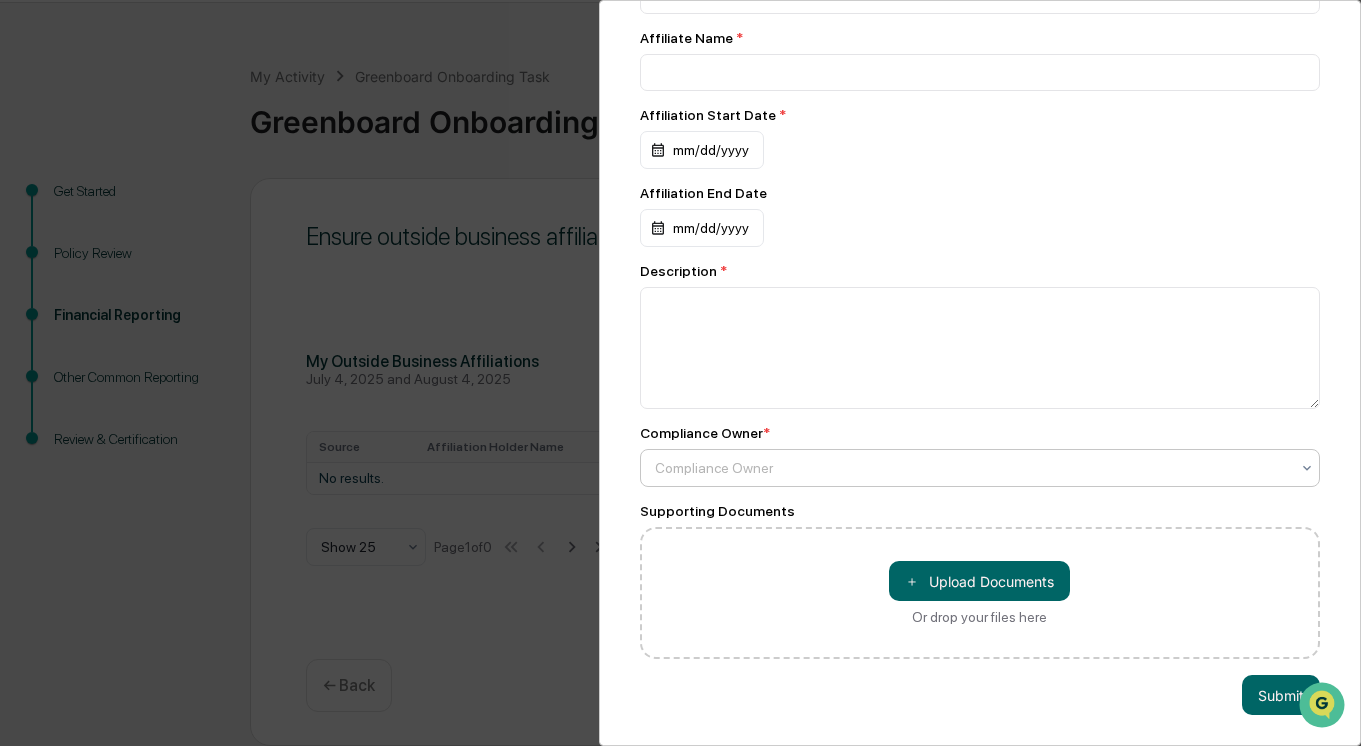 click at bounding box center [972, 468] 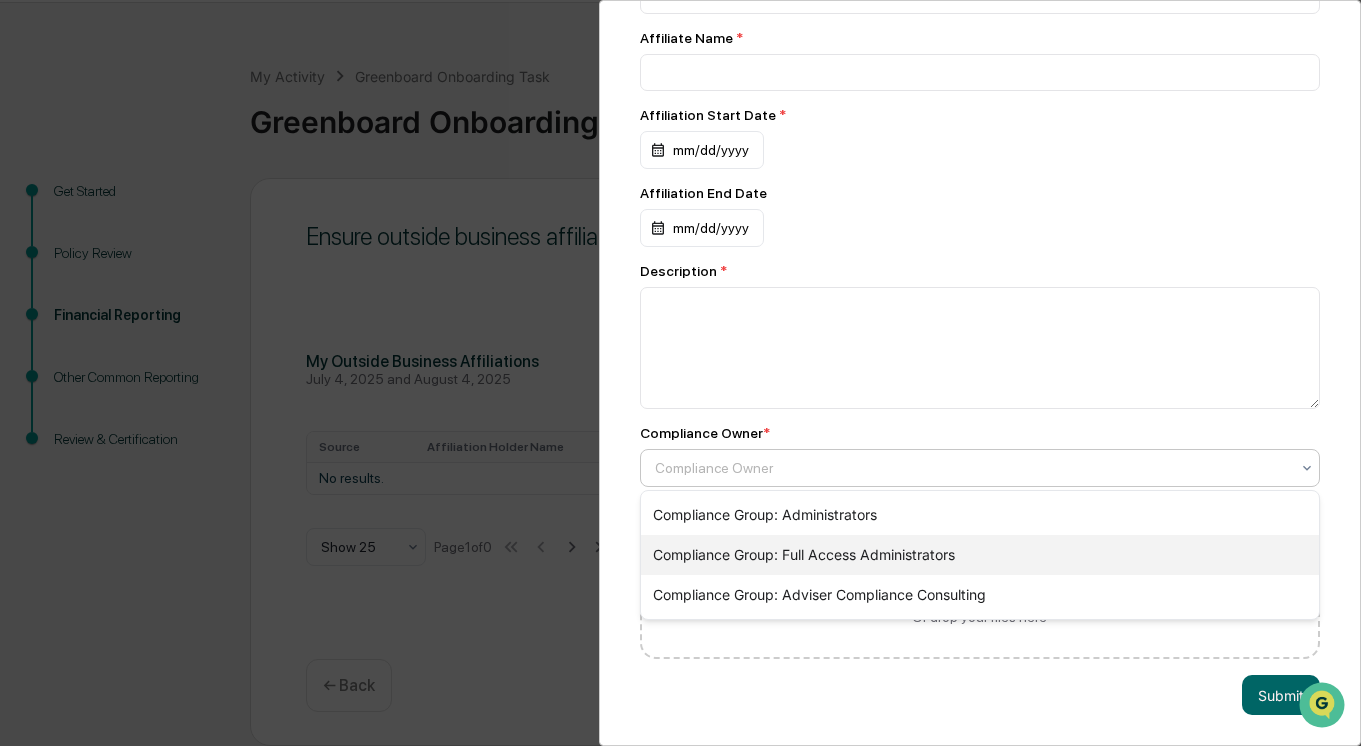 click on "Compliance Group: Full Access Administrators" at bounding box center (980, 555) 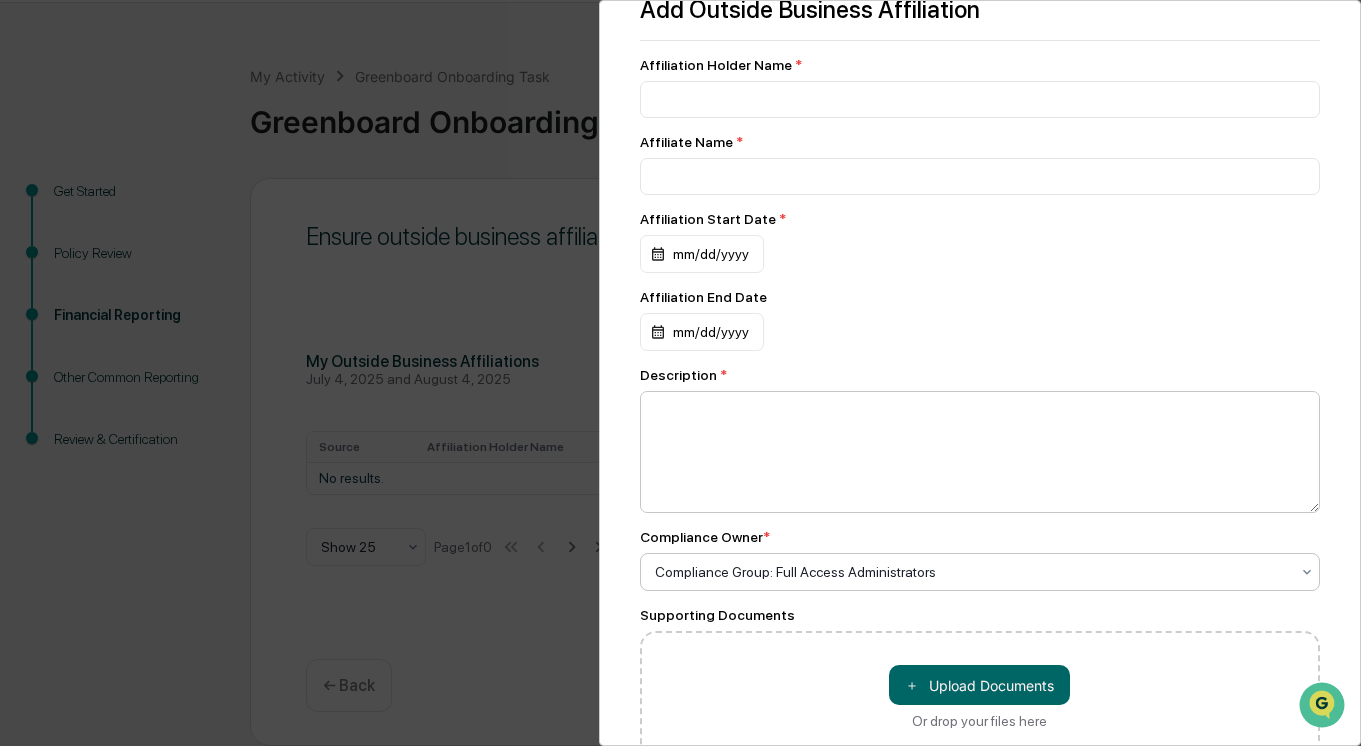 scroll, scrollTop: 18, scrollLeft: 0, axis: vertical 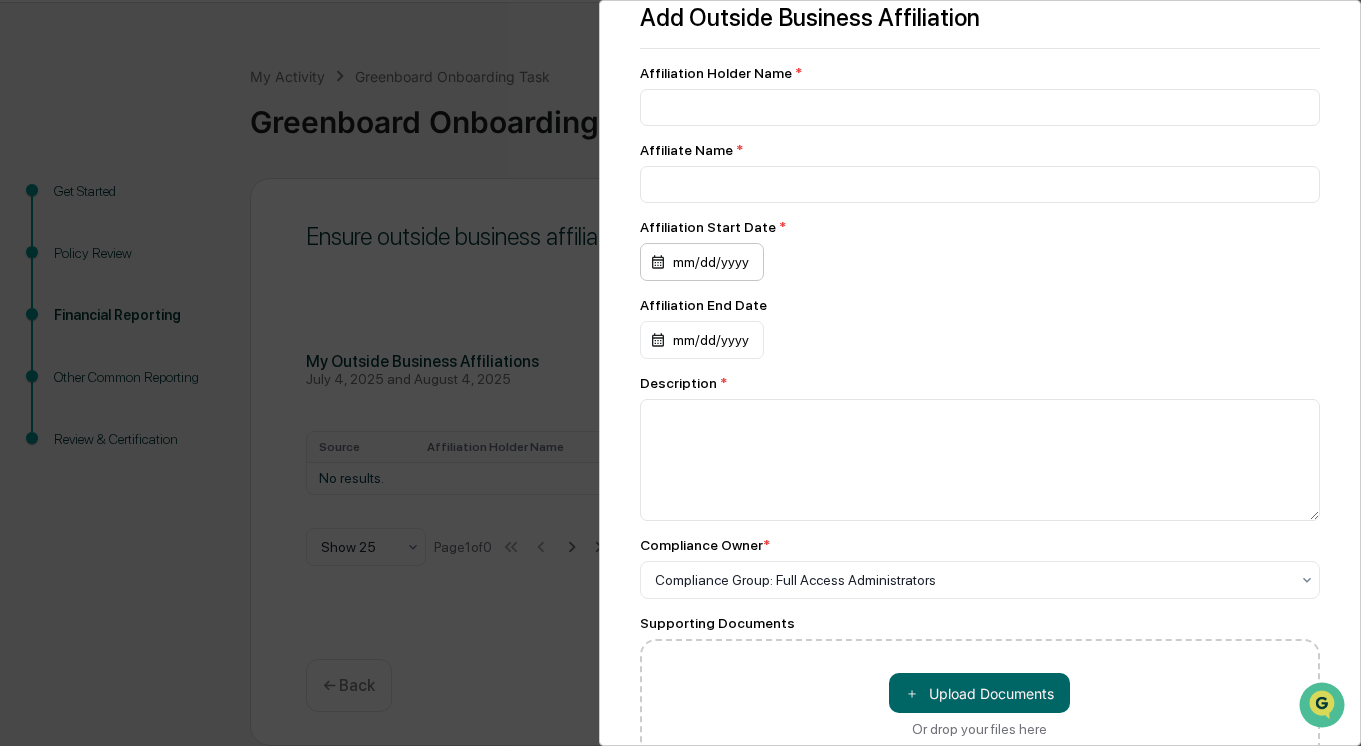 click on "mm/dd/yyyy" at bounding box center (702, 262) 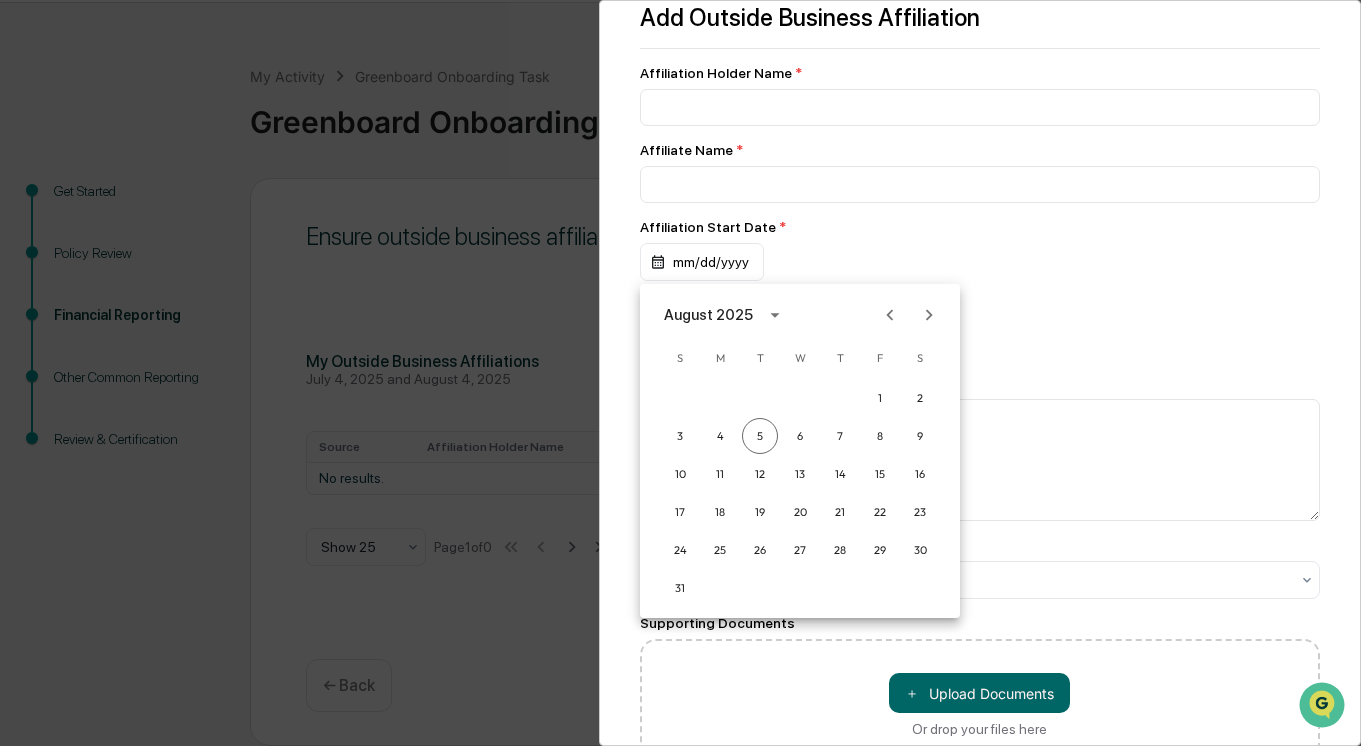 click at bounding box center (680, 373) 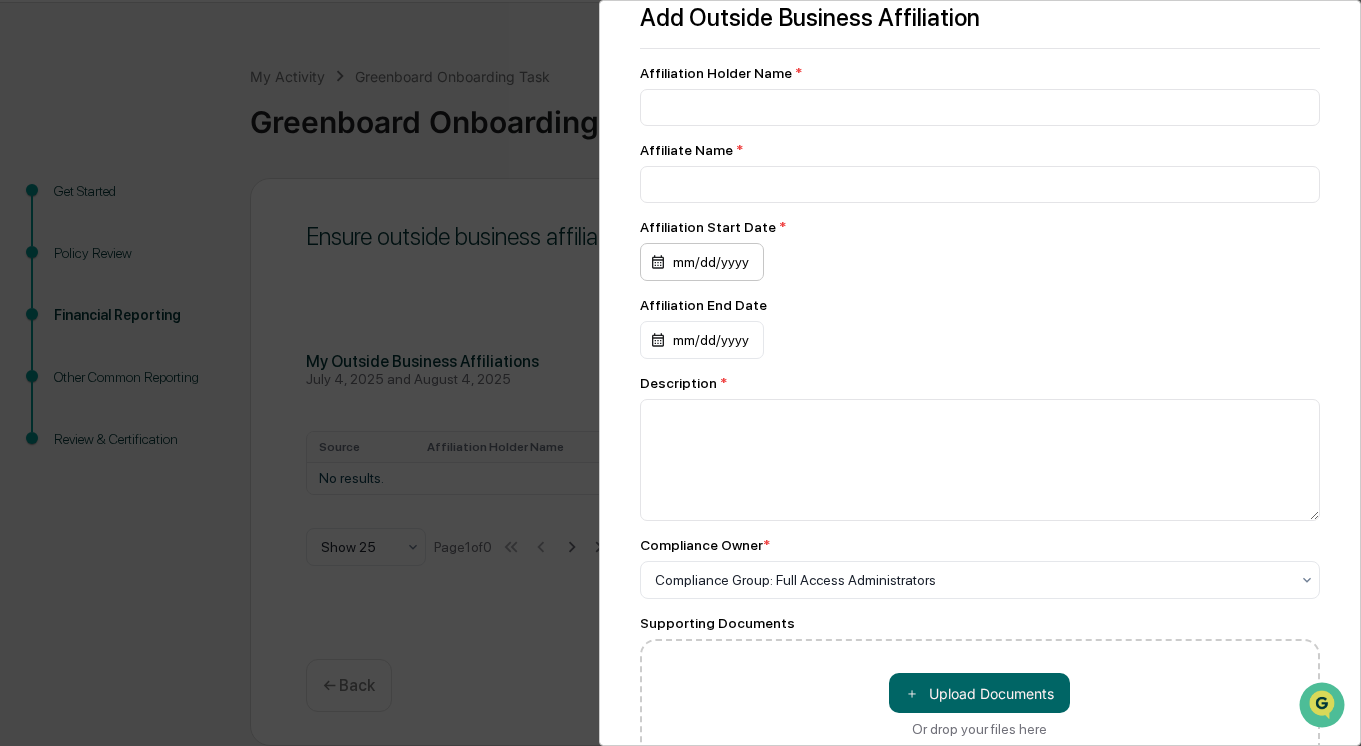 click on "mm/dd/yyyy" at bounding box center [702, 262] 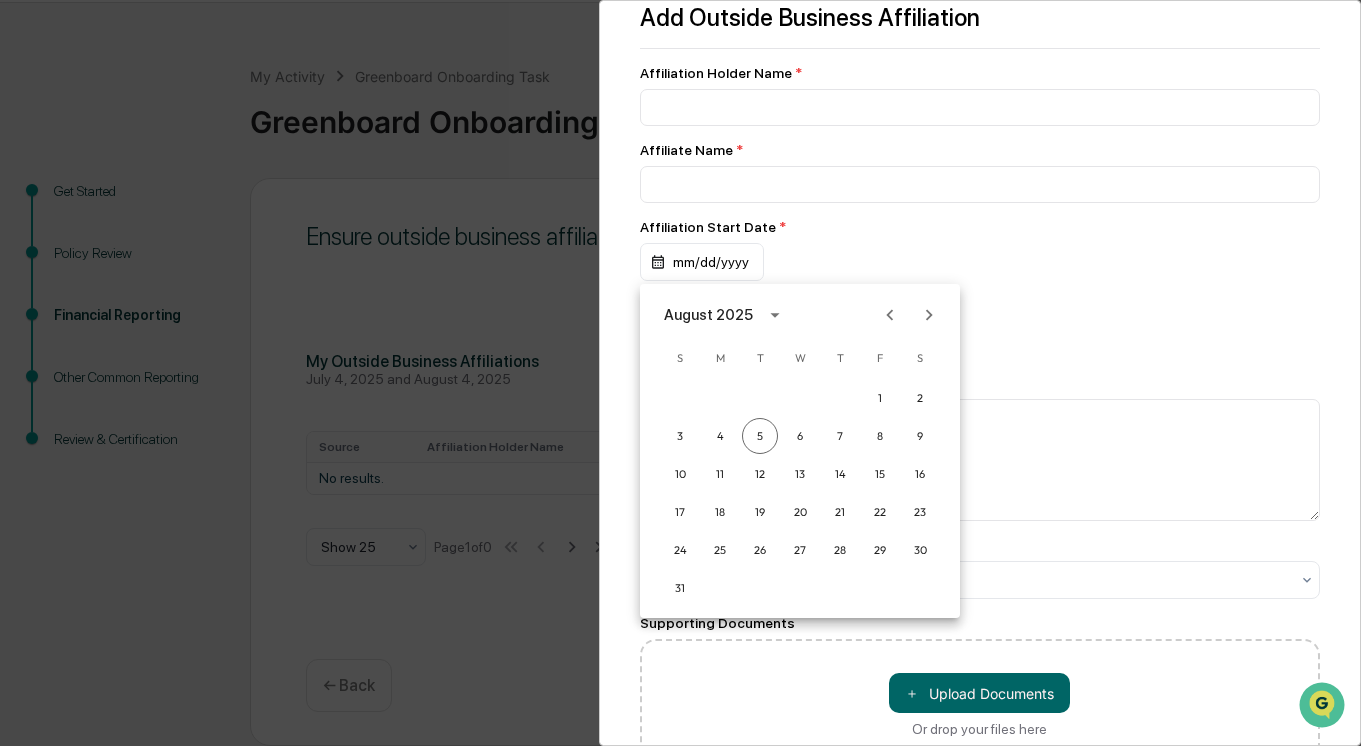 click at bounding box center (890, 315) 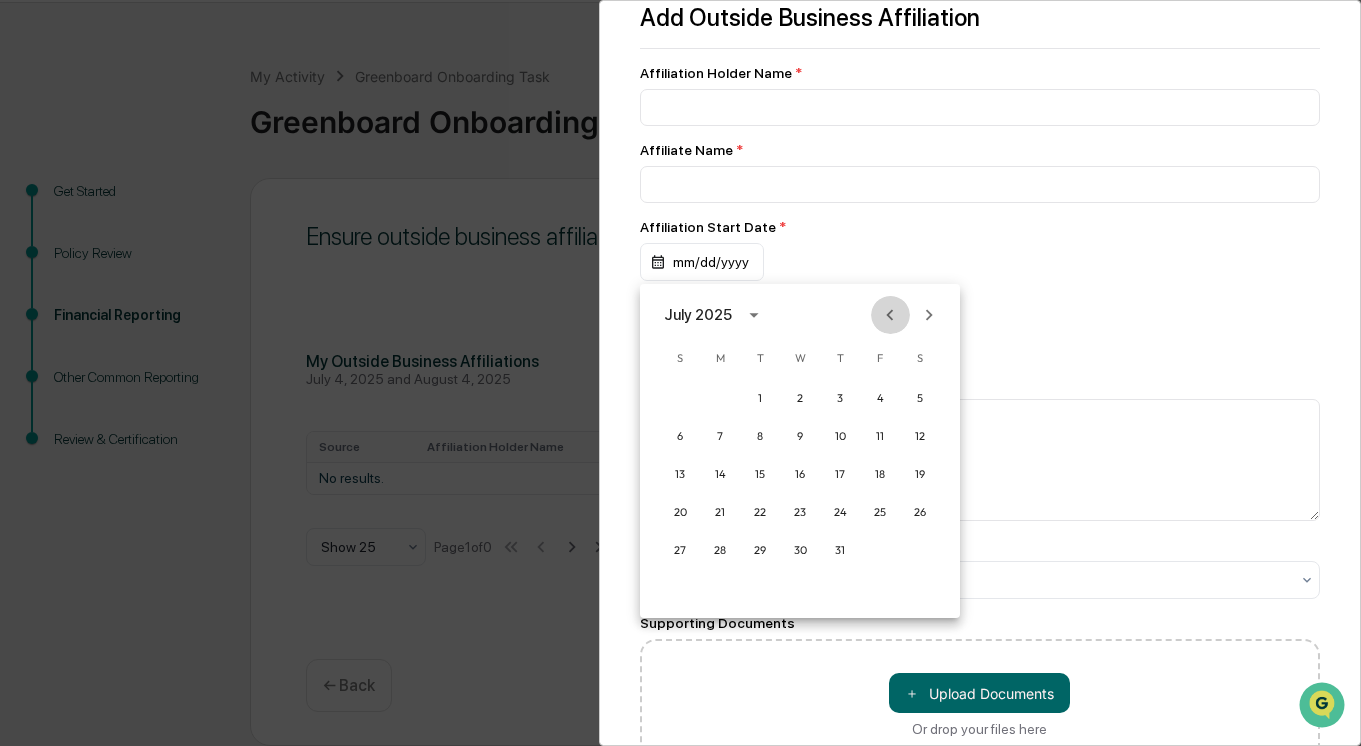 click at bounding box center (890, 315) 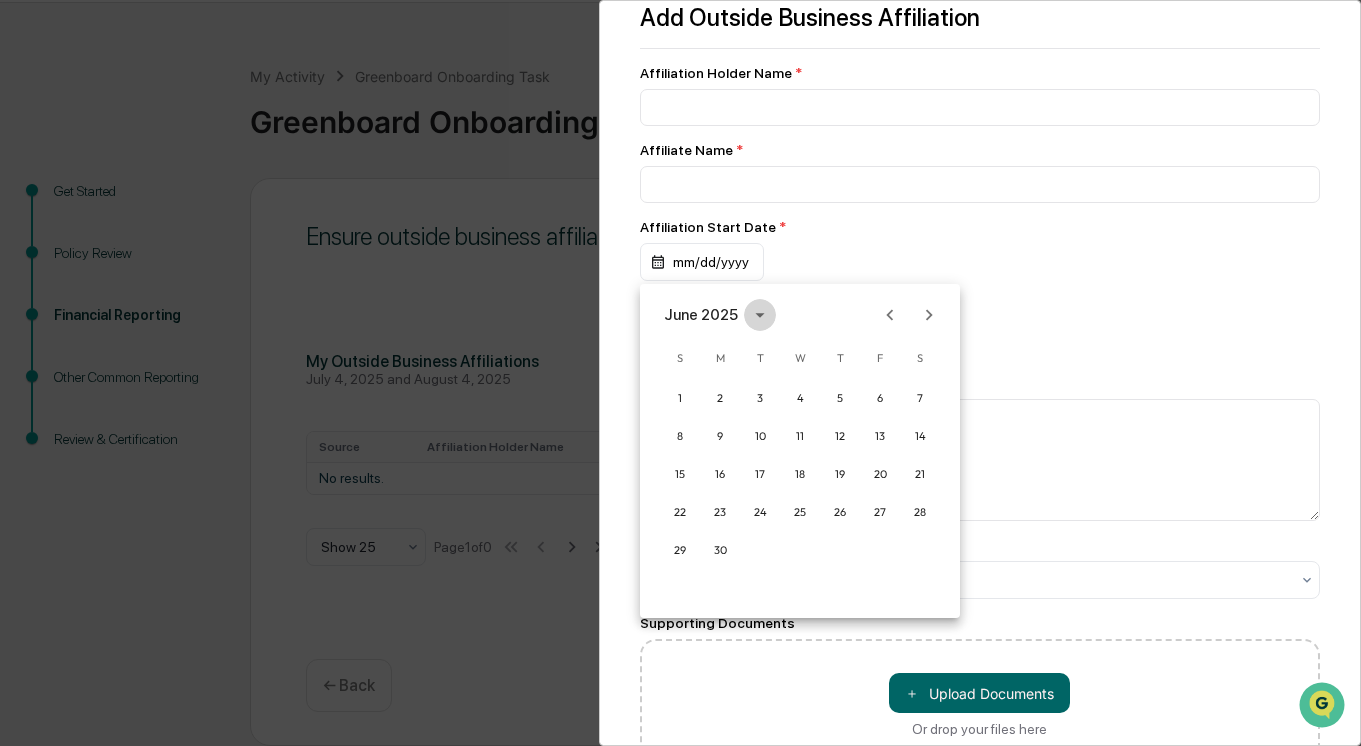 click 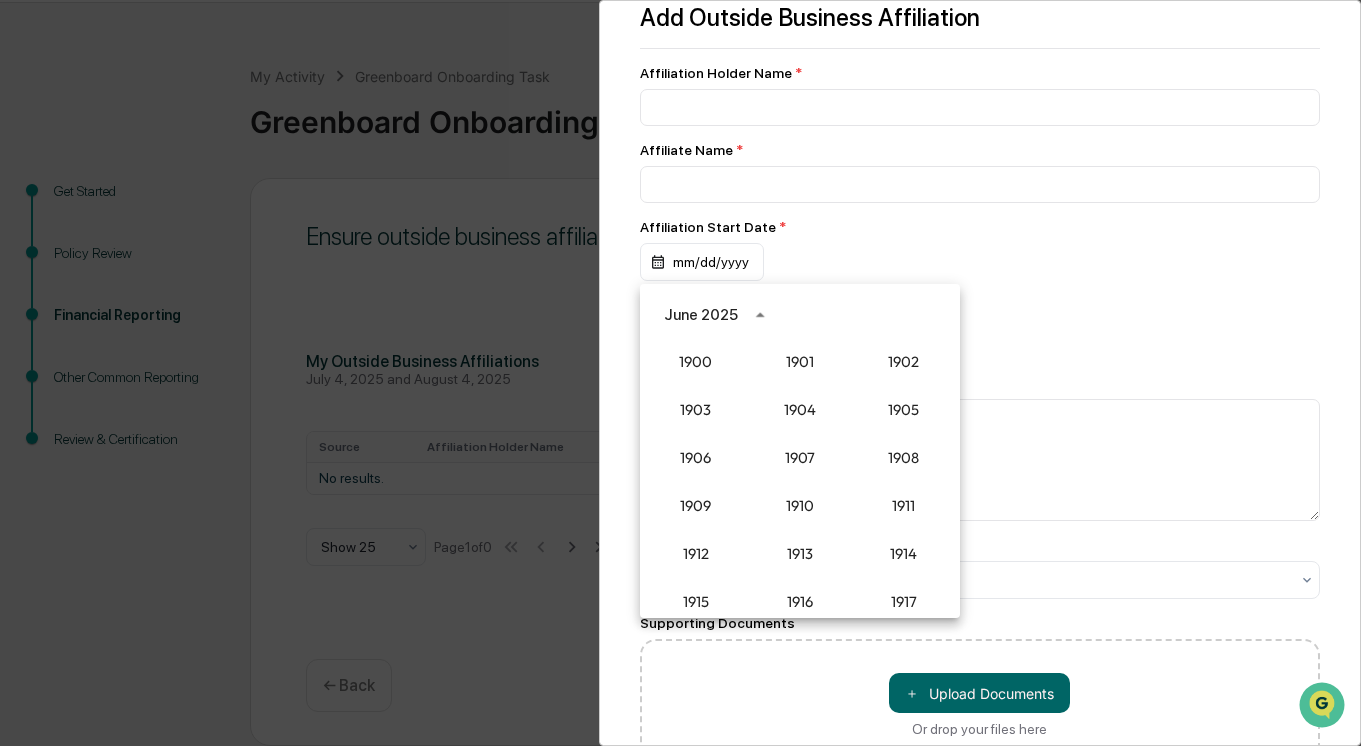 scroll, scrollTop: 1852, scrollLeft: 0, axis: vertical 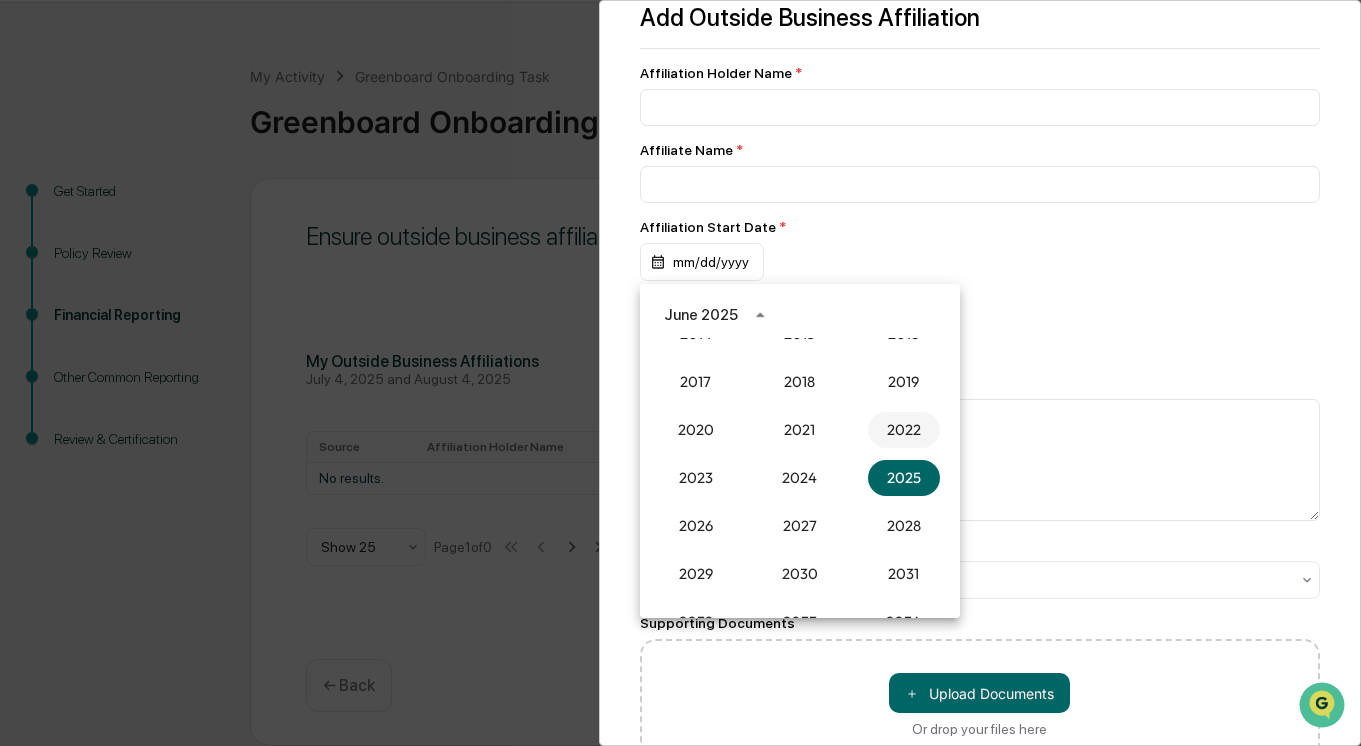 click on "2022" at bounding box center [904, 430] 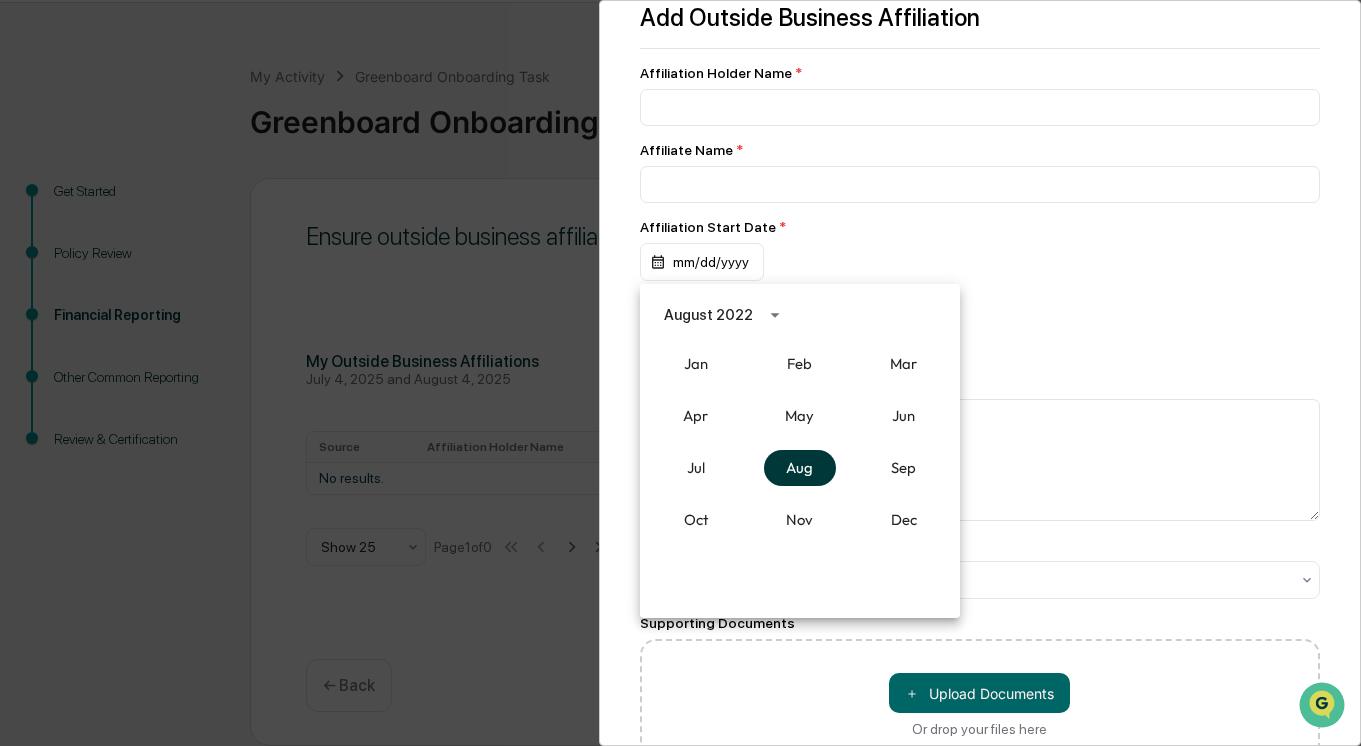 click on "Aug" at bounding box center [800, 468] 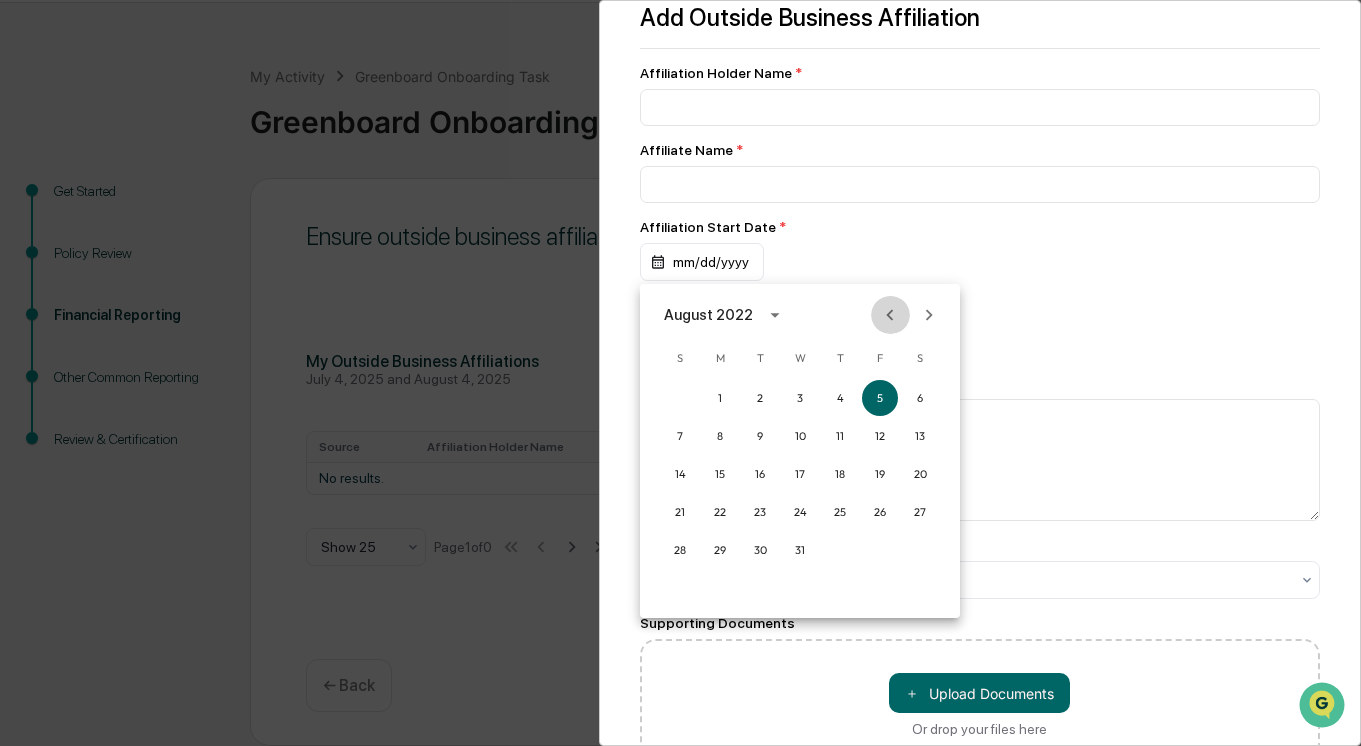 click 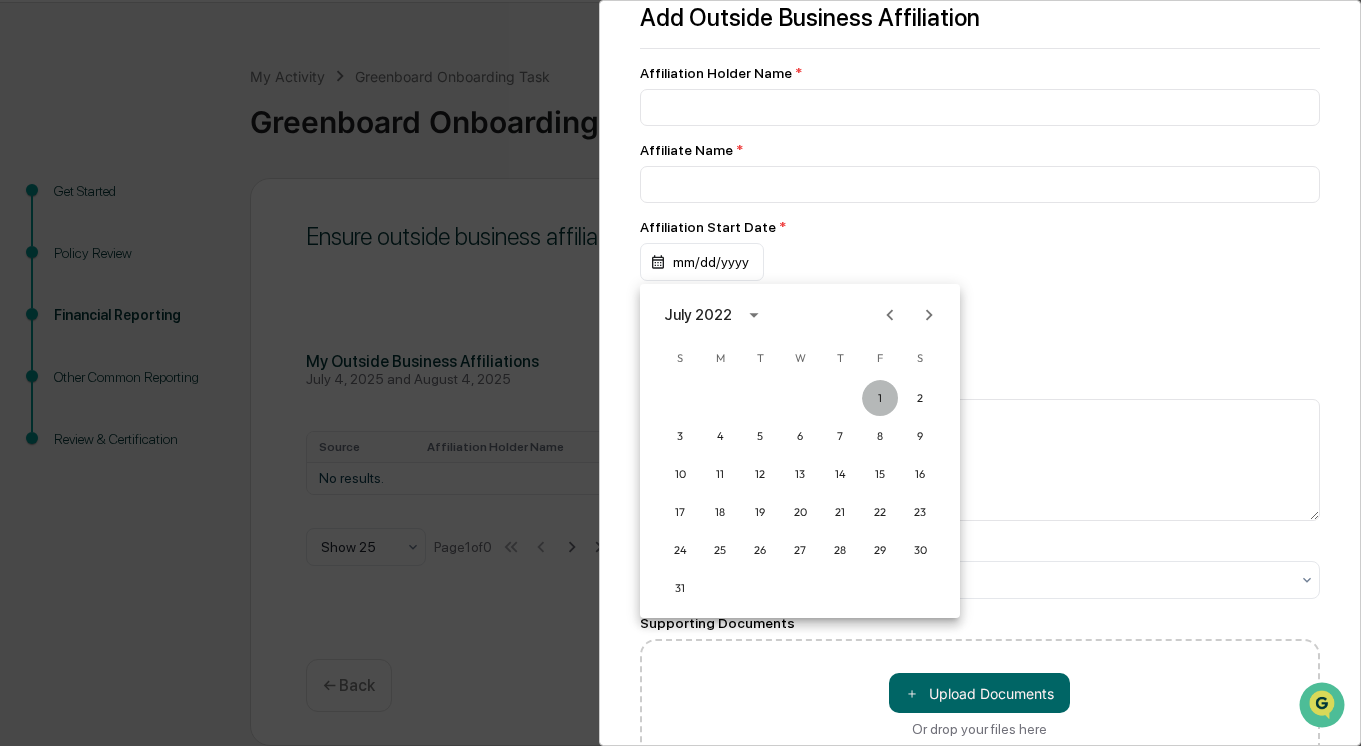 click on "1" at bounding box center [880, 398] 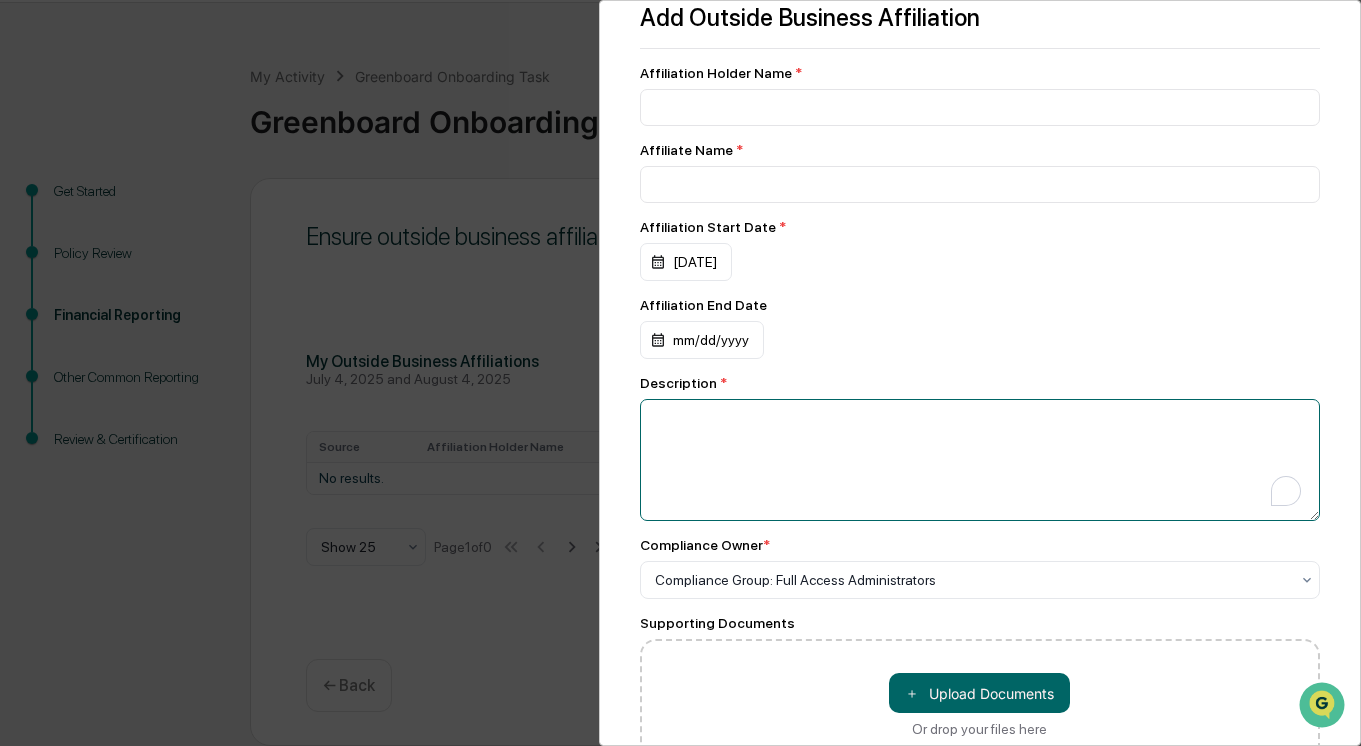click at bounding box center (980, 460) 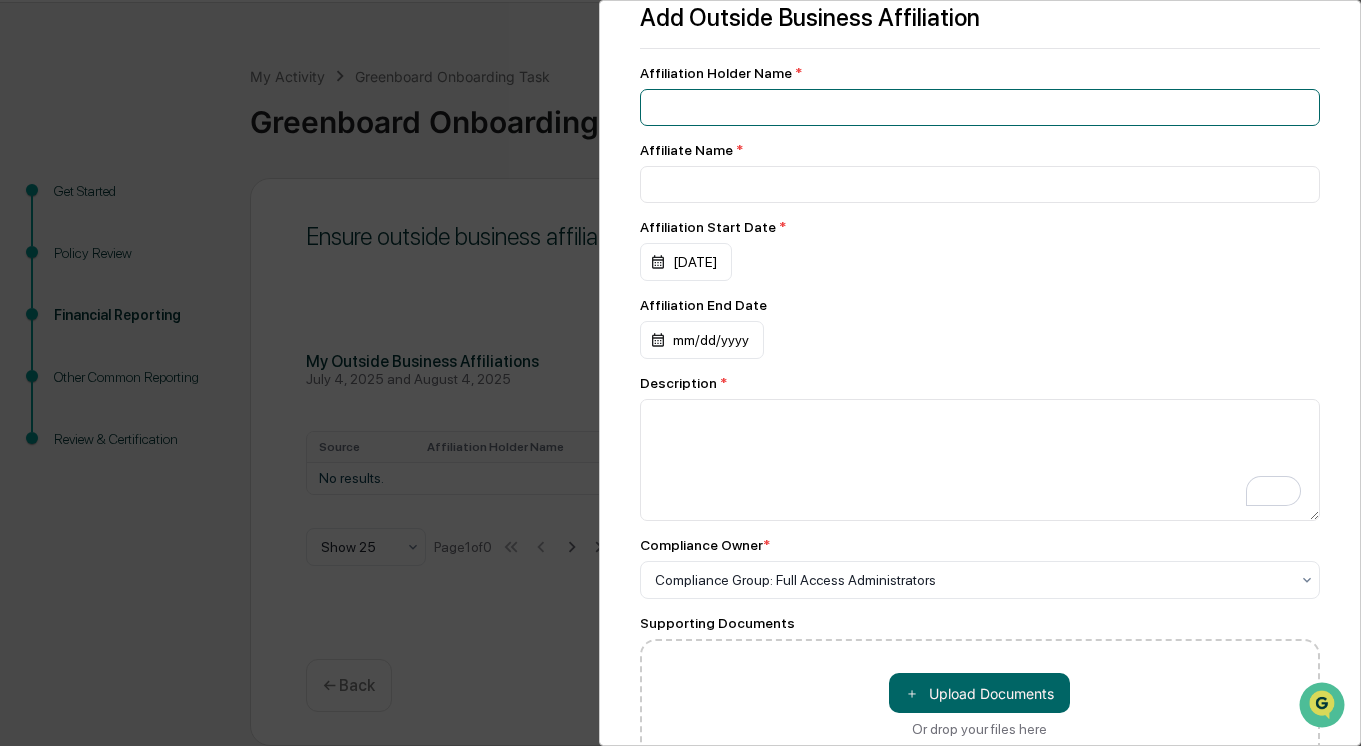 click at bounding box center [980, 107] 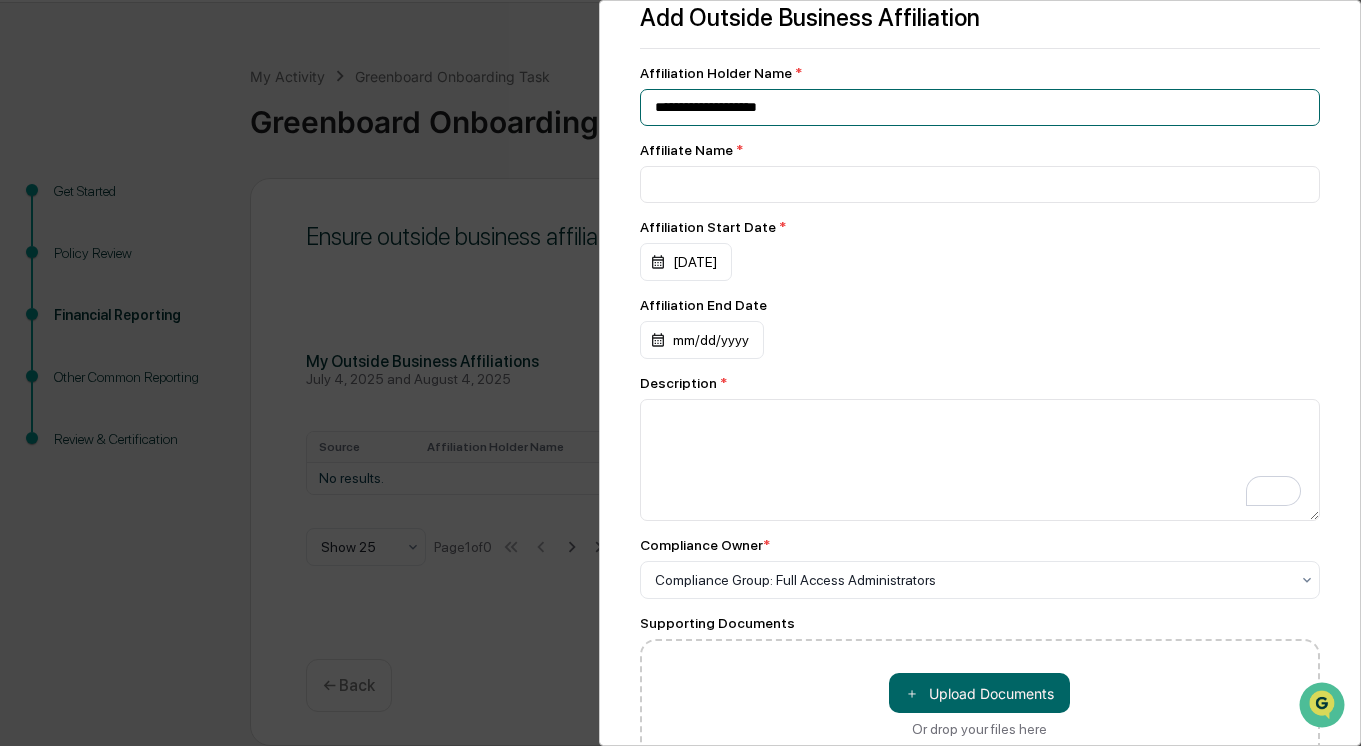 type on "**********" 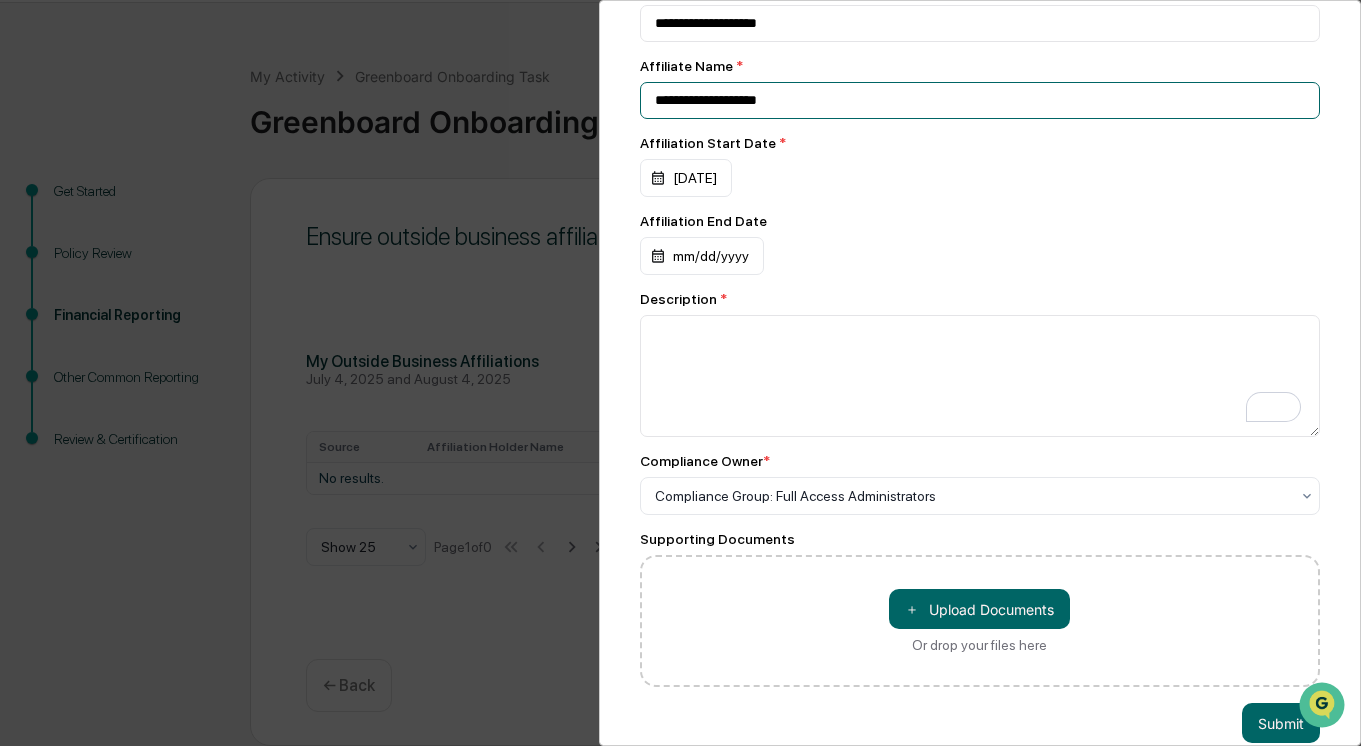 scroll, scrollTop: 136, scrollLeft: 0, axis: vertical 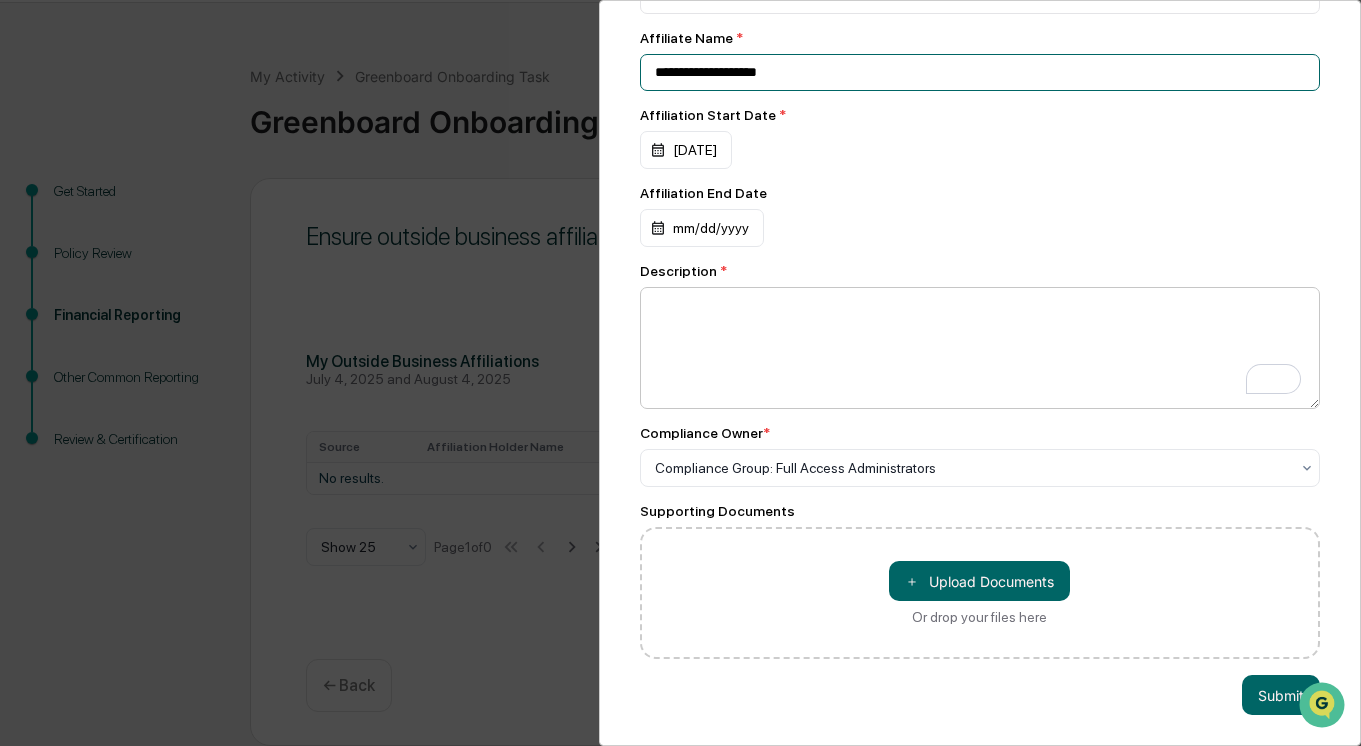 type on "**********" 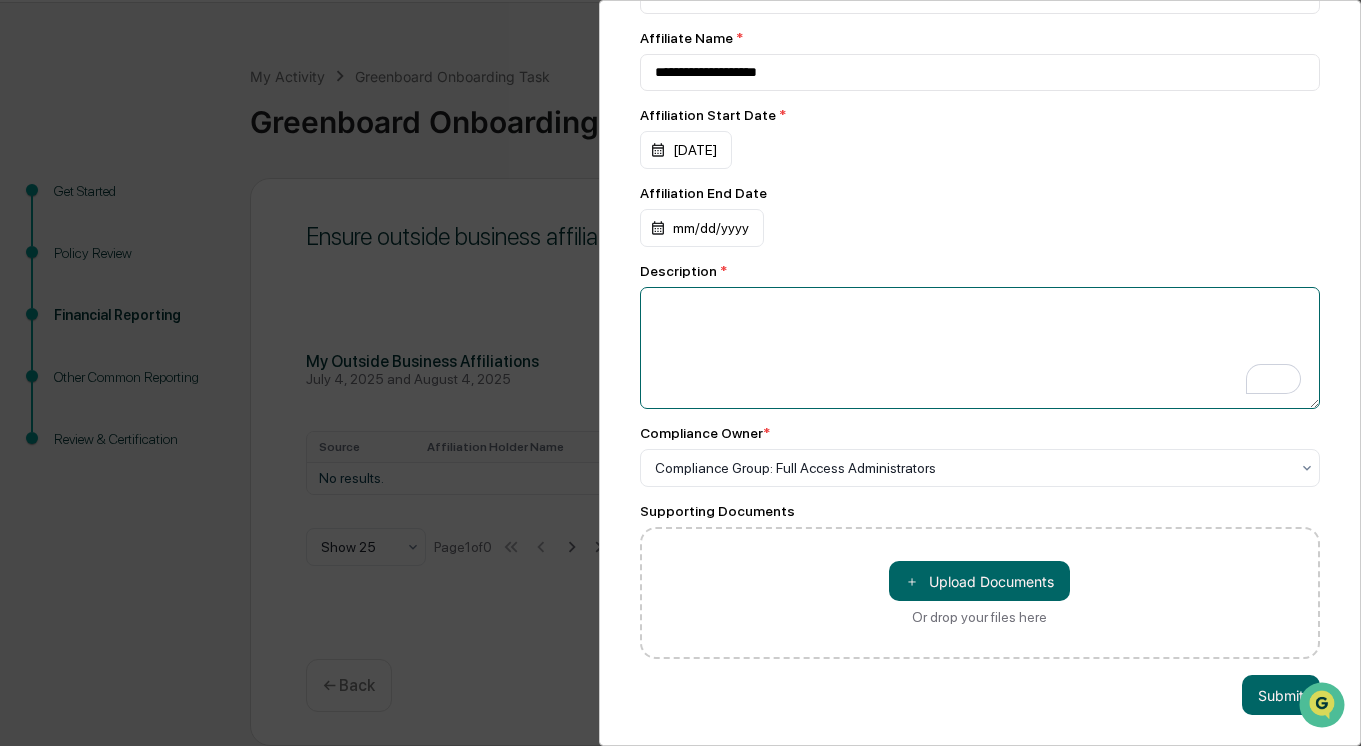 click at bounding box center [980, 348] 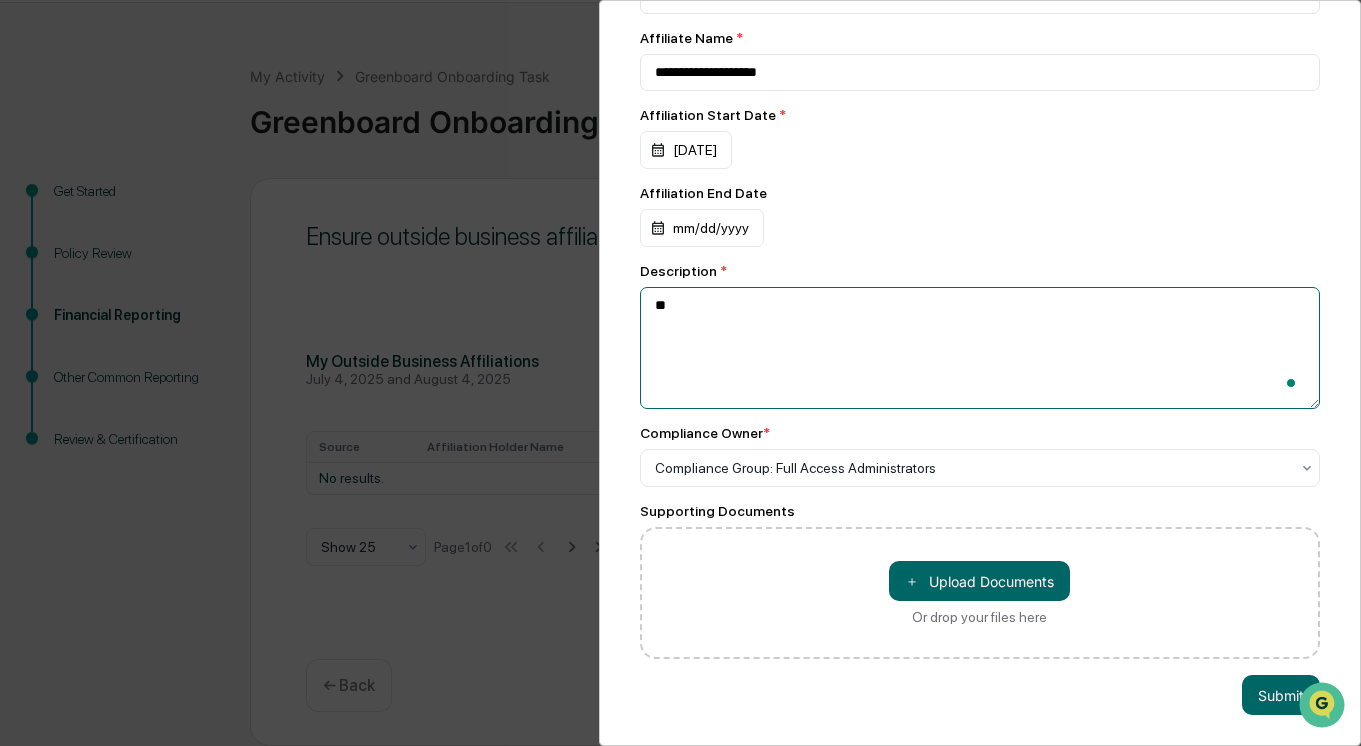 type on "*" 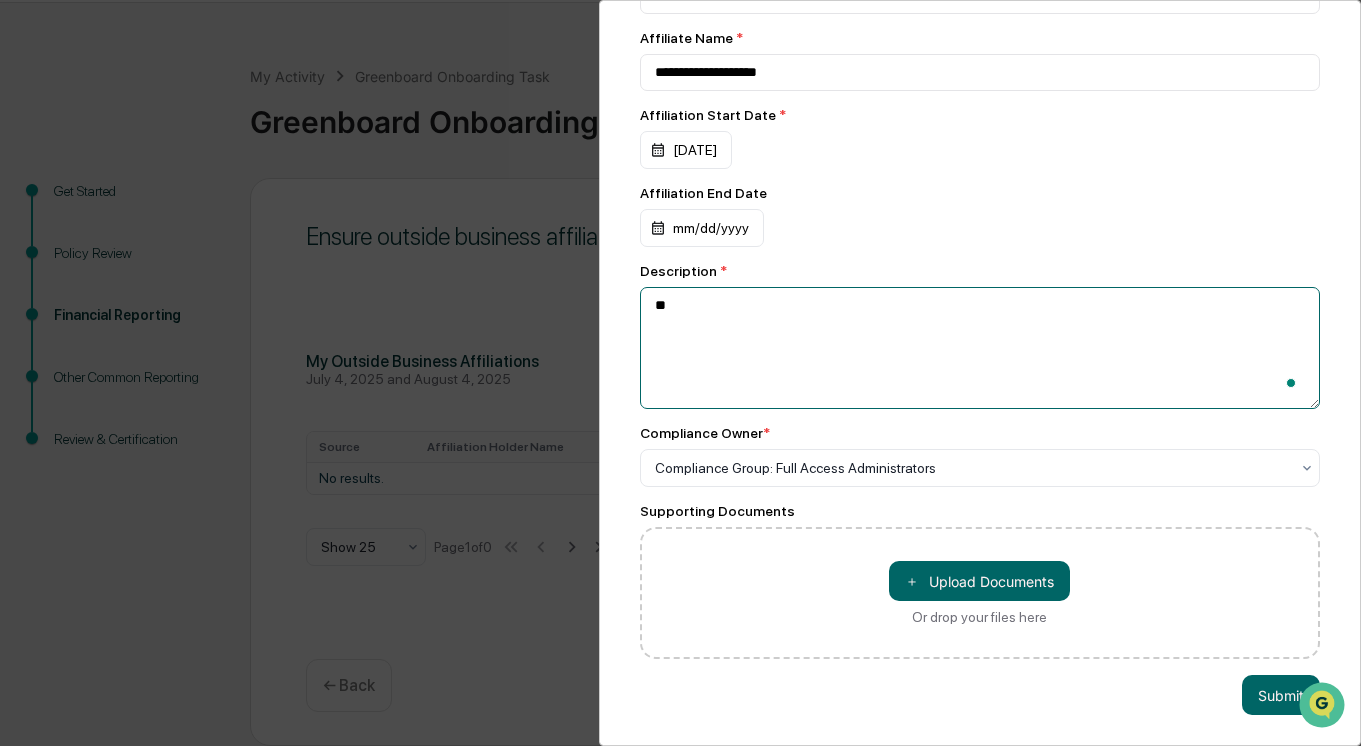 type on "*" 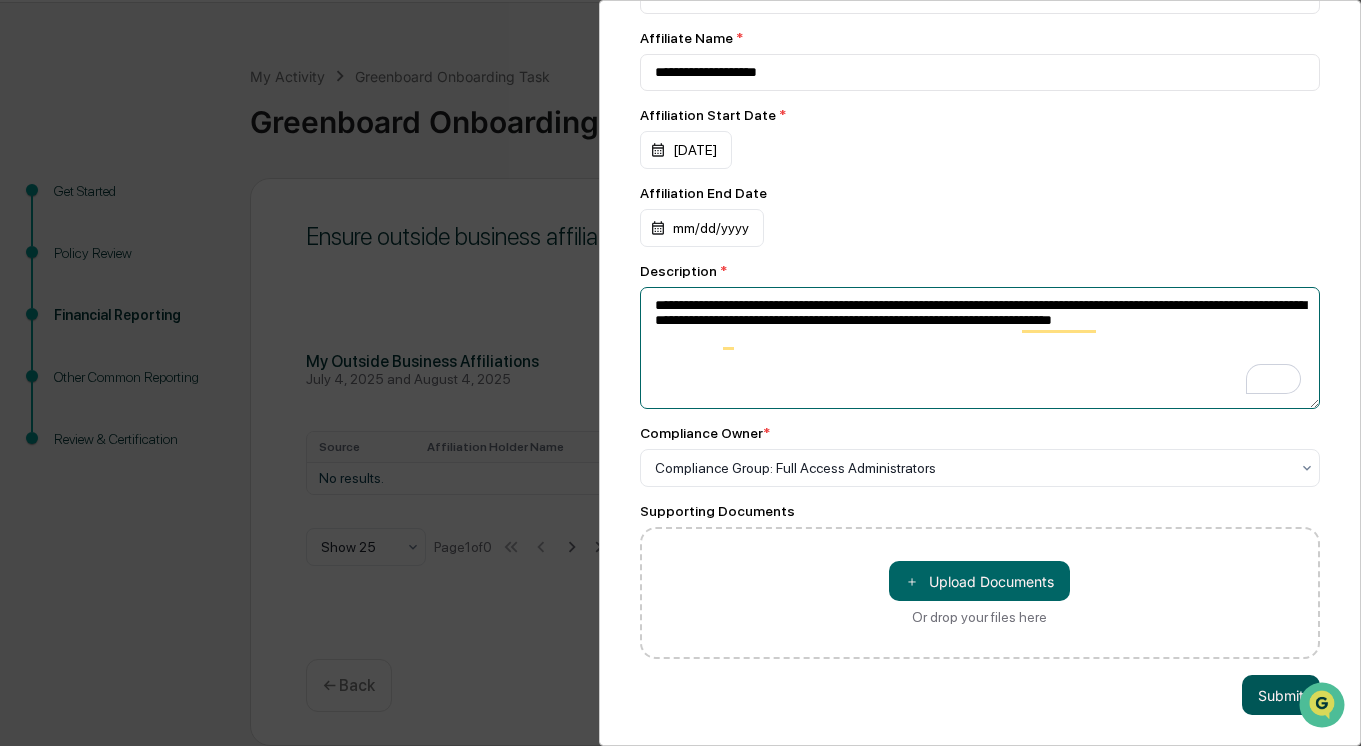 type on "**********" 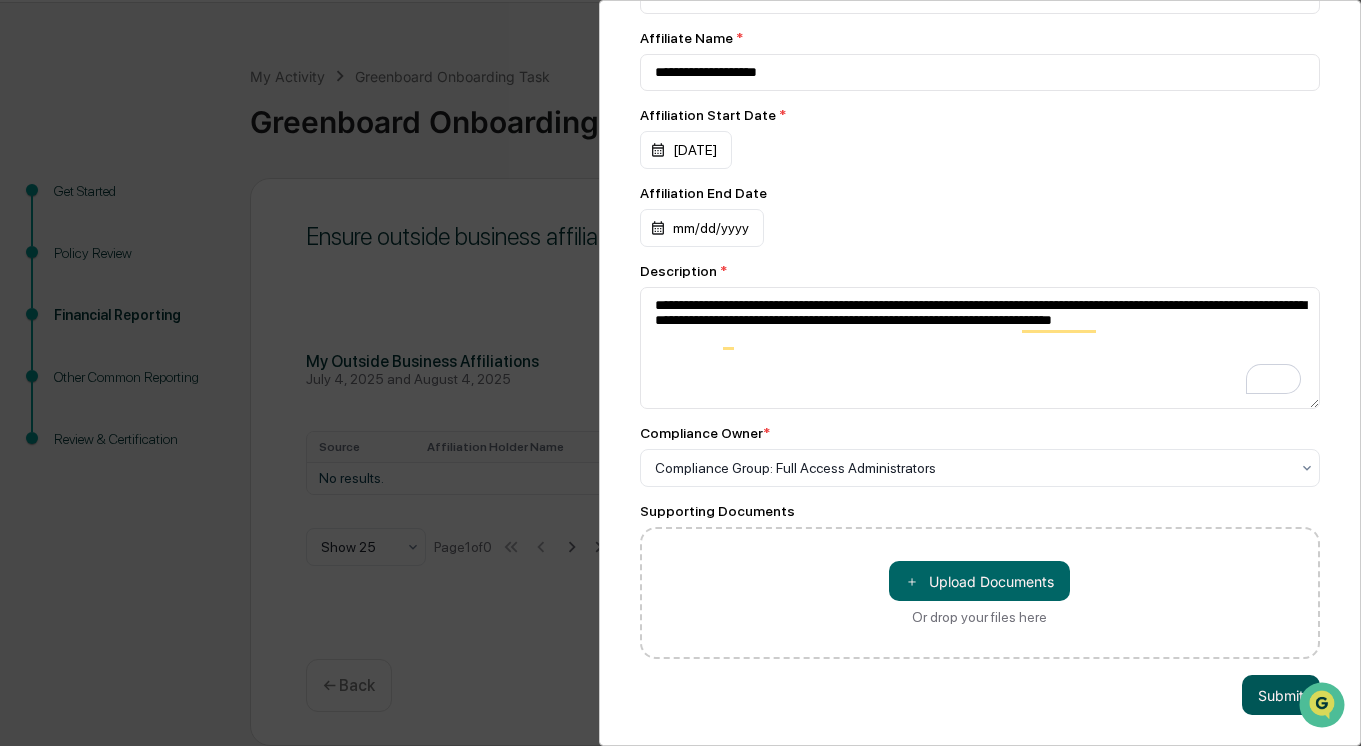 click on "Submit" at bounding box center (1281, 695) 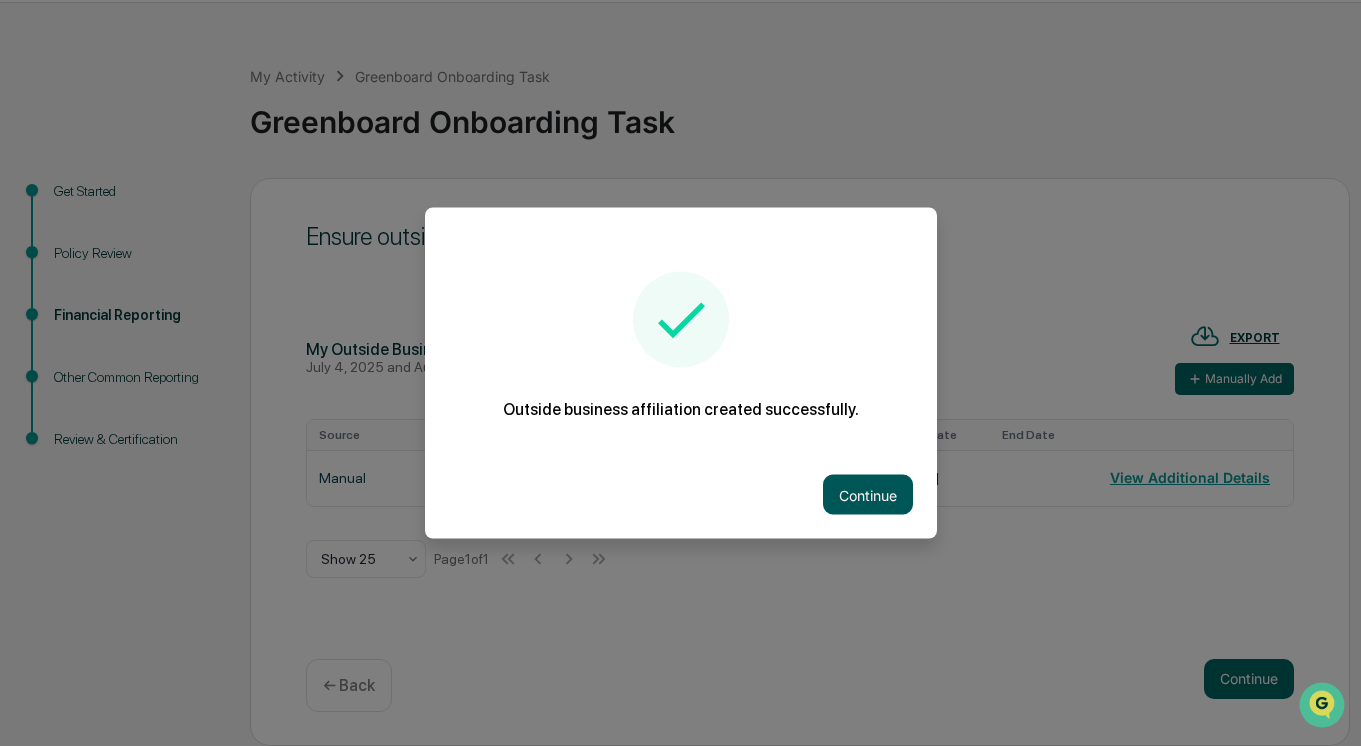 click on "Continue" at bounding box center [868, 495] 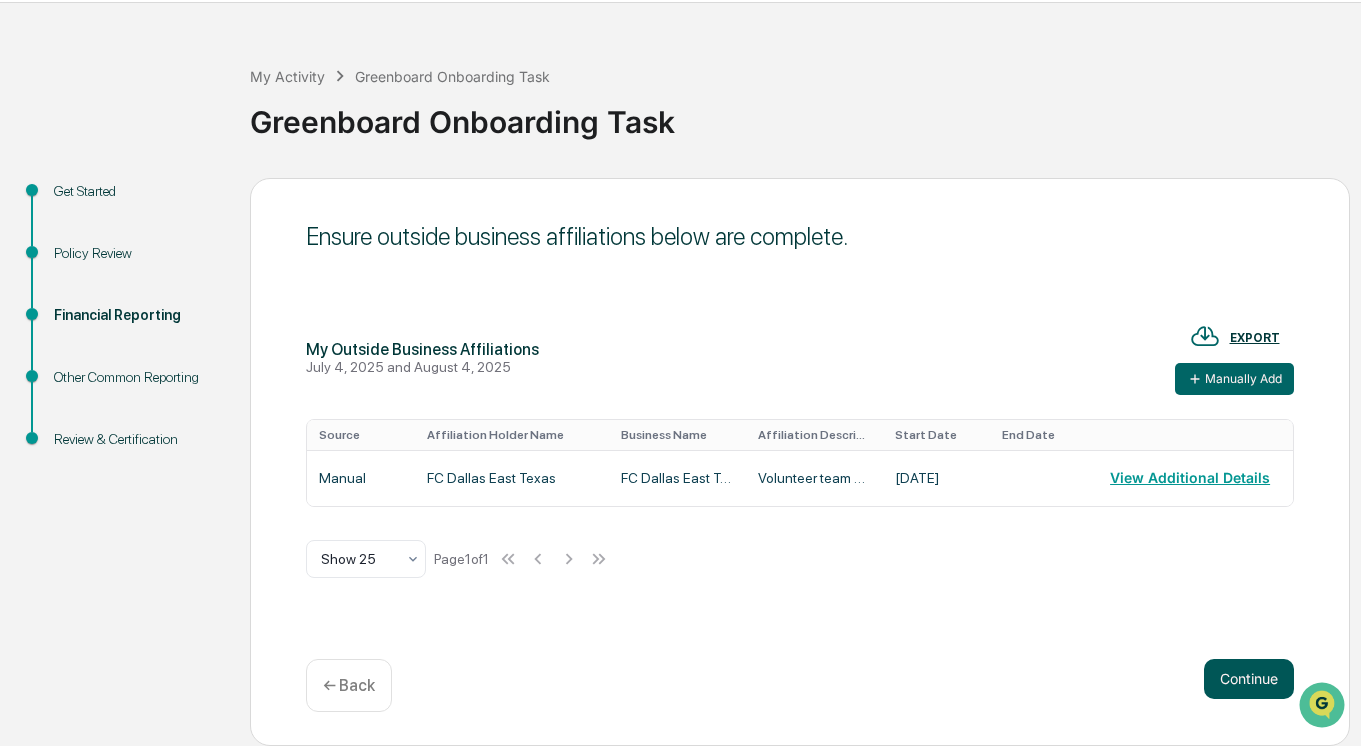 click on "Continue" at bounding box center [1249, 679] 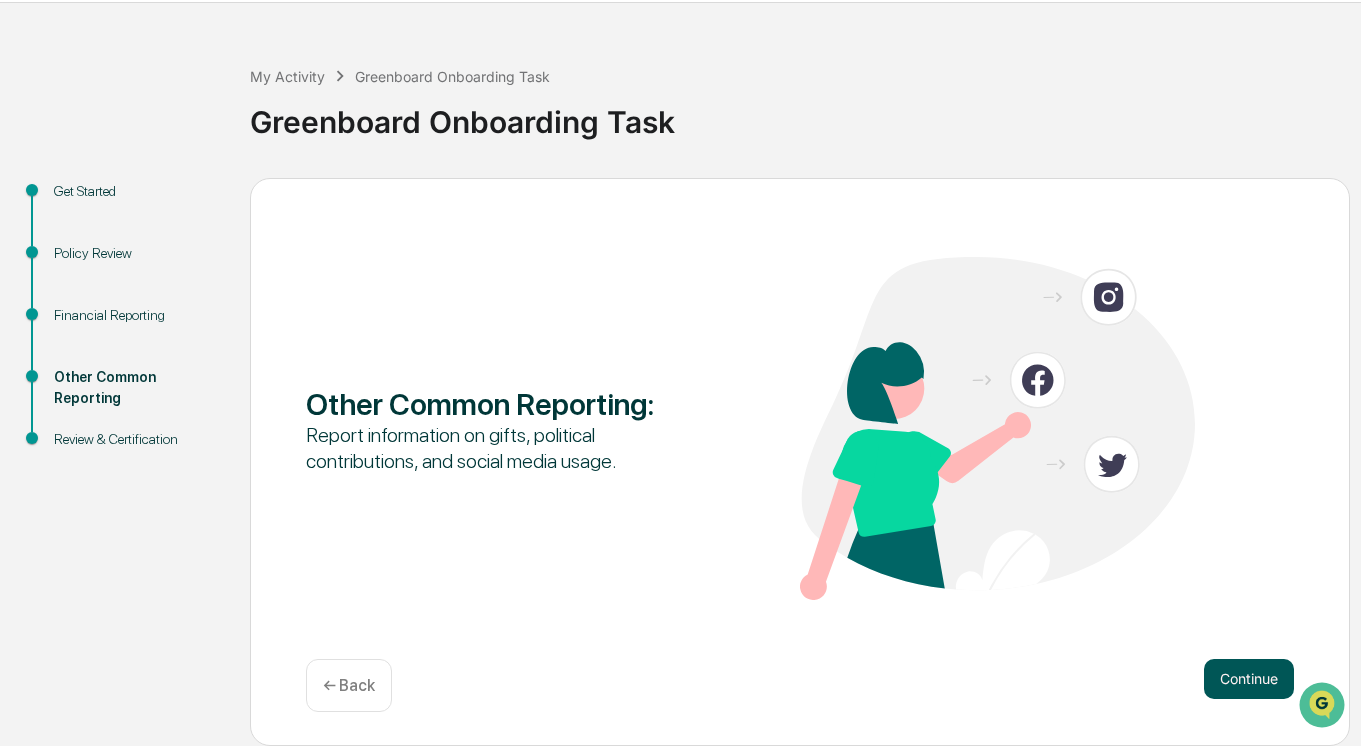 click on "Continue" at bounding box center [1249, 679] 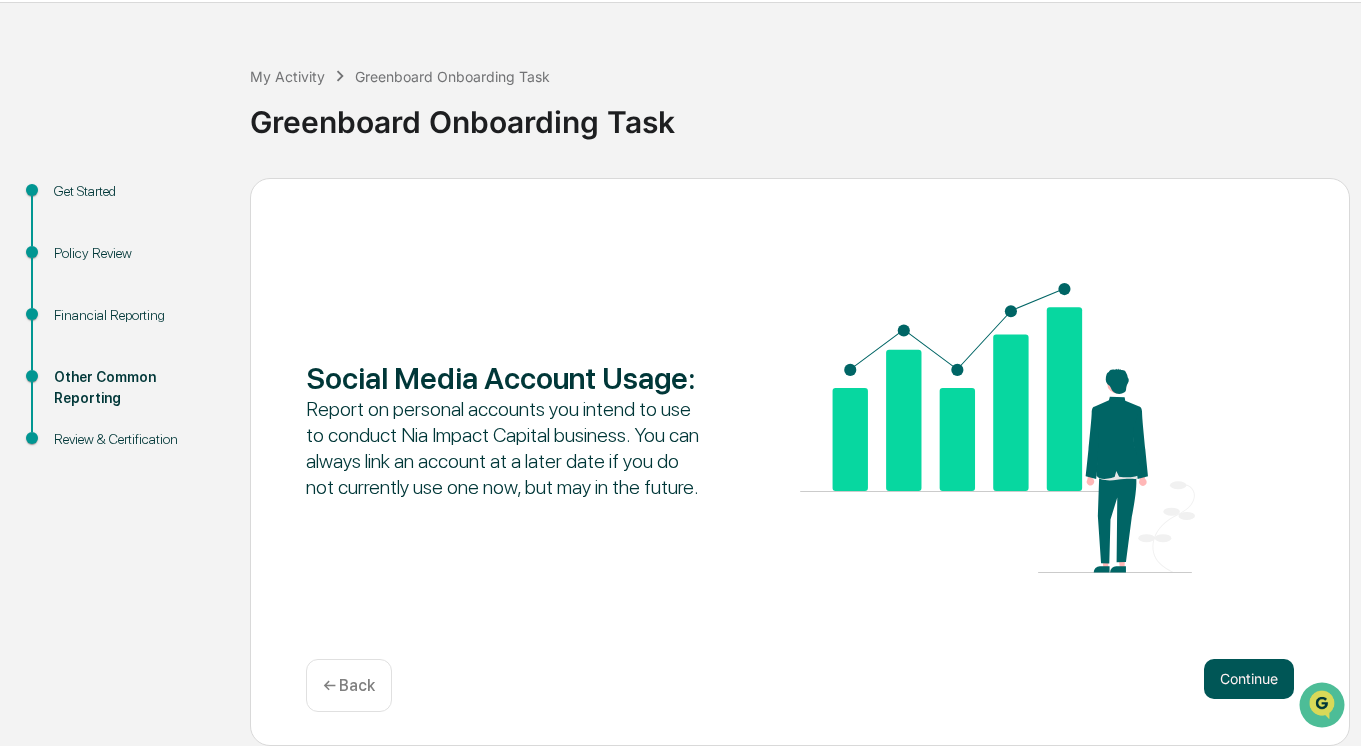 click on "Continue" at bounding box center (1249, 679) 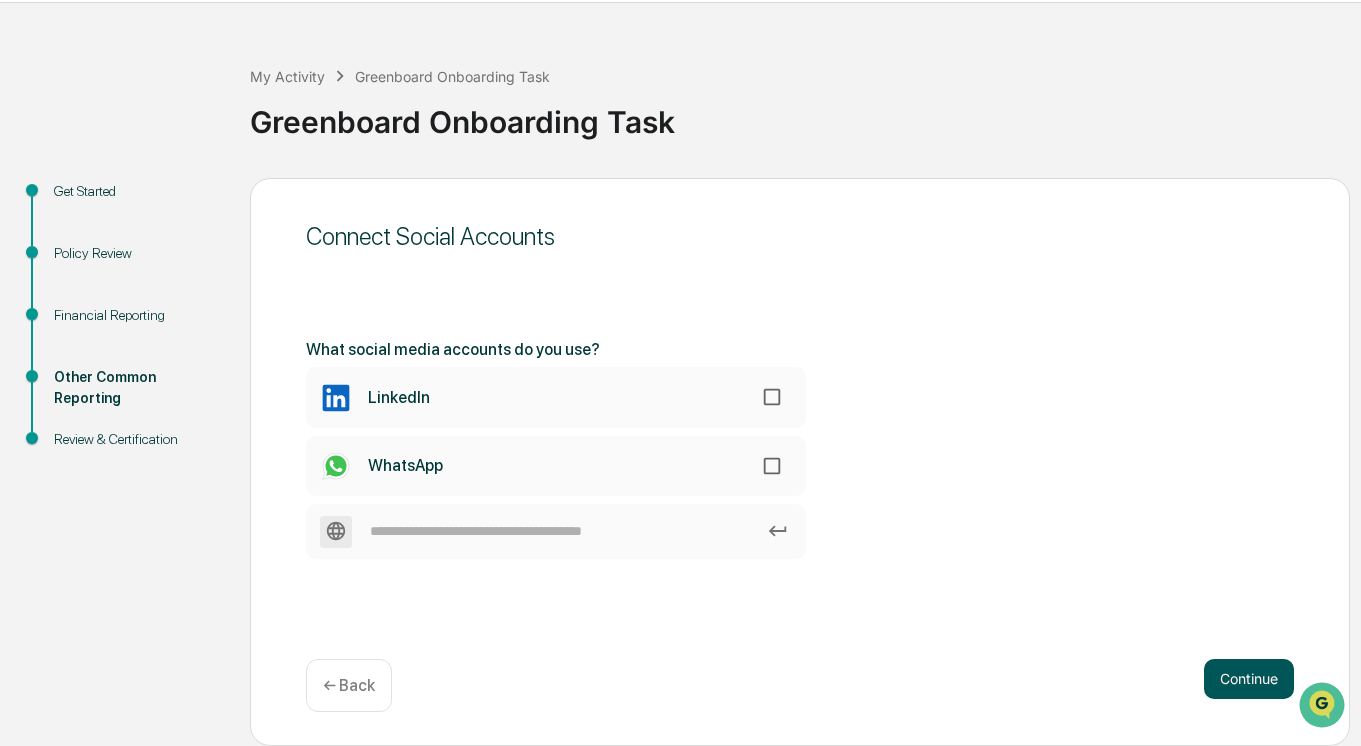 click on "Continue" at bounding box center (1249, 679) 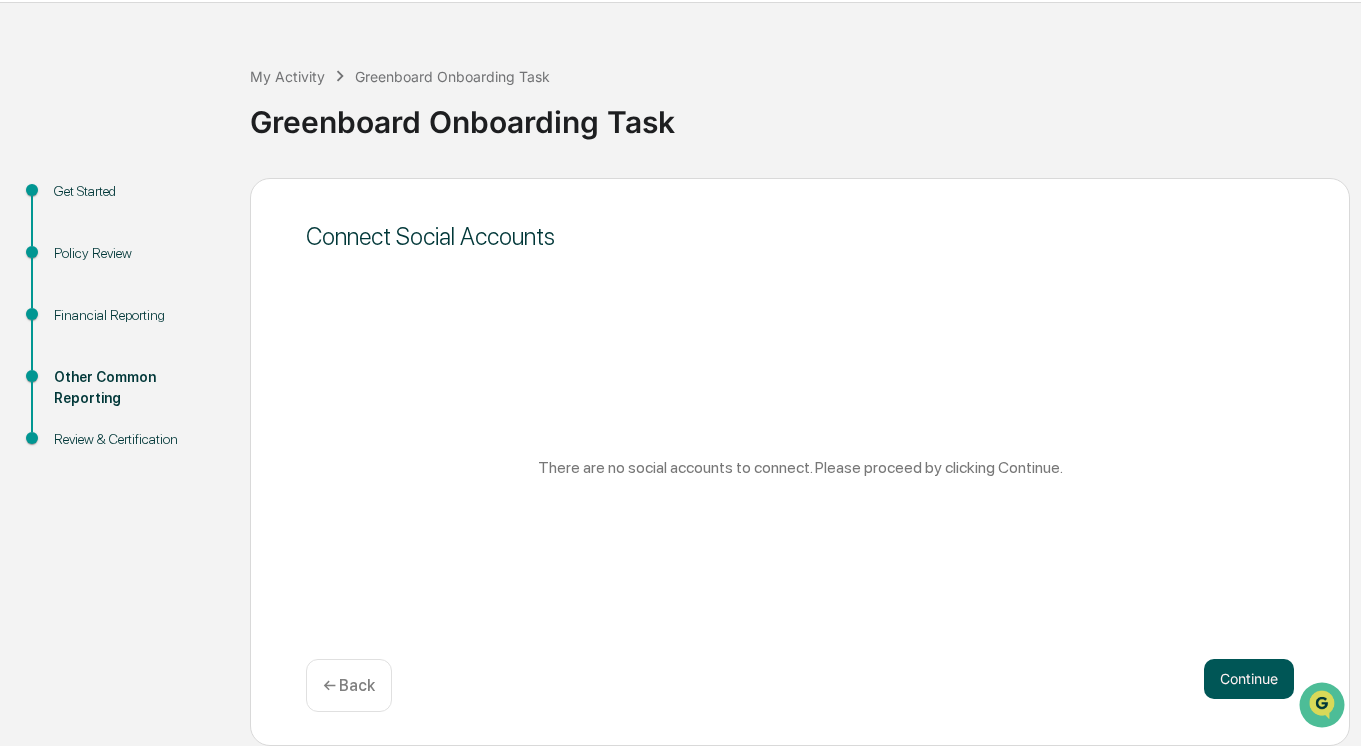 click on "Continue" at bounding box center [1249, 679] 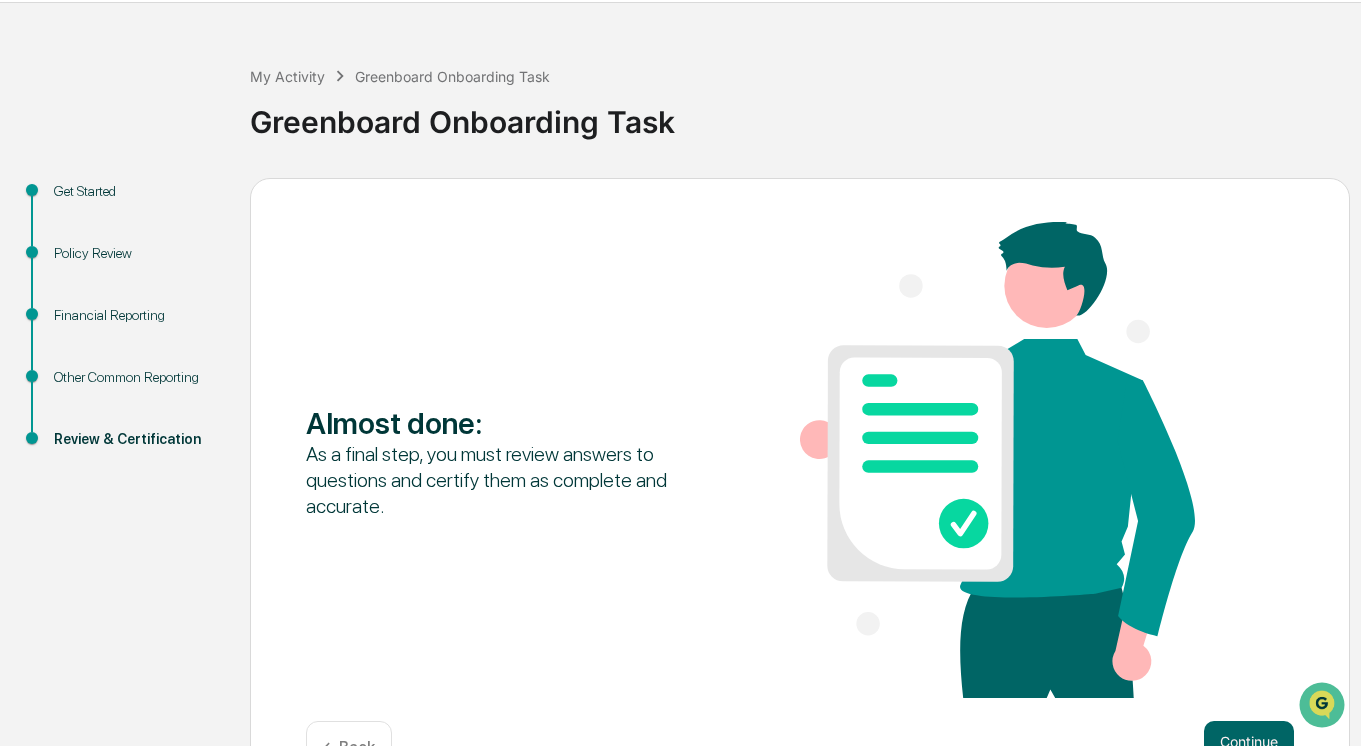 scroll, scrollTop: 123, scrollLeft: 0, axis: vertical 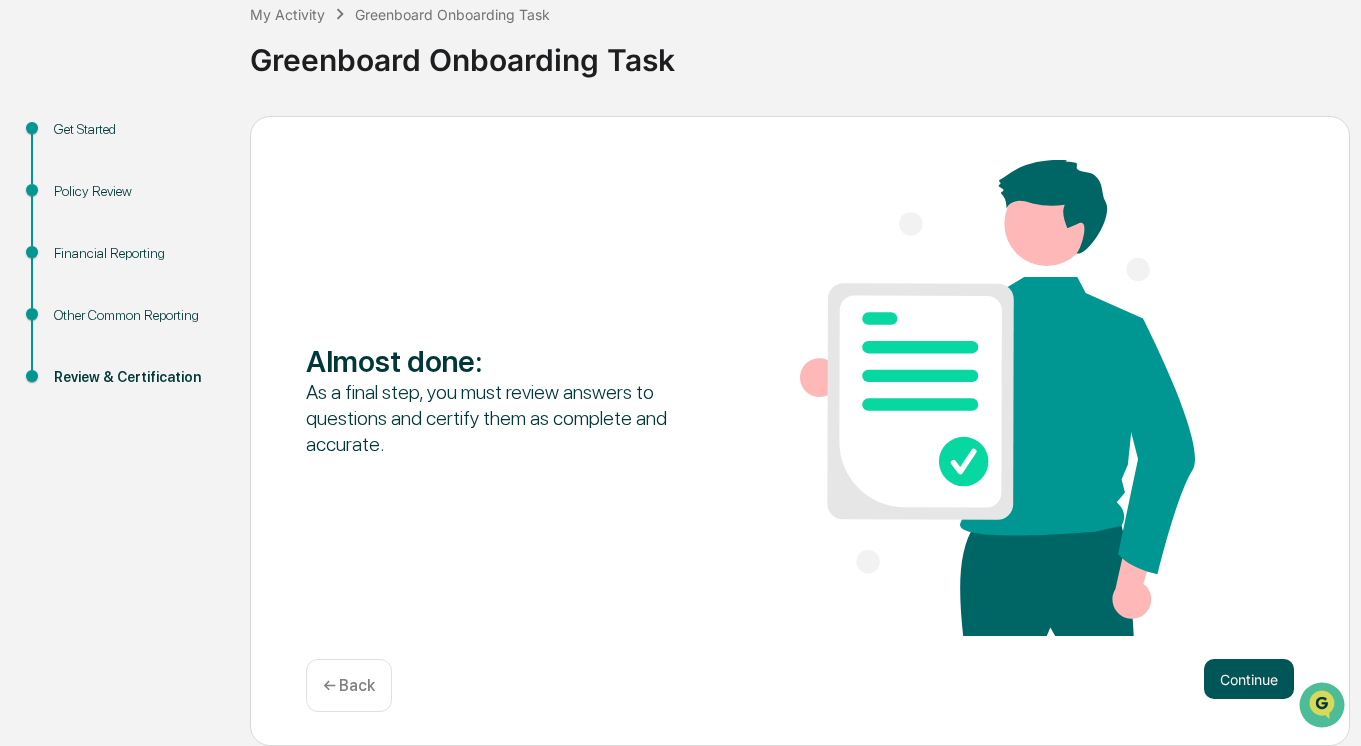 click on "Continue" at bounding box center [1249, 679] 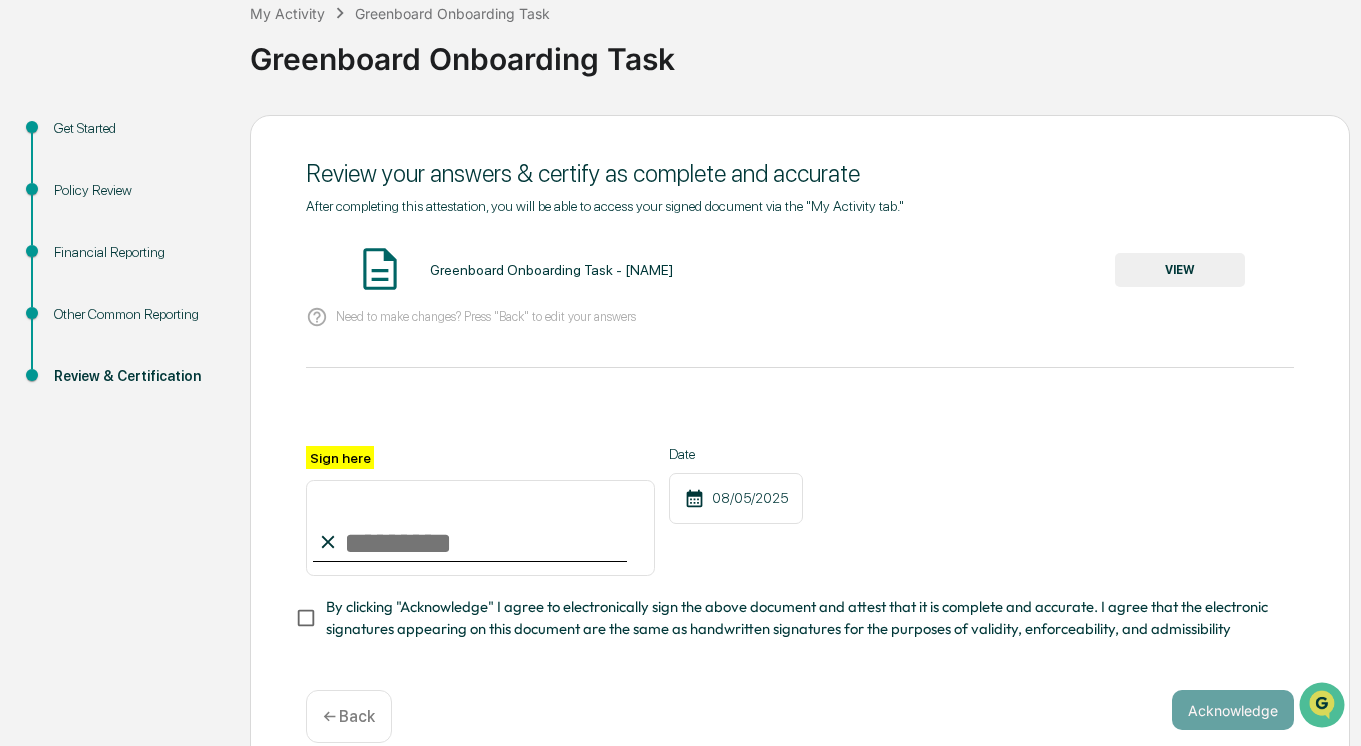 click on "Sign here" at bounding box center [480, 528] 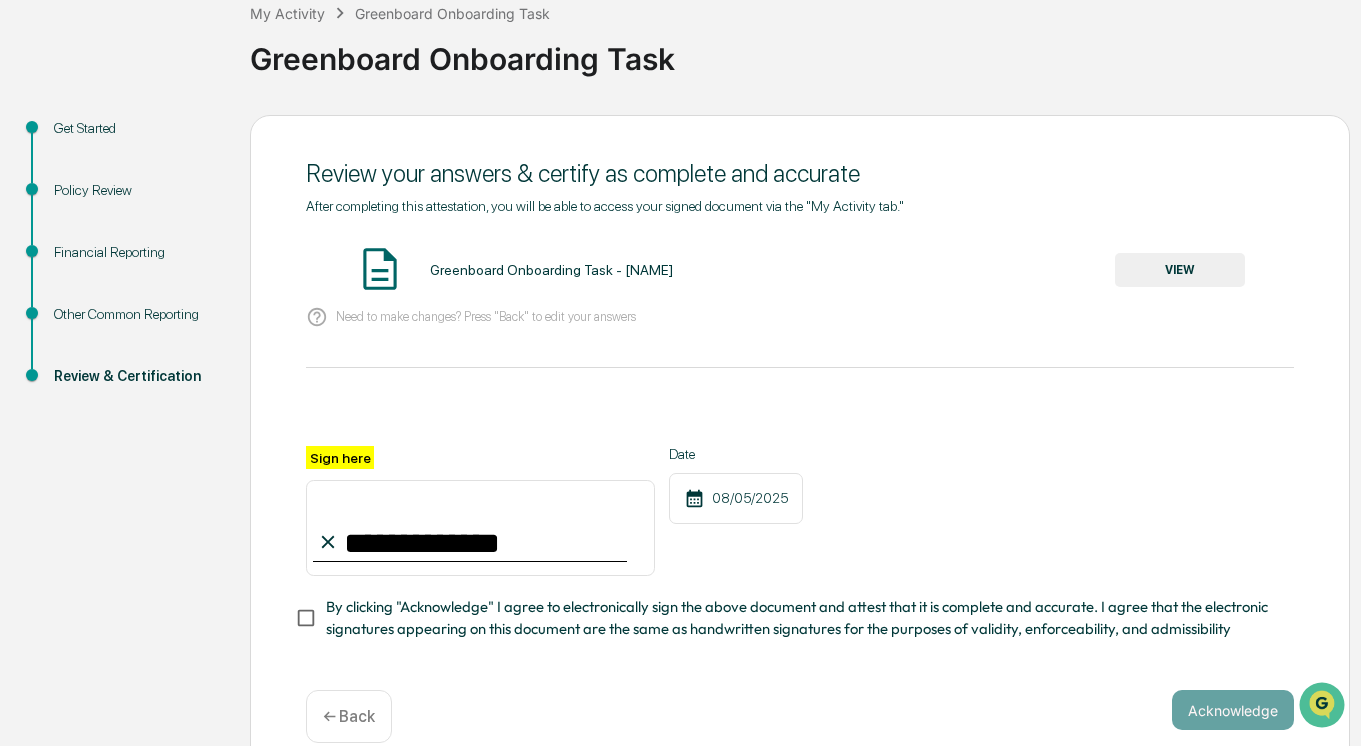 scroll, scrollTop: 153, scrollLeft: 0, axis: vertical 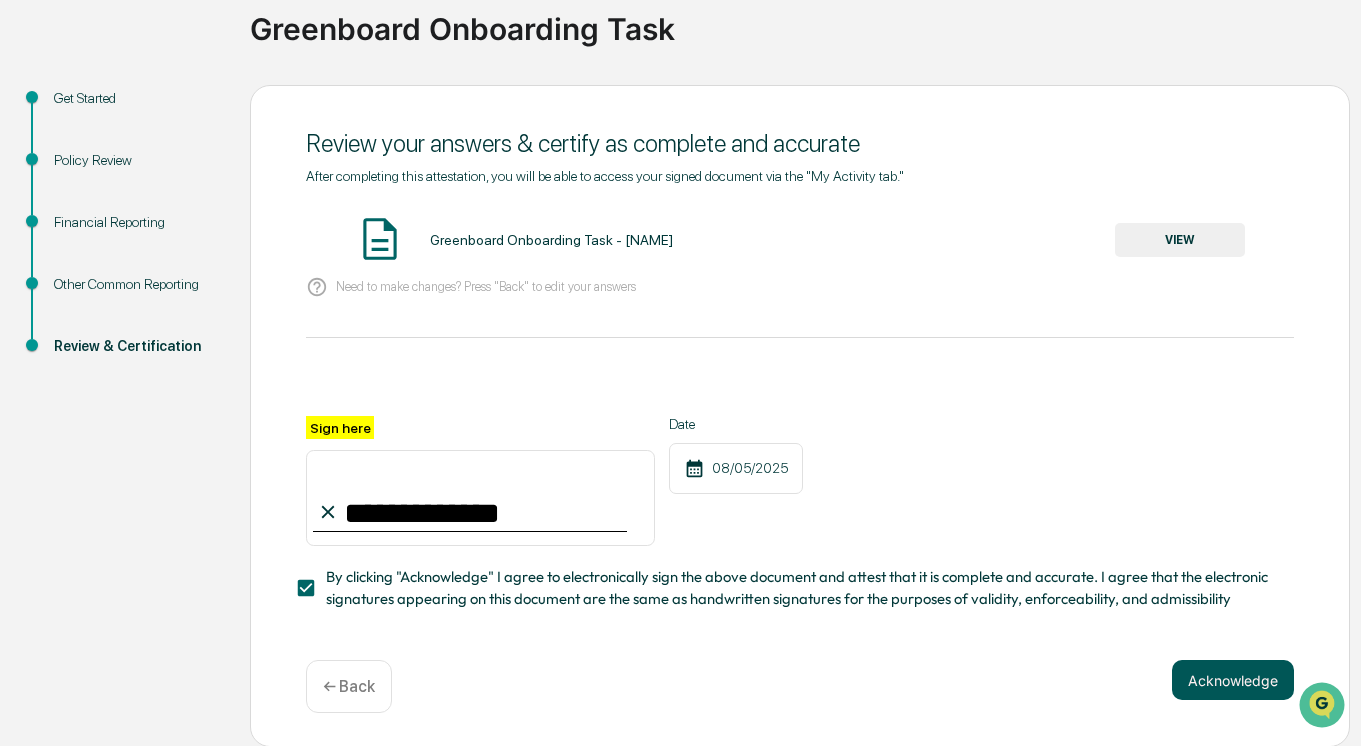 click on "Acknowledge" at bounding box center [1233, 680] 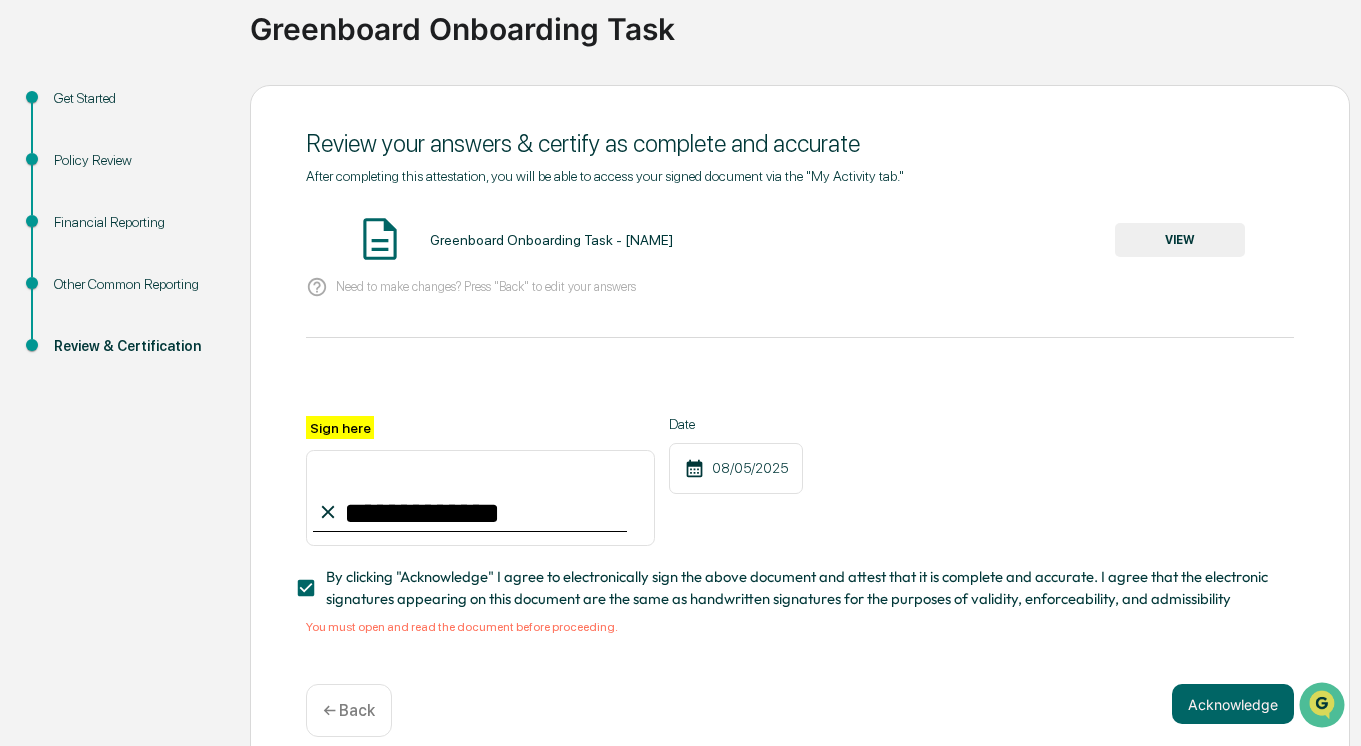 click on "Greenboard Onboarding Task - [NAME] VIEW" at bounding box center [800, 240] 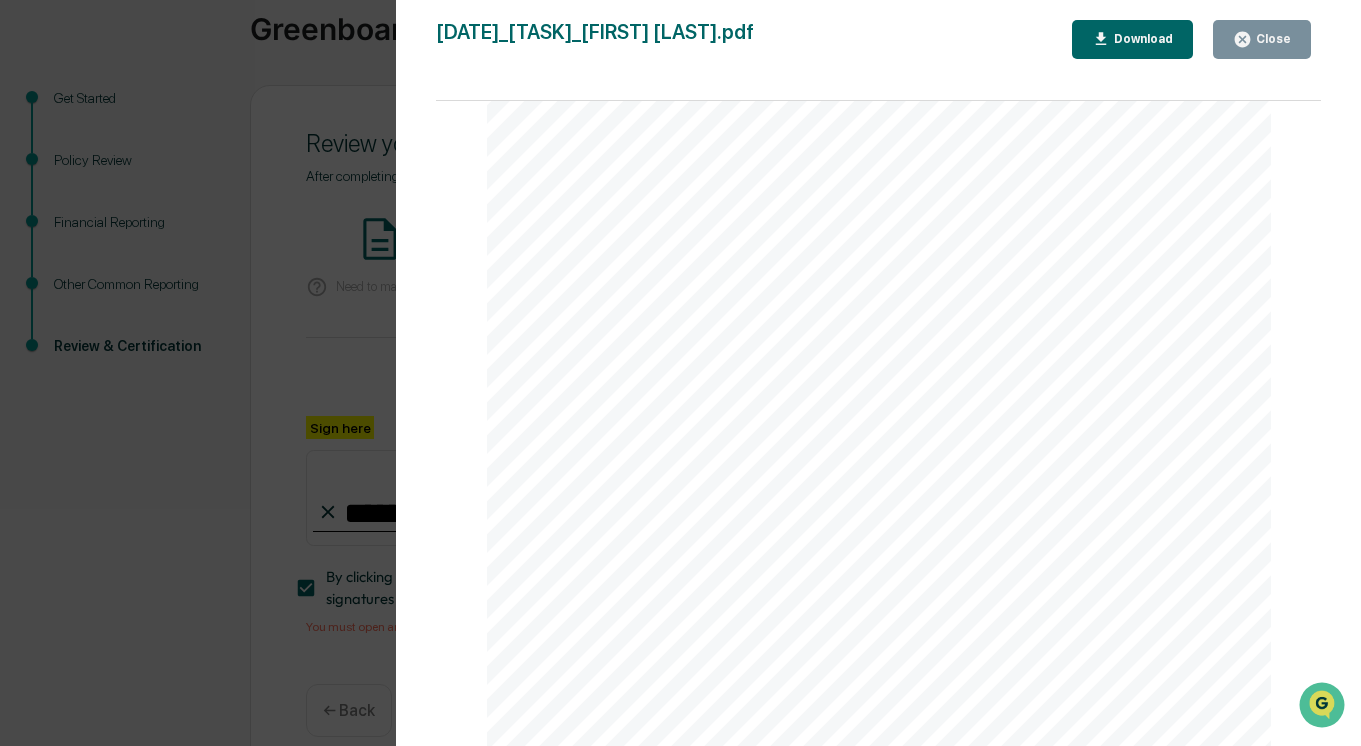 scroll, scrollTop: 4036, scrollLeft: 0, axis: vertical 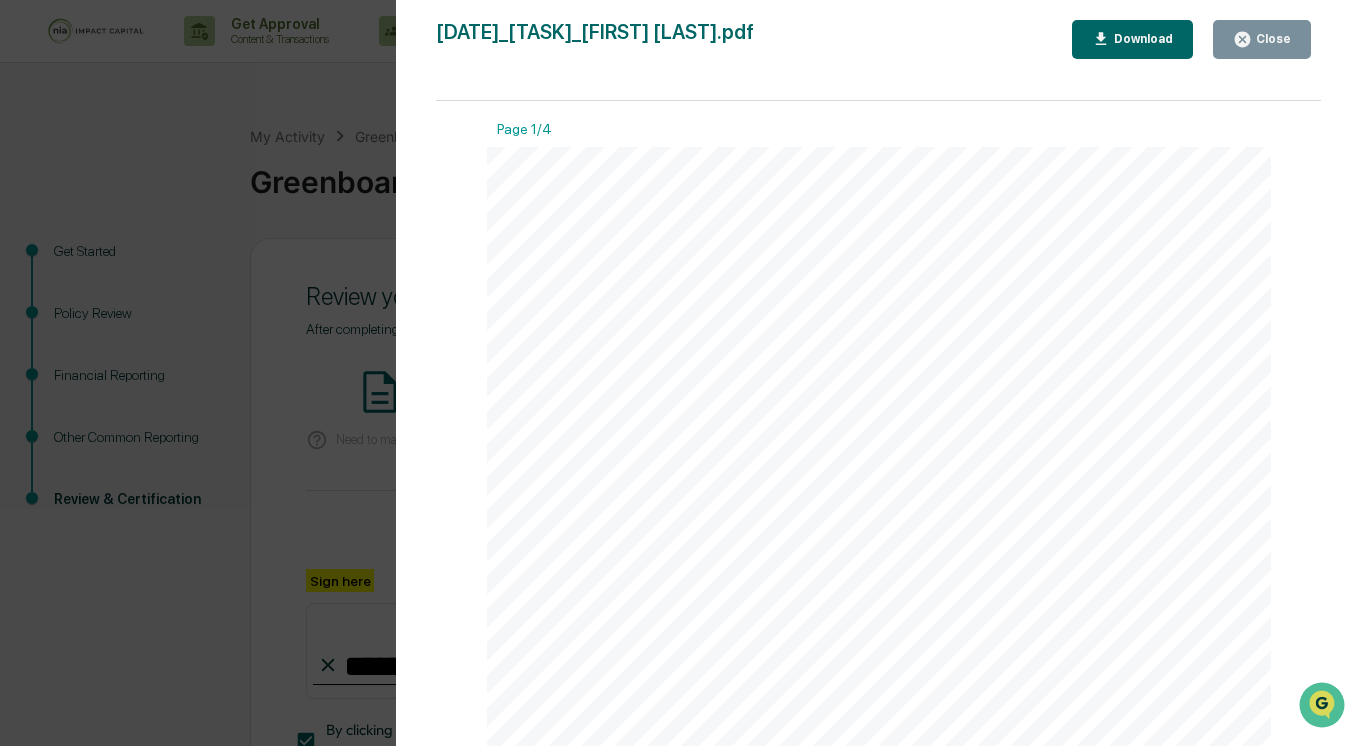 click on "Close" at bounding box center [1271, 39] 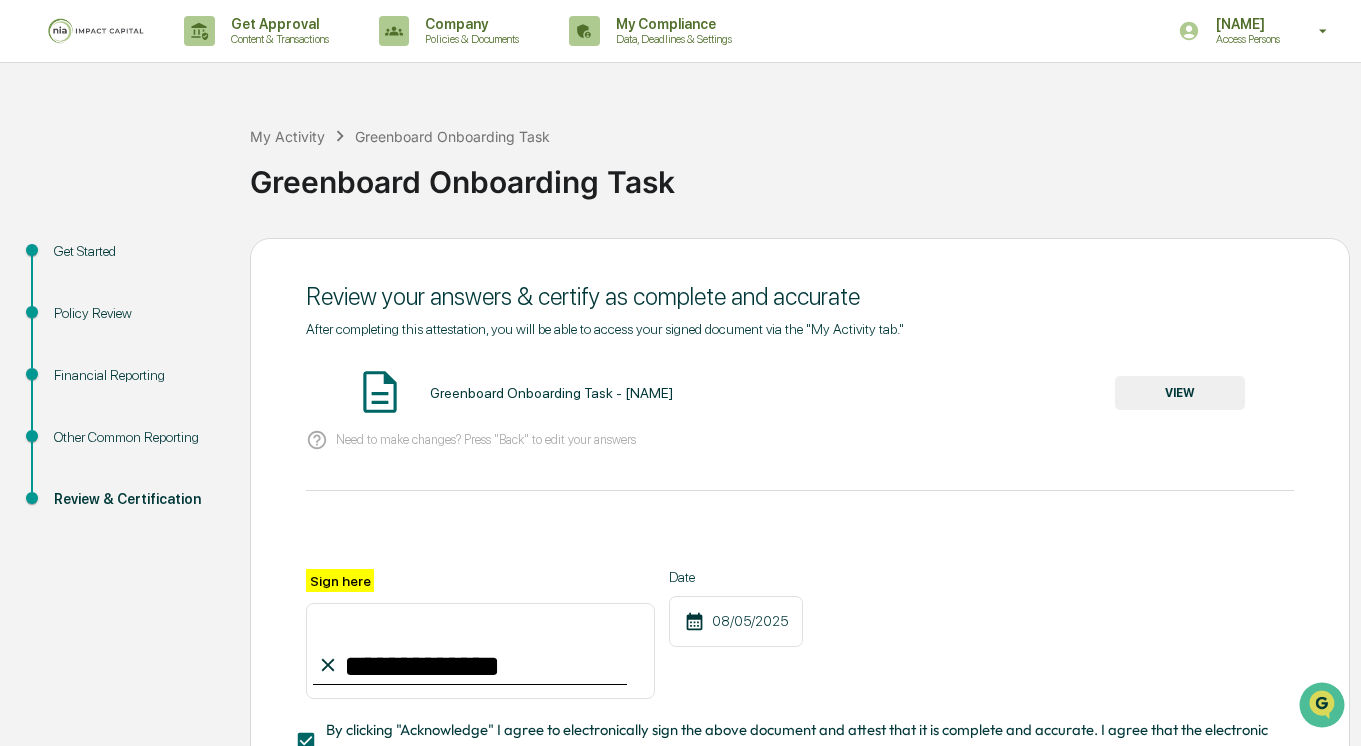 scroll, scrollTop: 177, scrollLeft: 0, axis: vertical 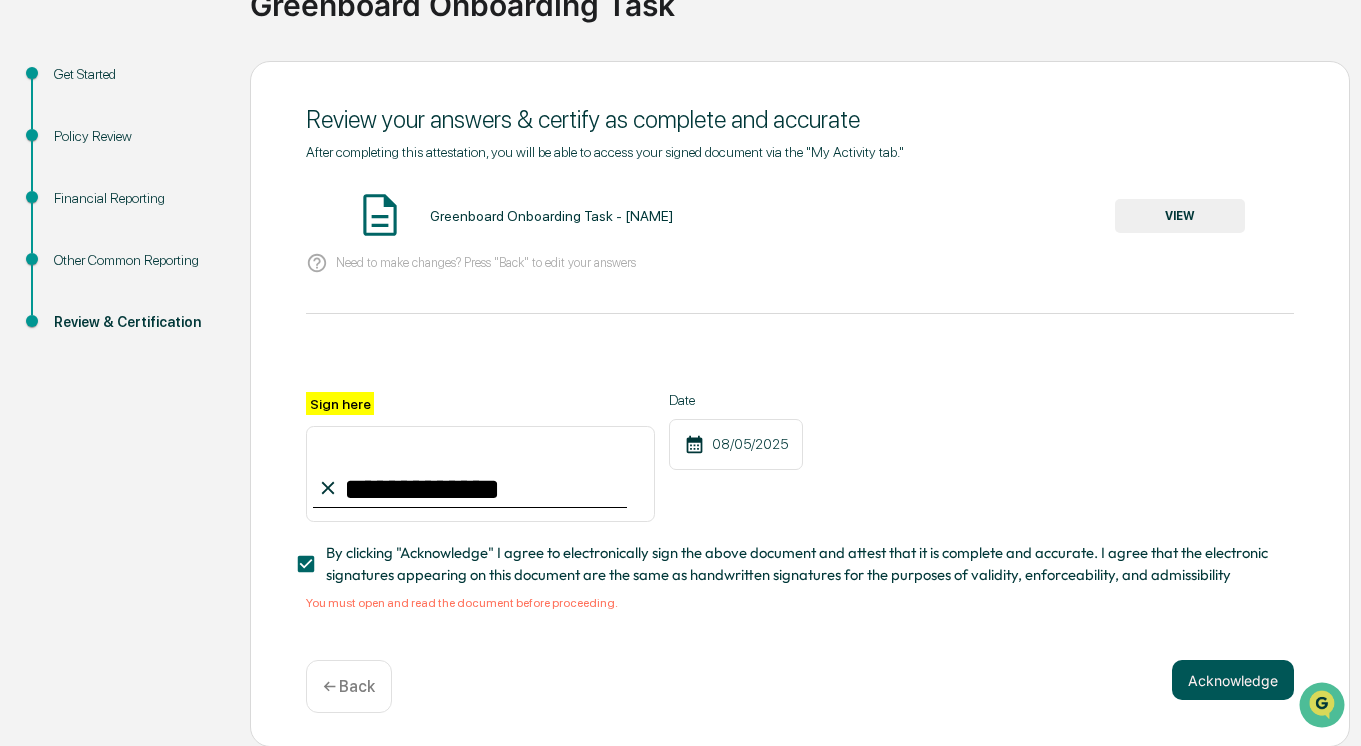 click on "Acknowledge" at bounding box center [1233, 680] 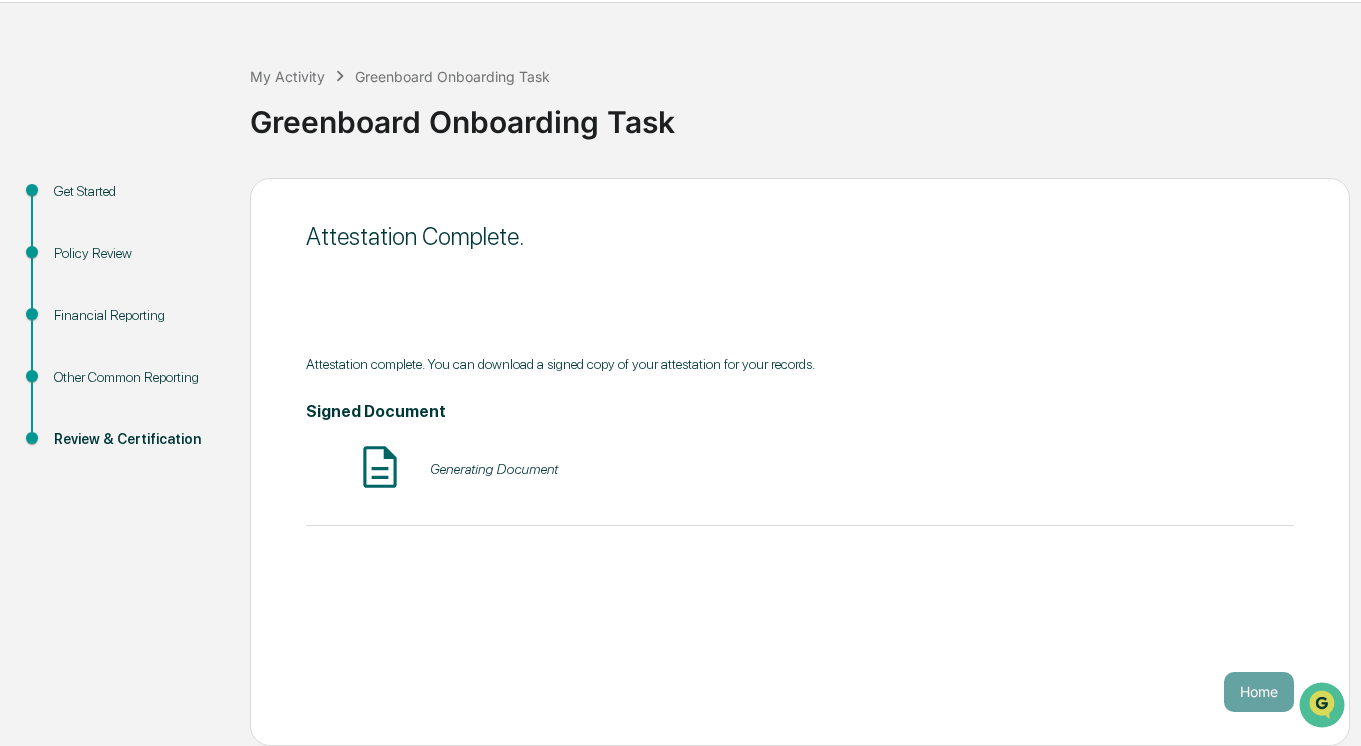 scroll, scrollTop: 60, scrollLeft: 0, axis: vertical 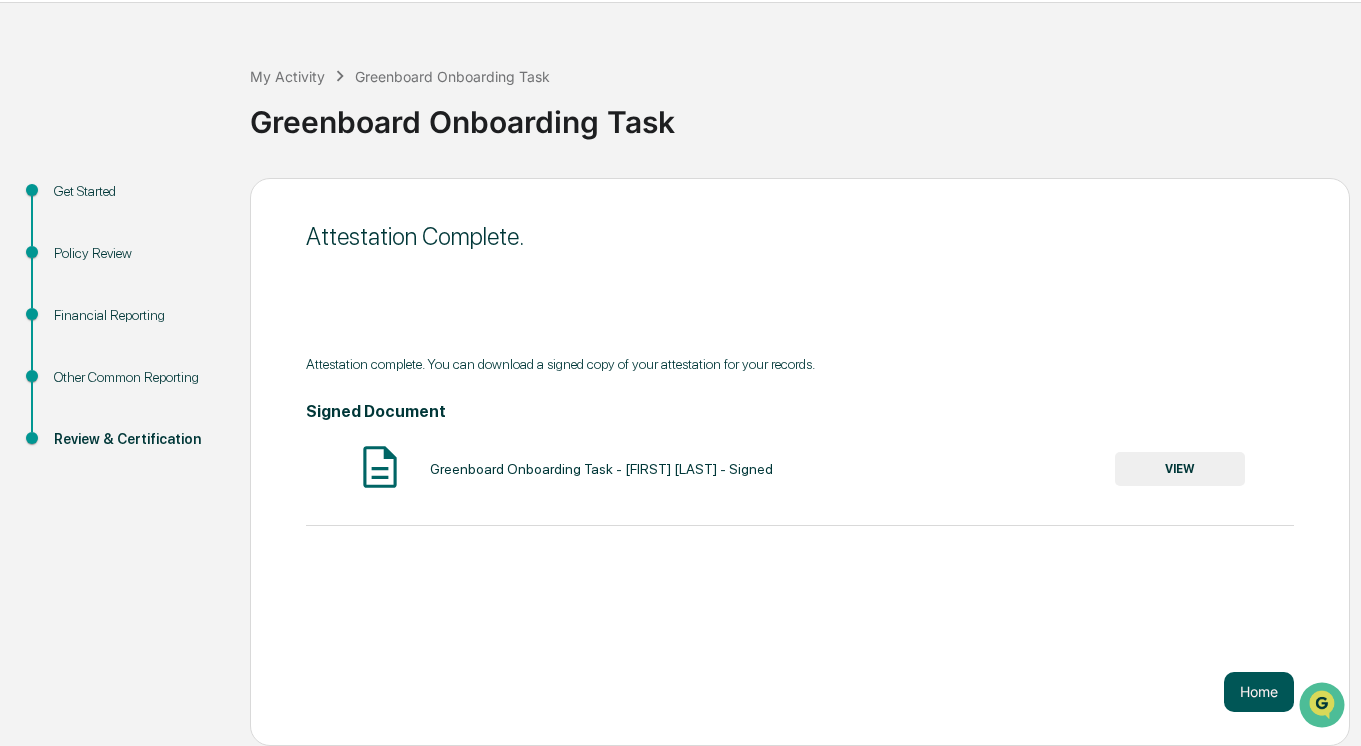 click on "Home" at bounding box center [1259, 692] 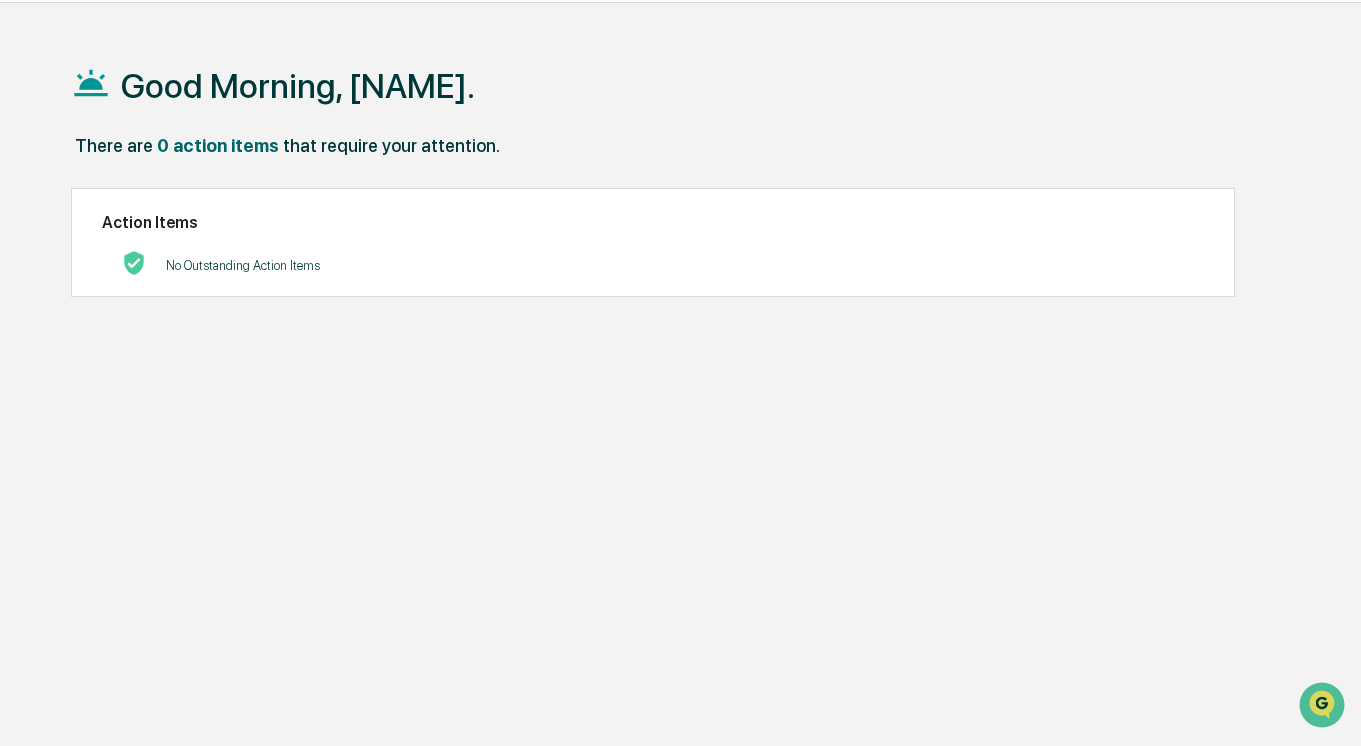 scroll, scrollTop: 0, scrollLeft: 0, axis: both 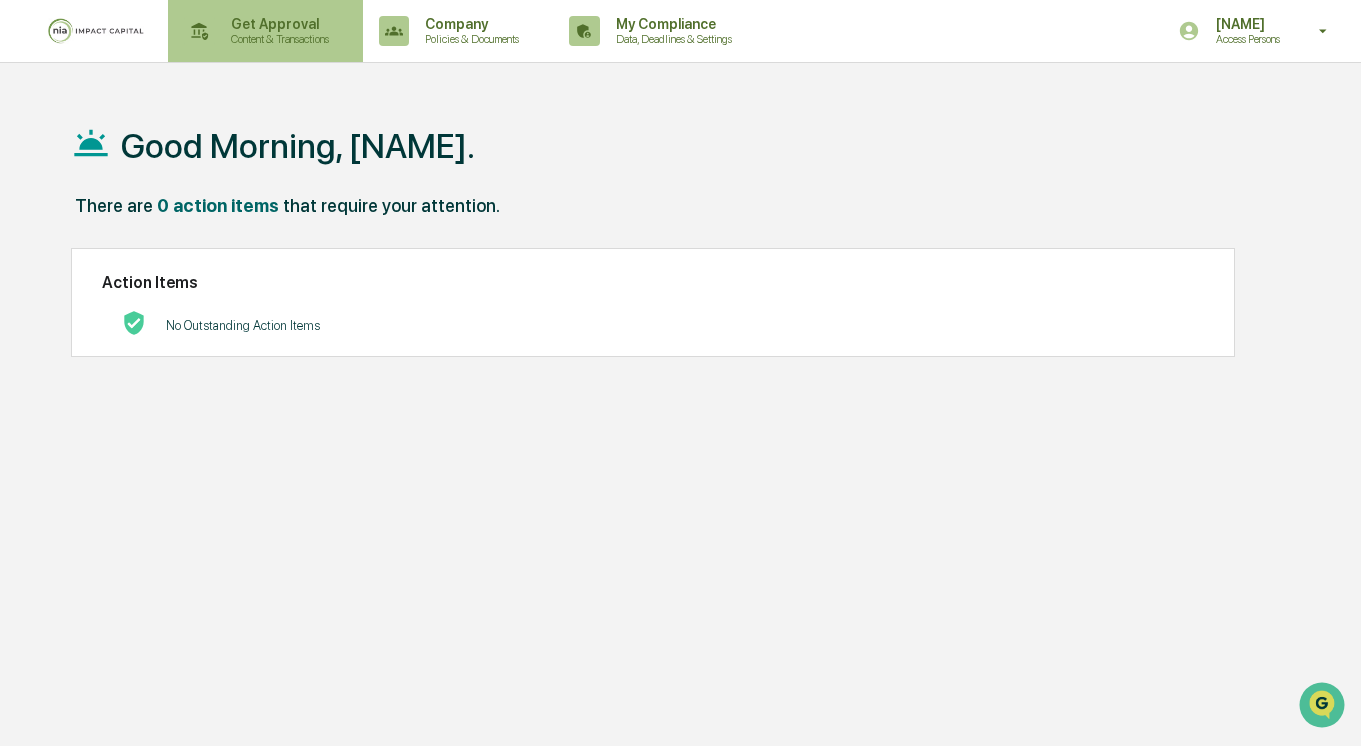 click on "Content & Transactions" at bounding box center (277, 39) 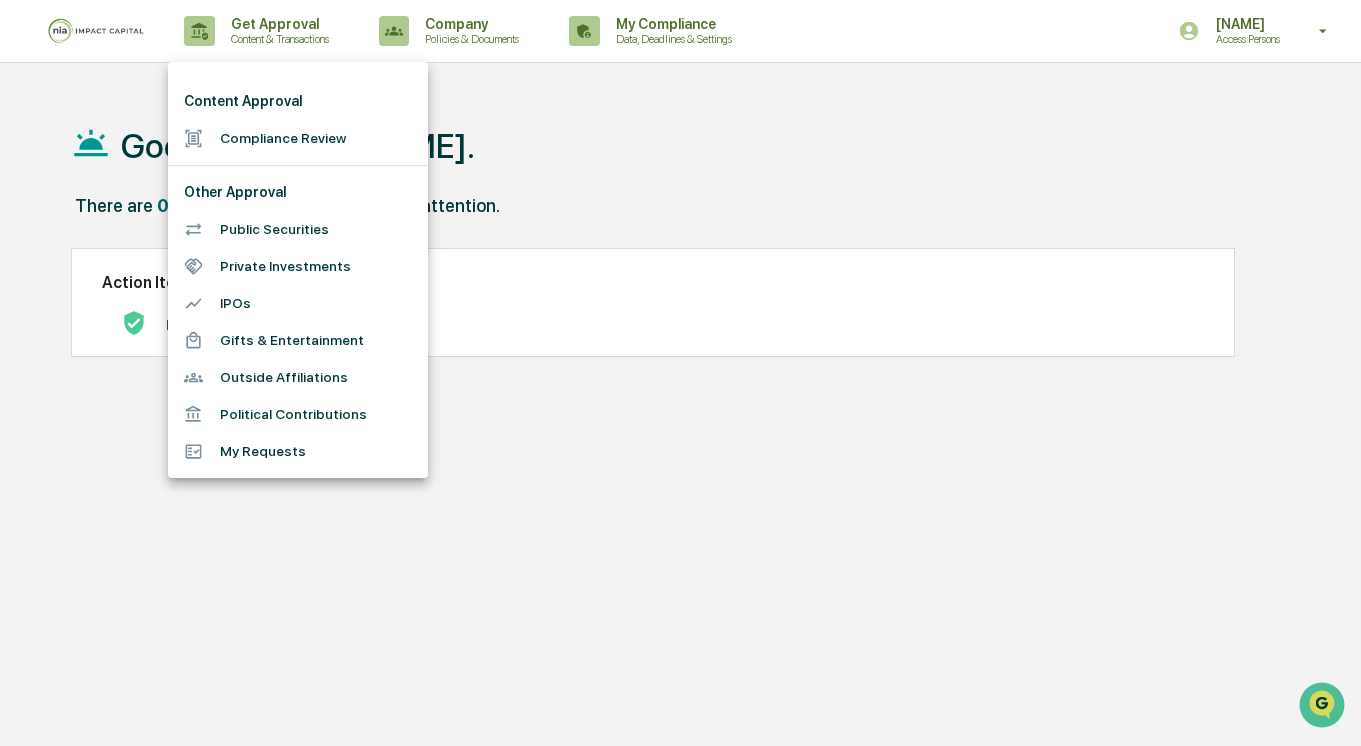 click at bounding box center [680, 373] 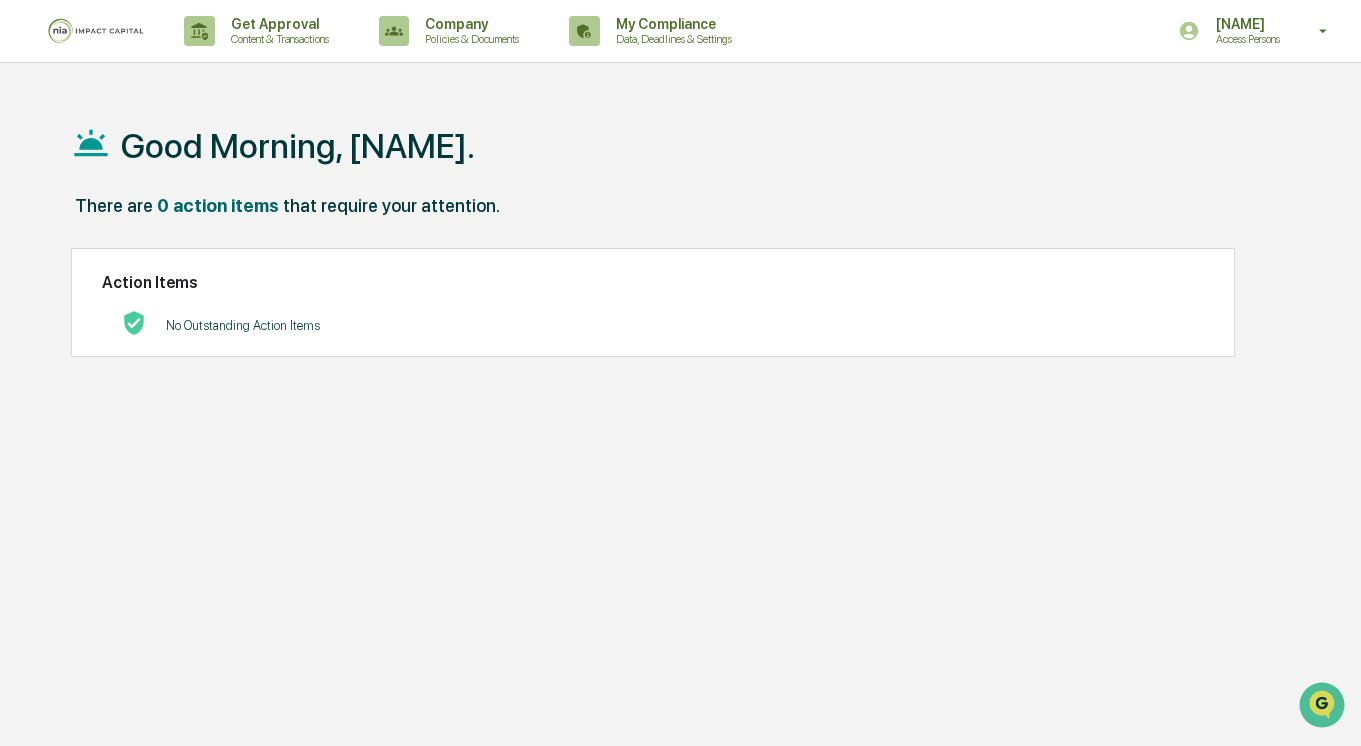 click at bounding box center (96, 31) 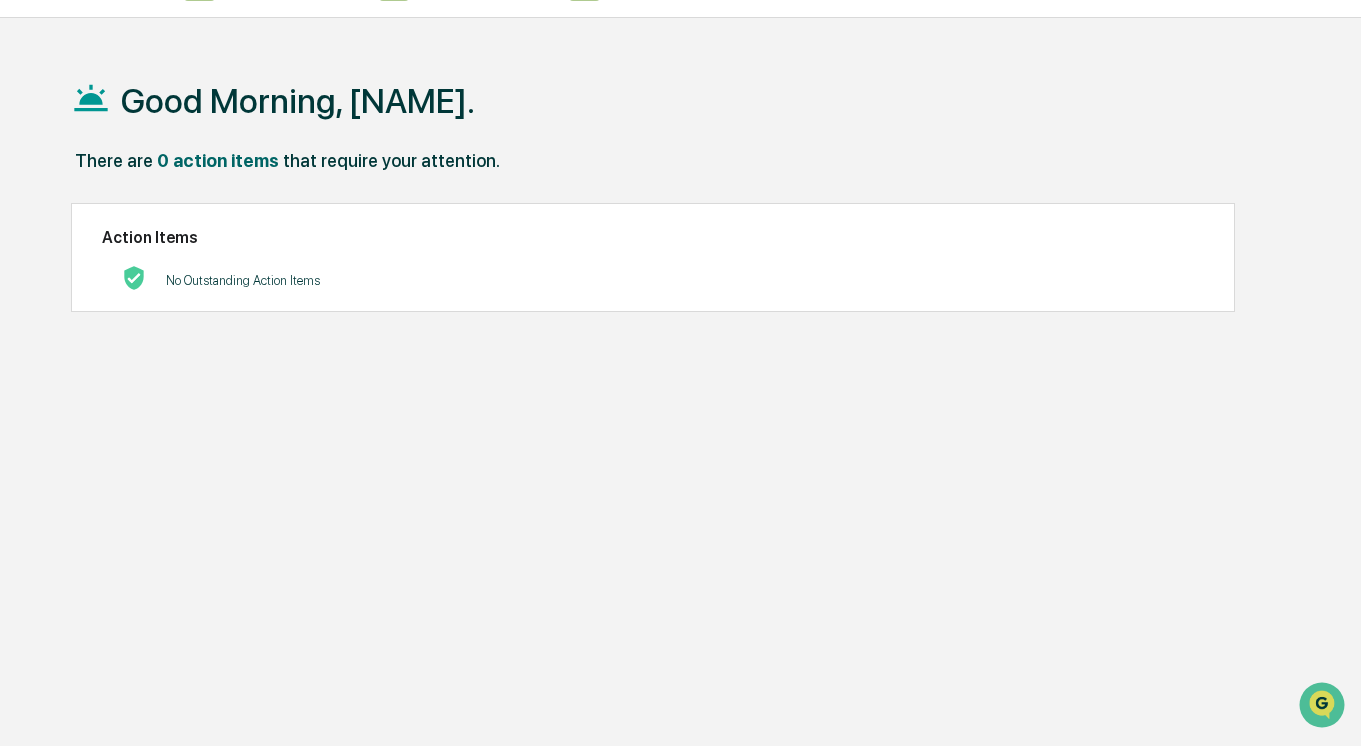 scroll, scrollTop: 0, scrollLeft: 0, axis: both 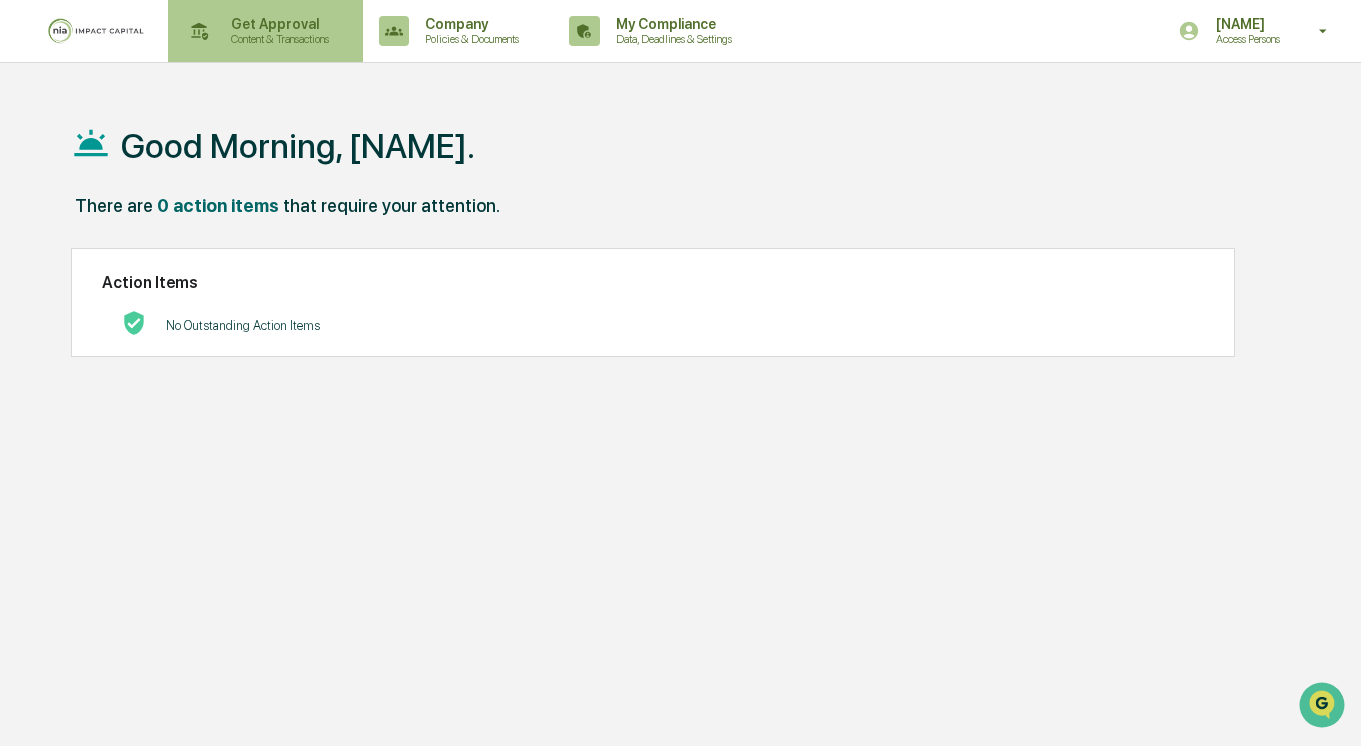 click on "Get Approval" at bounding box center [277, 24] 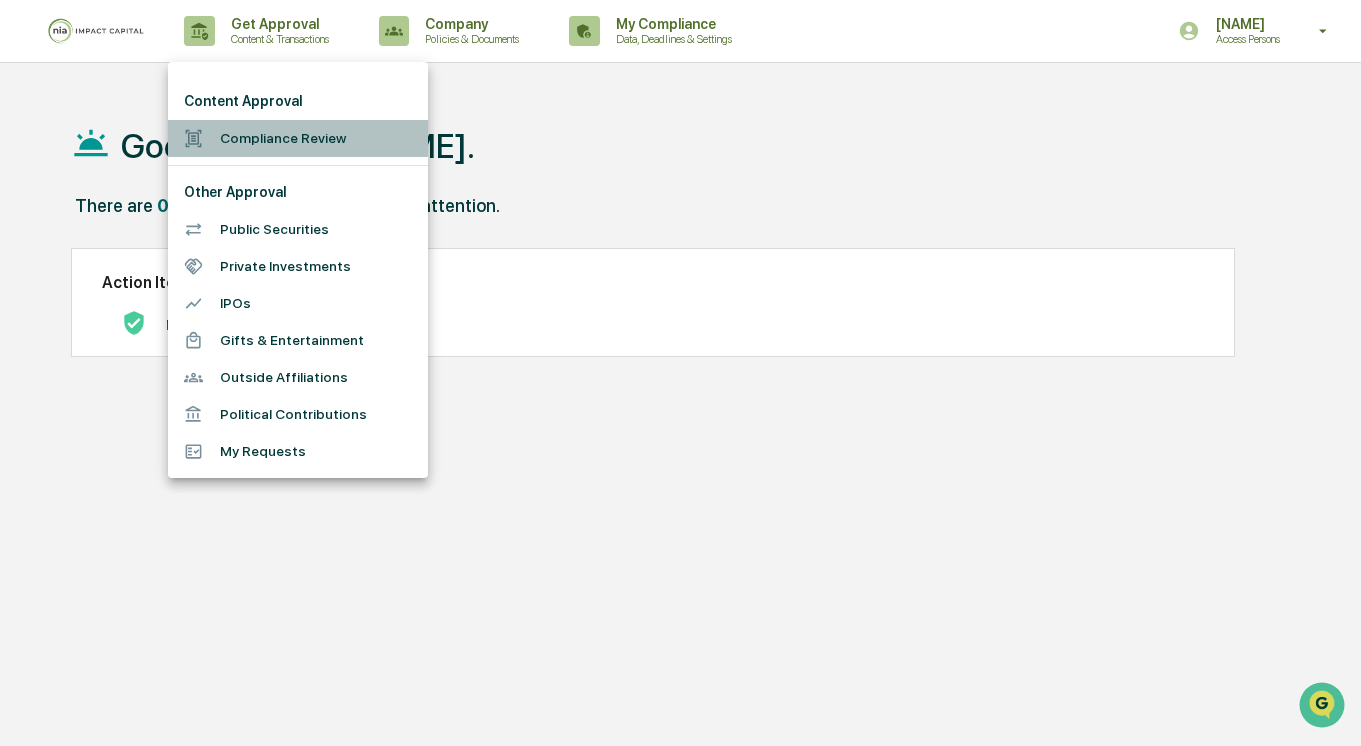 click on "Compliance Review" at bounding box center [298, 138] 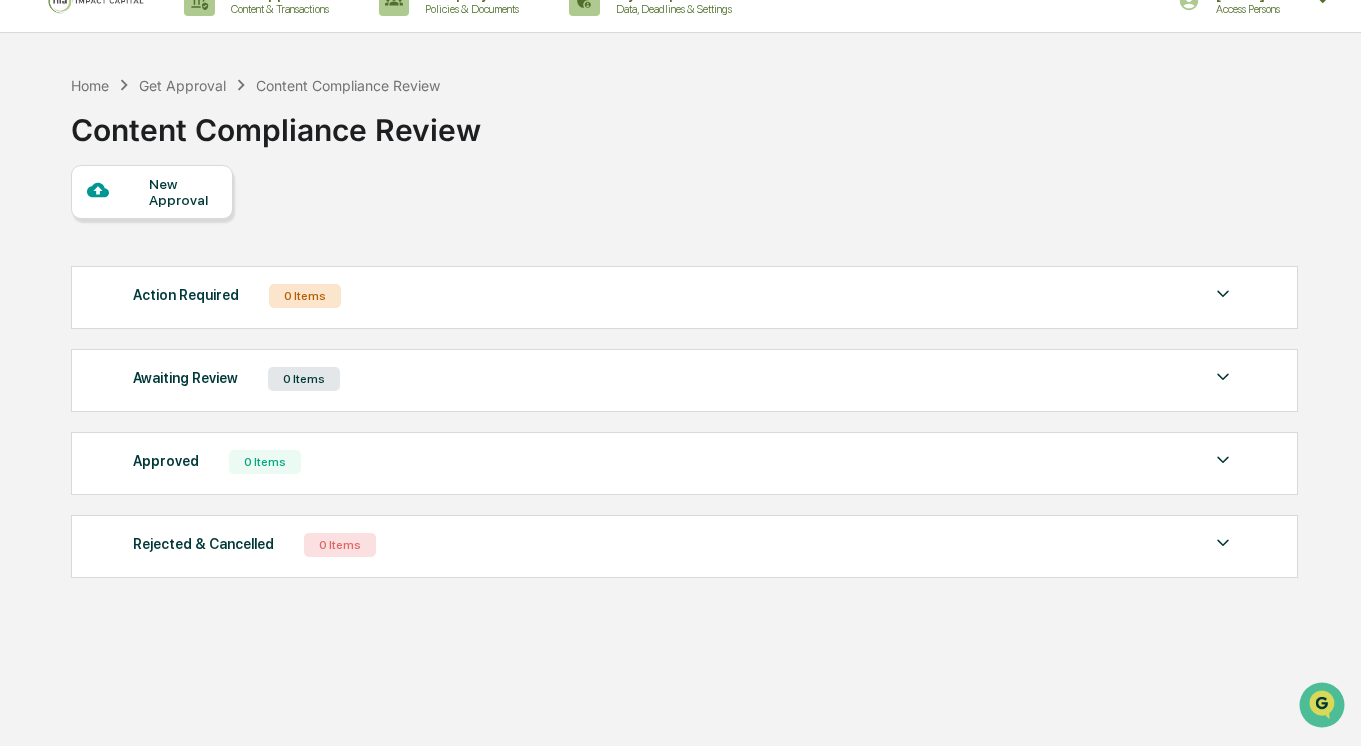 scroll, scrollTop: 0, scrollLeft: 0, axis: both 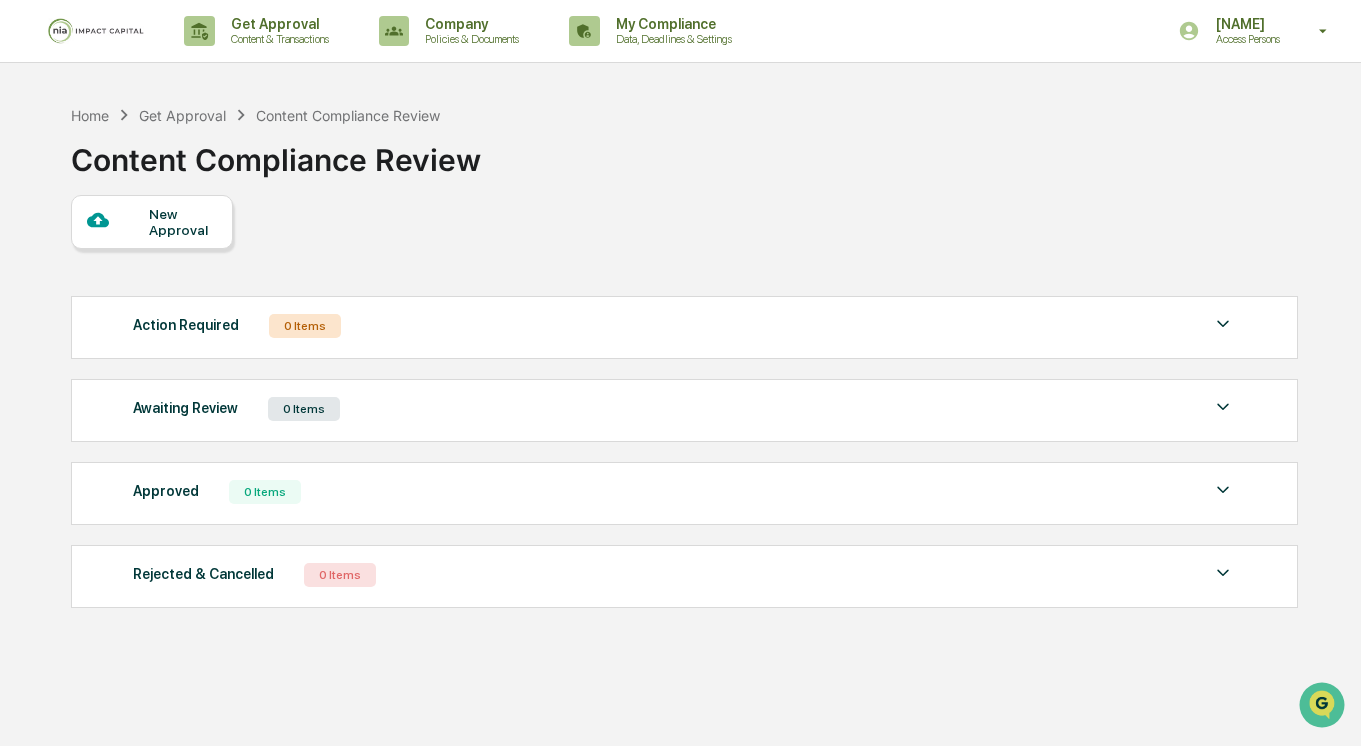 click on "New Approval" at bounding box center (152, 222) 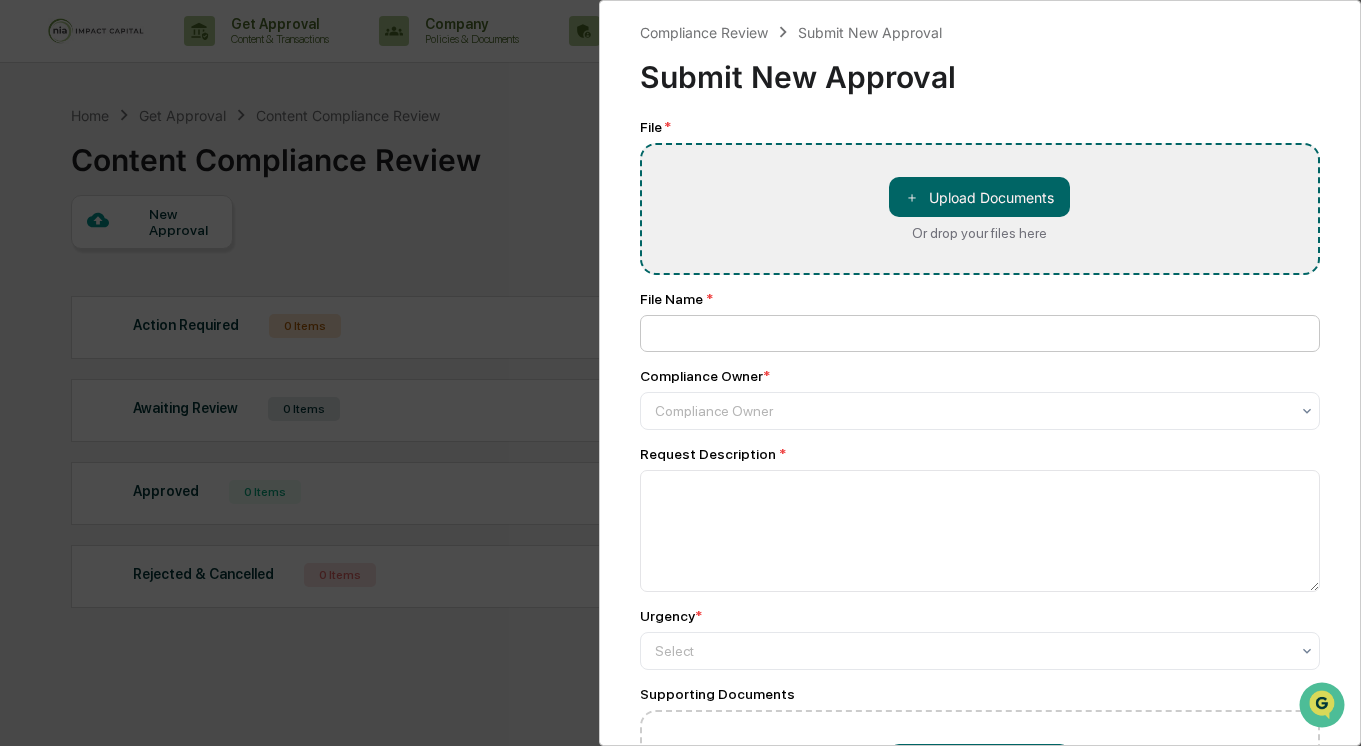type on "**********" 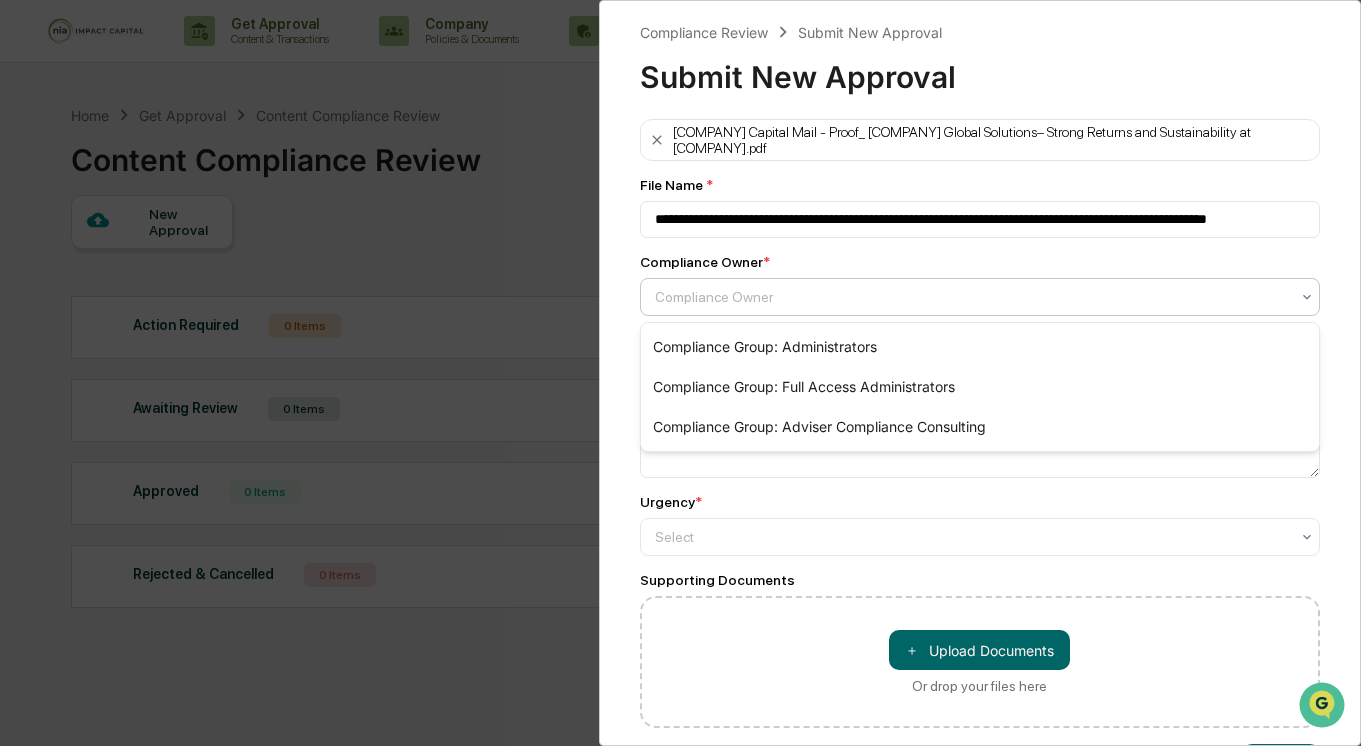 click at bounding box center (972, 297) 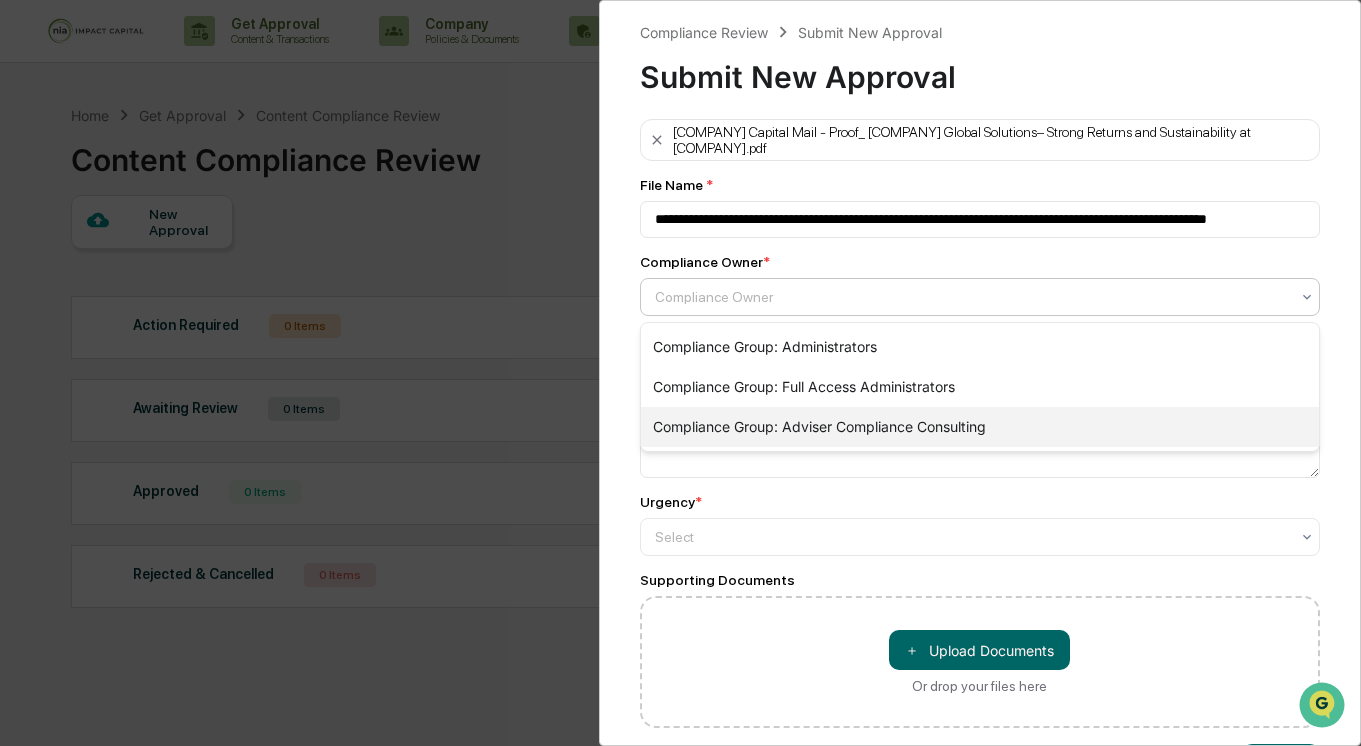 click on "Compliance Group: Adviser Compliance Consulting" at bounding box center [980, 427] 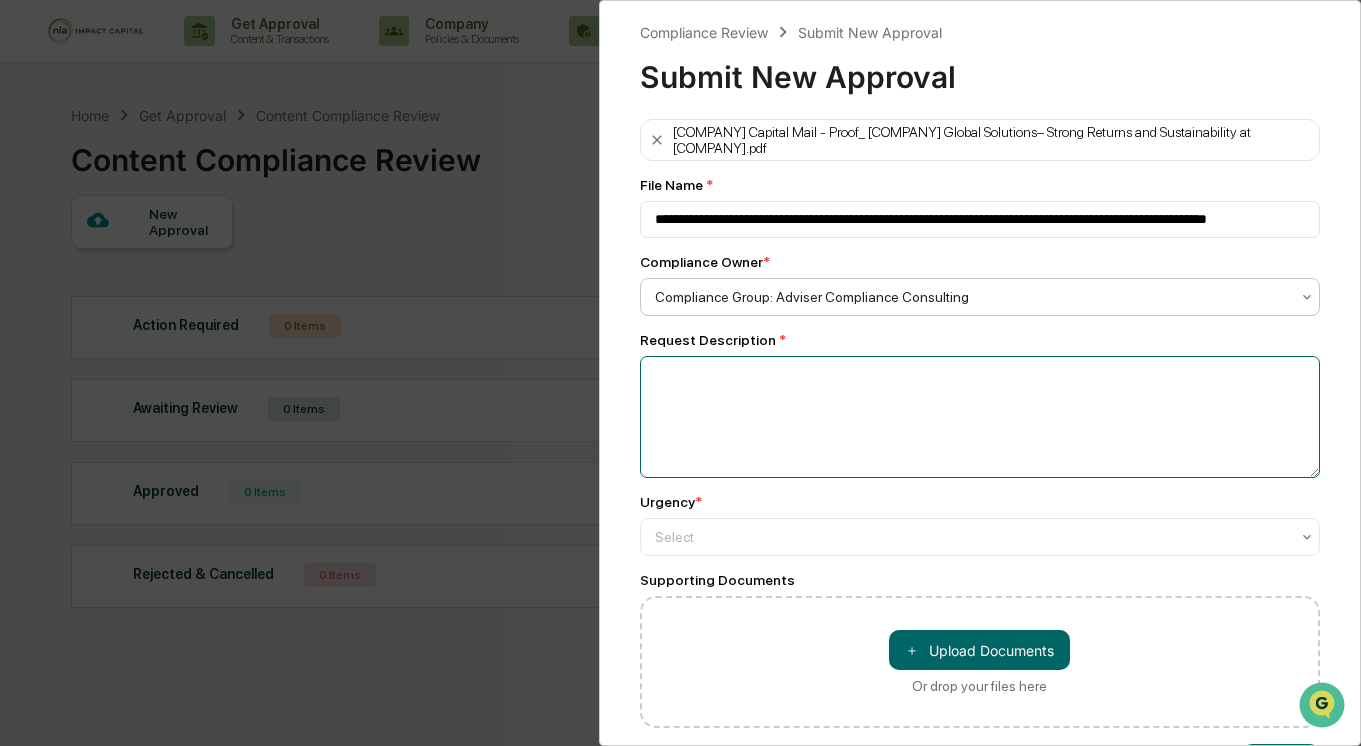 click at bounding box center [980, 417] 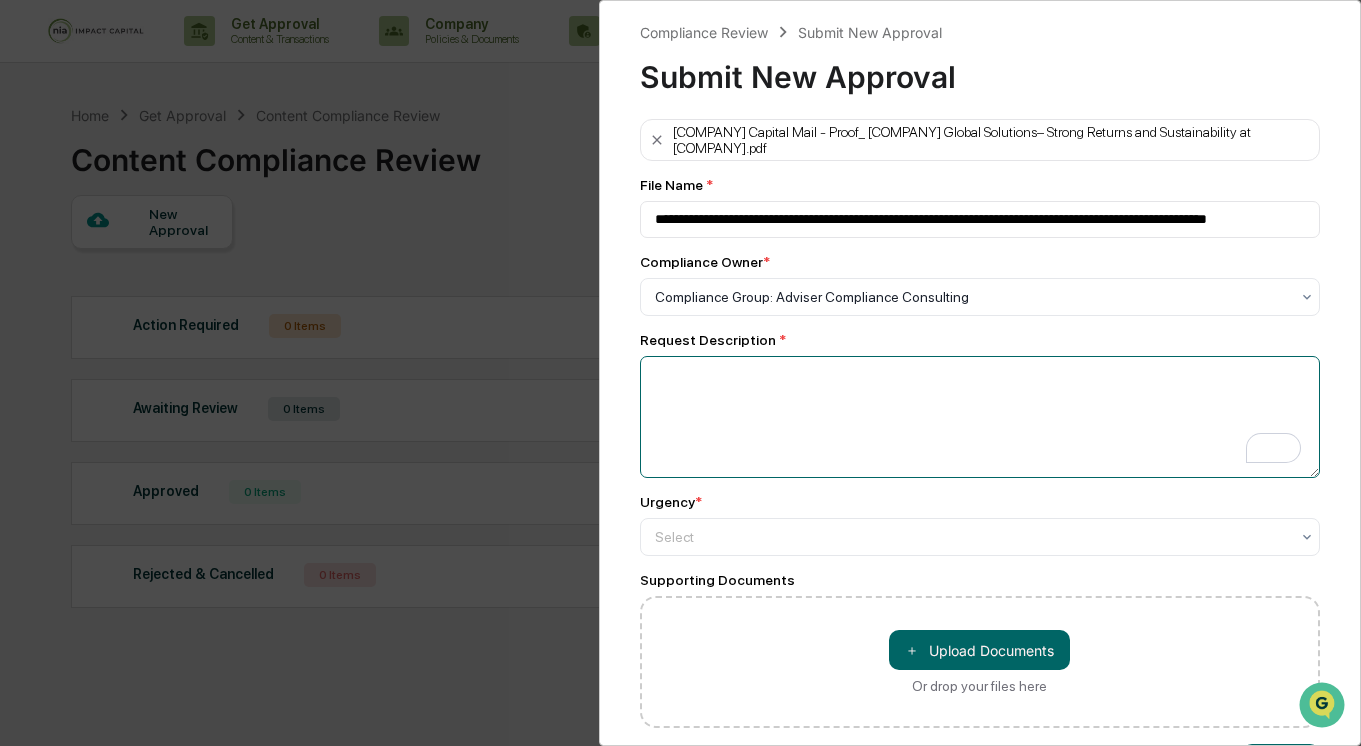 type on "*" 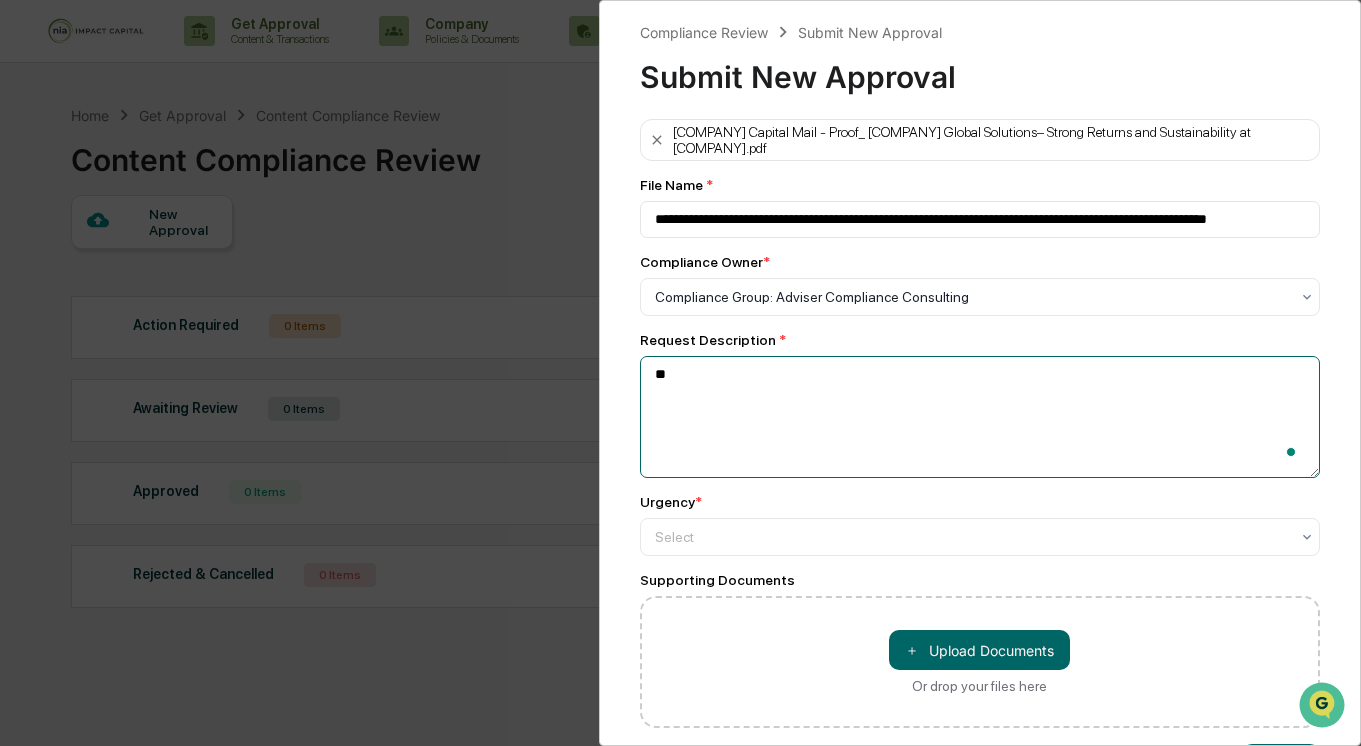 type on "*" 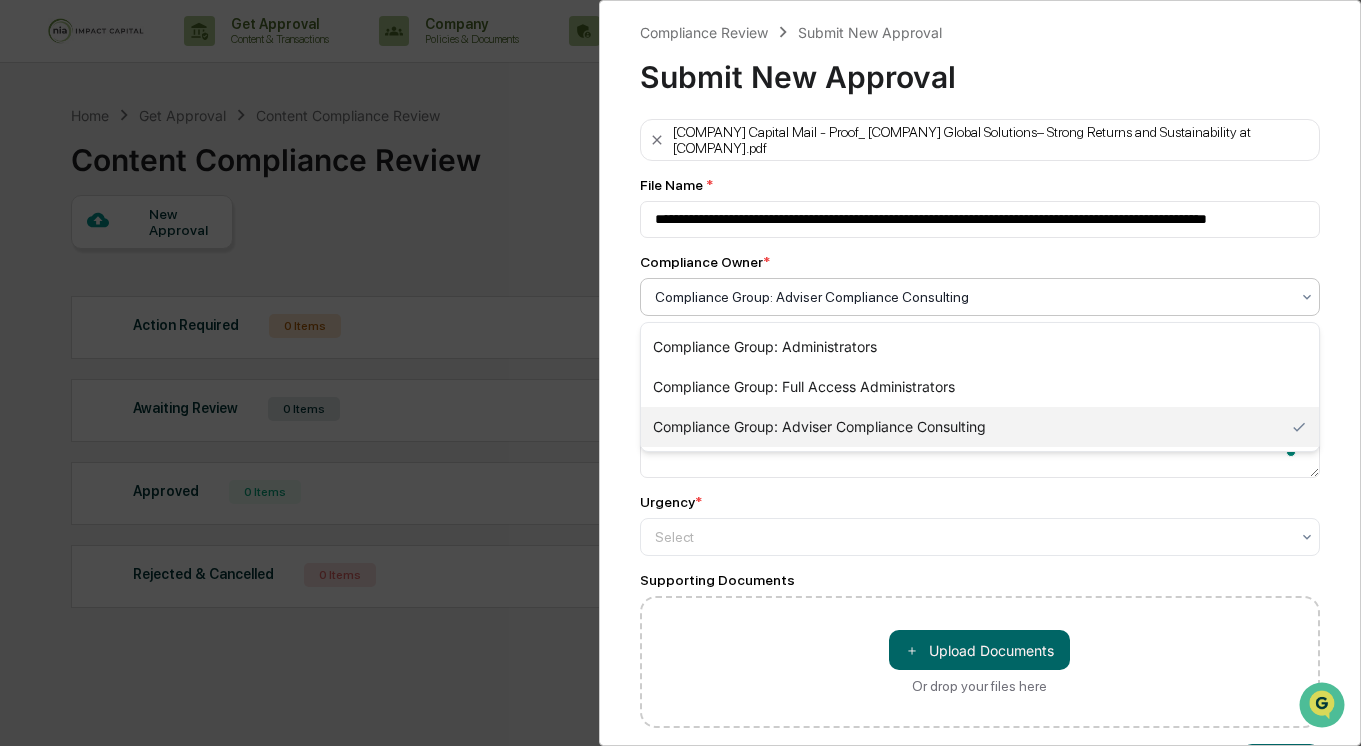 click at bounding box center (972, 297) 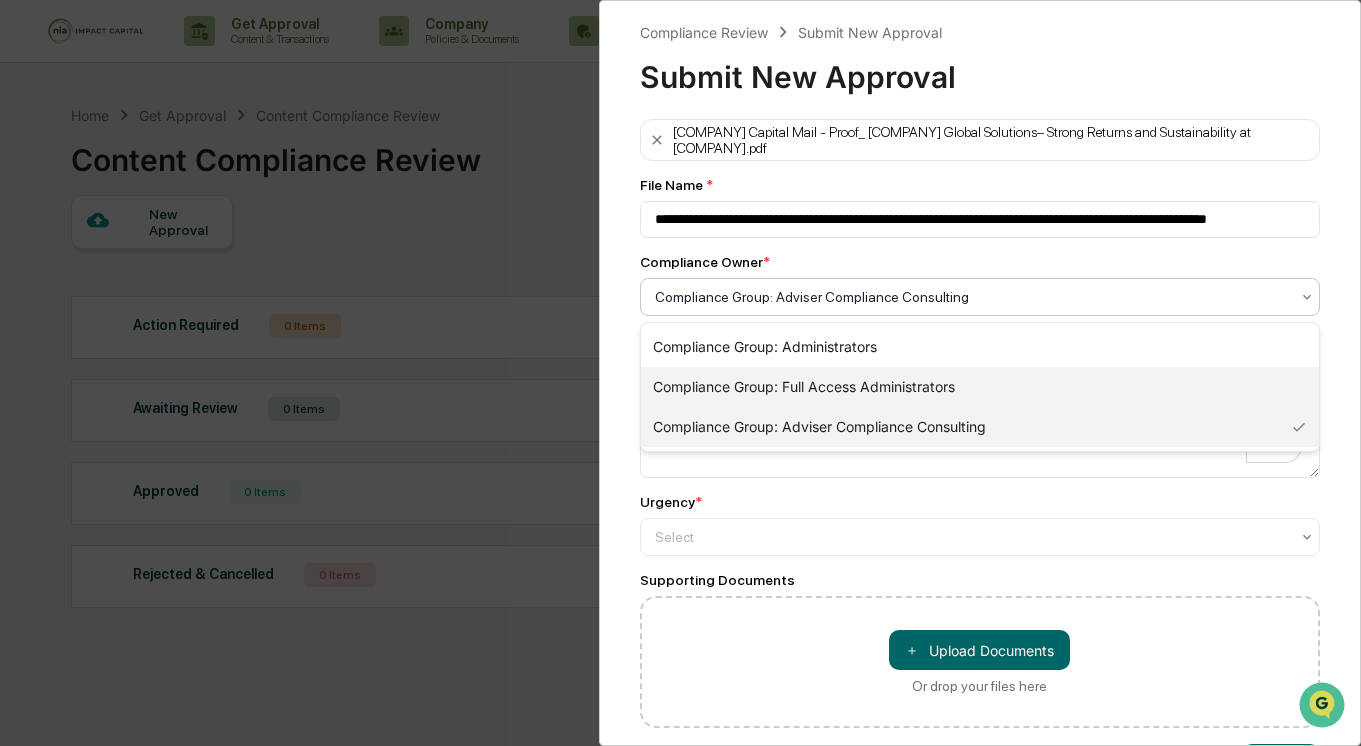 click on "Compliance Group: Full Access Administrators" at bounding box center [980, 387] 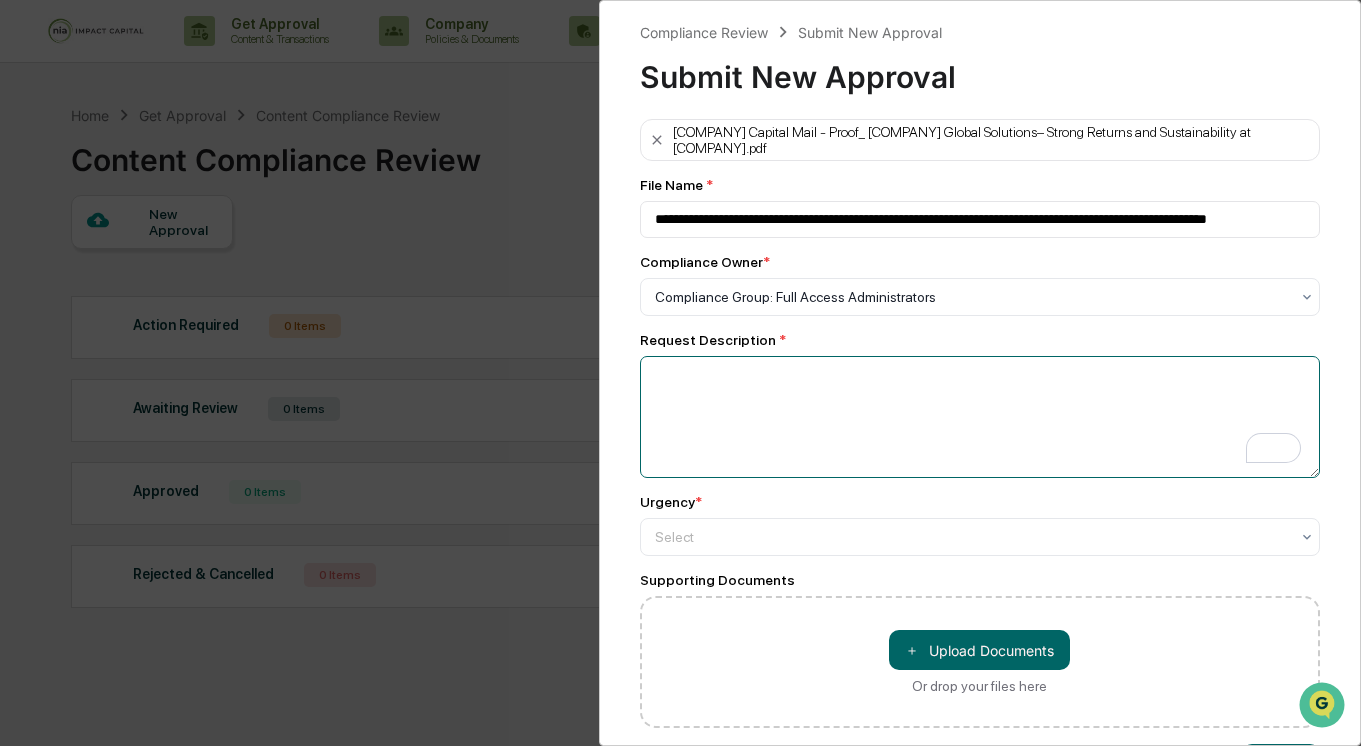 click at bounding box center (980, 417) 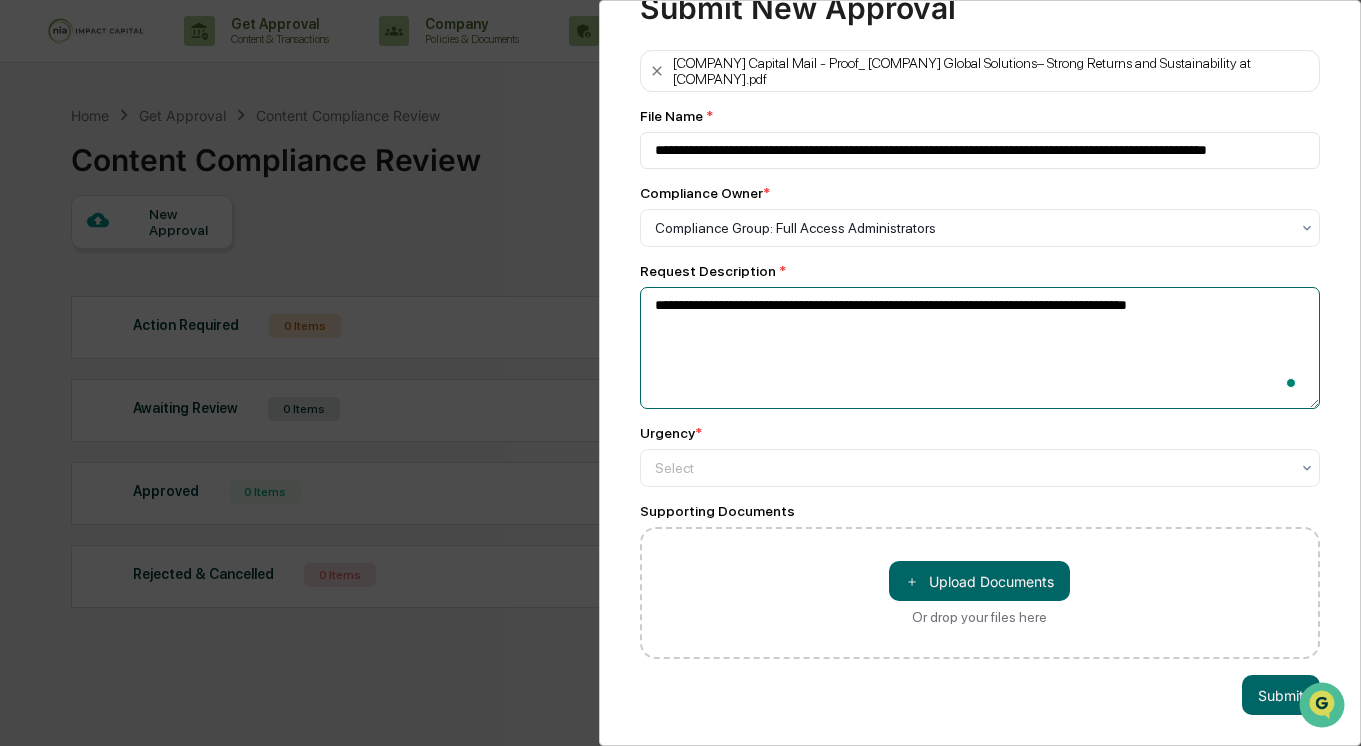 scroll, scrollTop: 73, scrollLeft: 0, axis: vertical 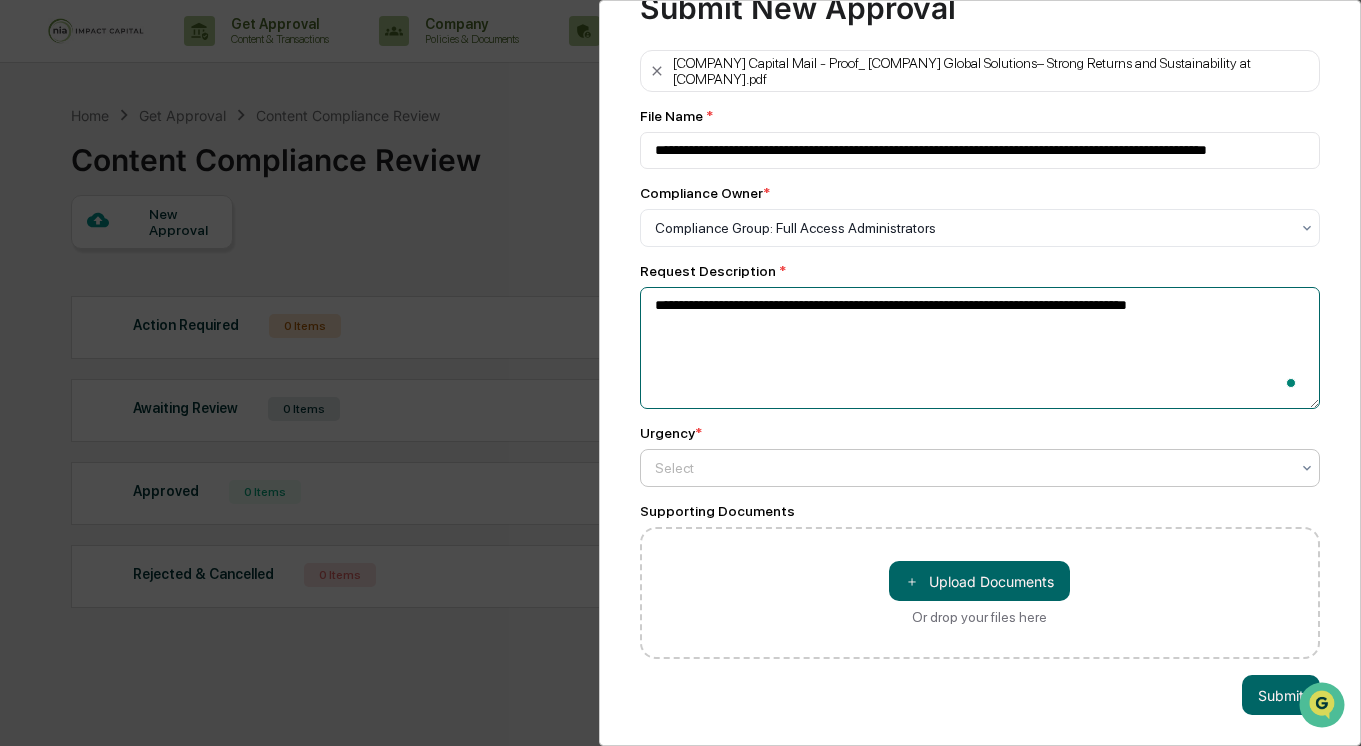 type on "**********" 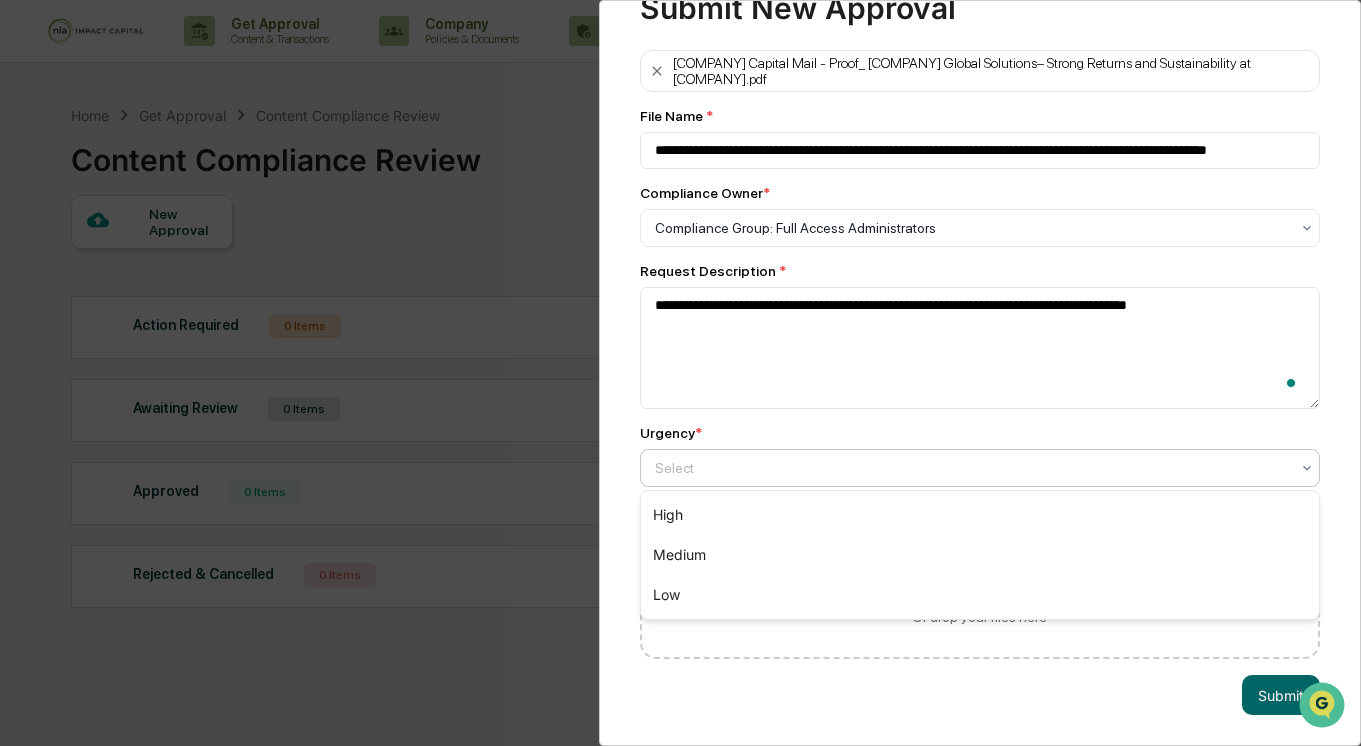 click at bounding box center [972, 468] 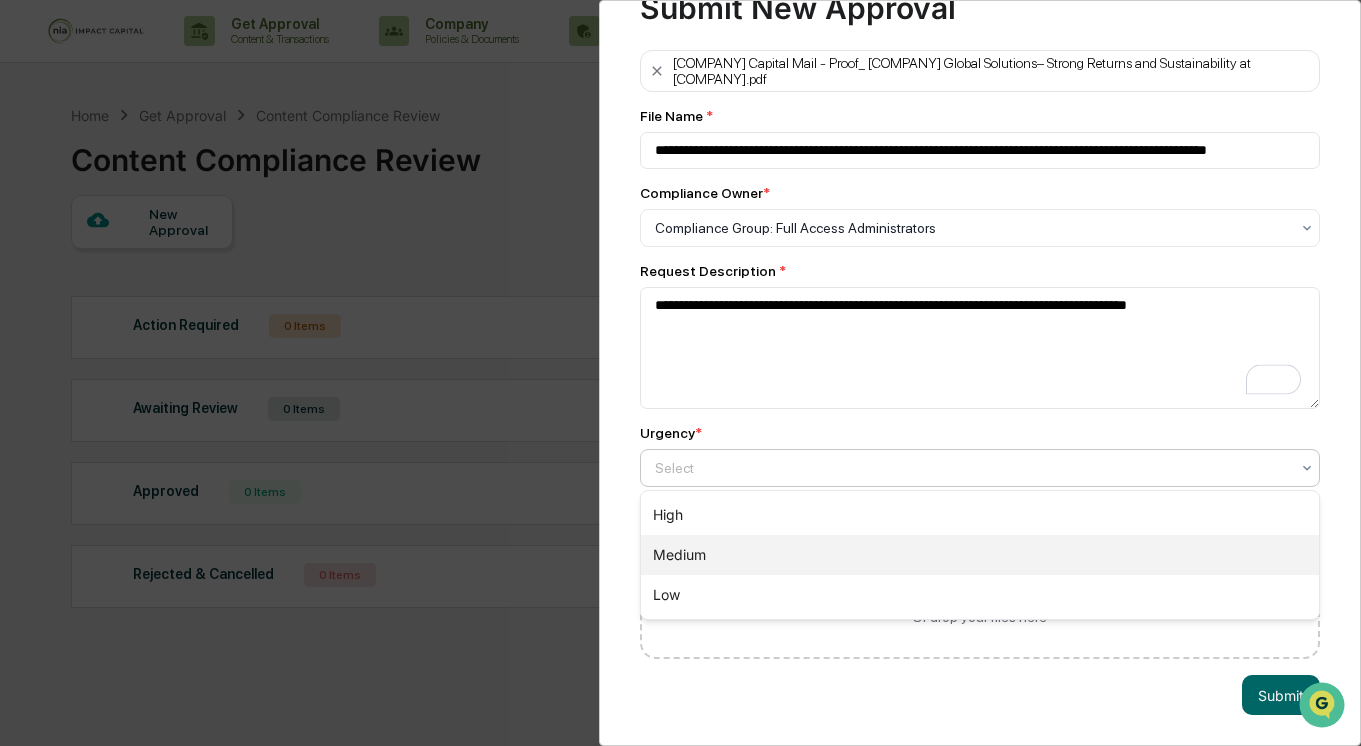 click on "Medium" at bounding box center (980, 555) 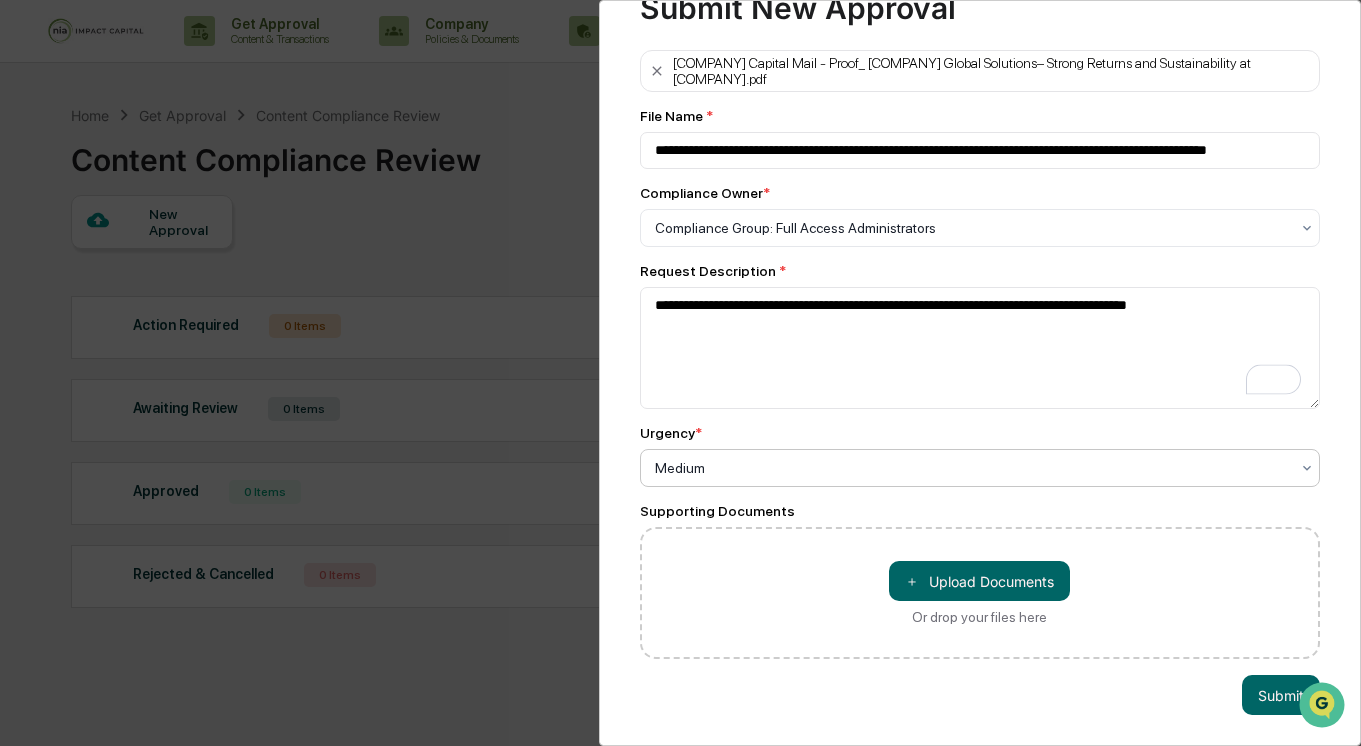 scroll, scrollTop: 95, scrollLeft: 0, axis: vertical 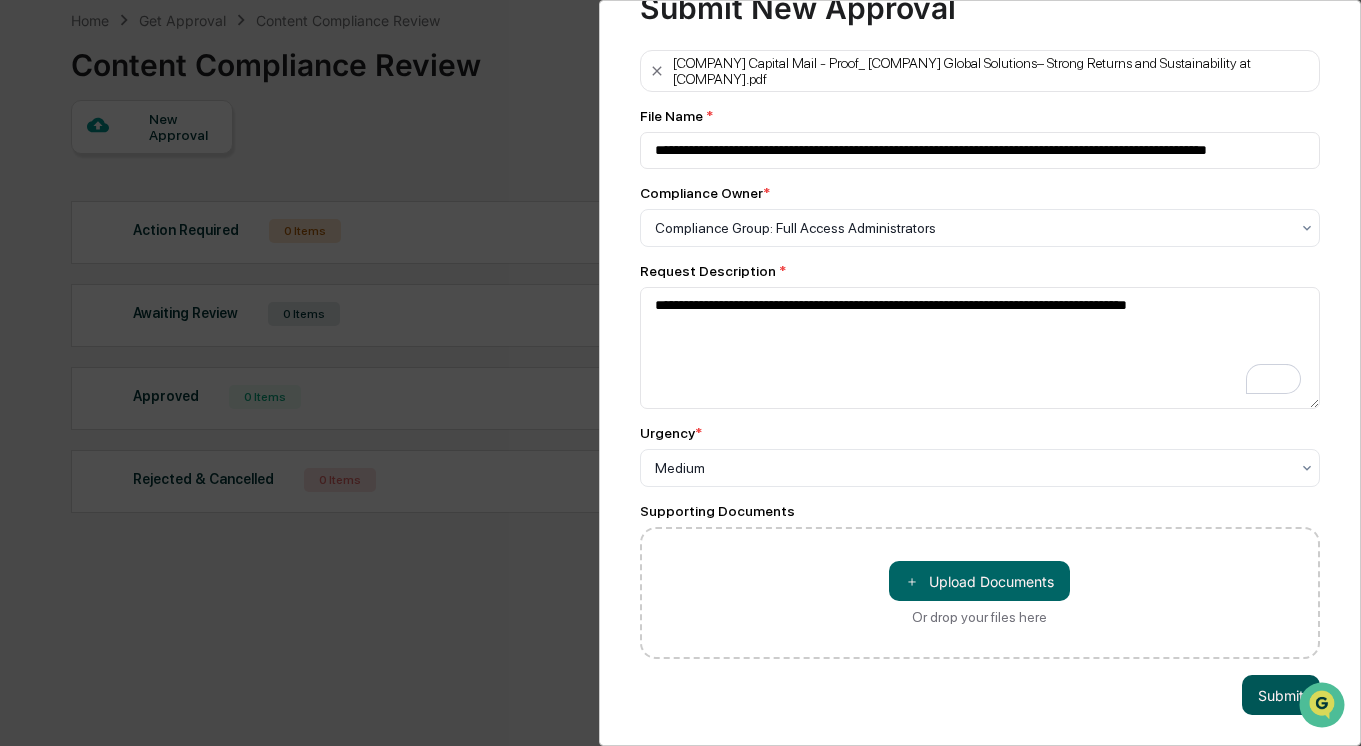 click on "Submit" at bounding box center [1281, 695] 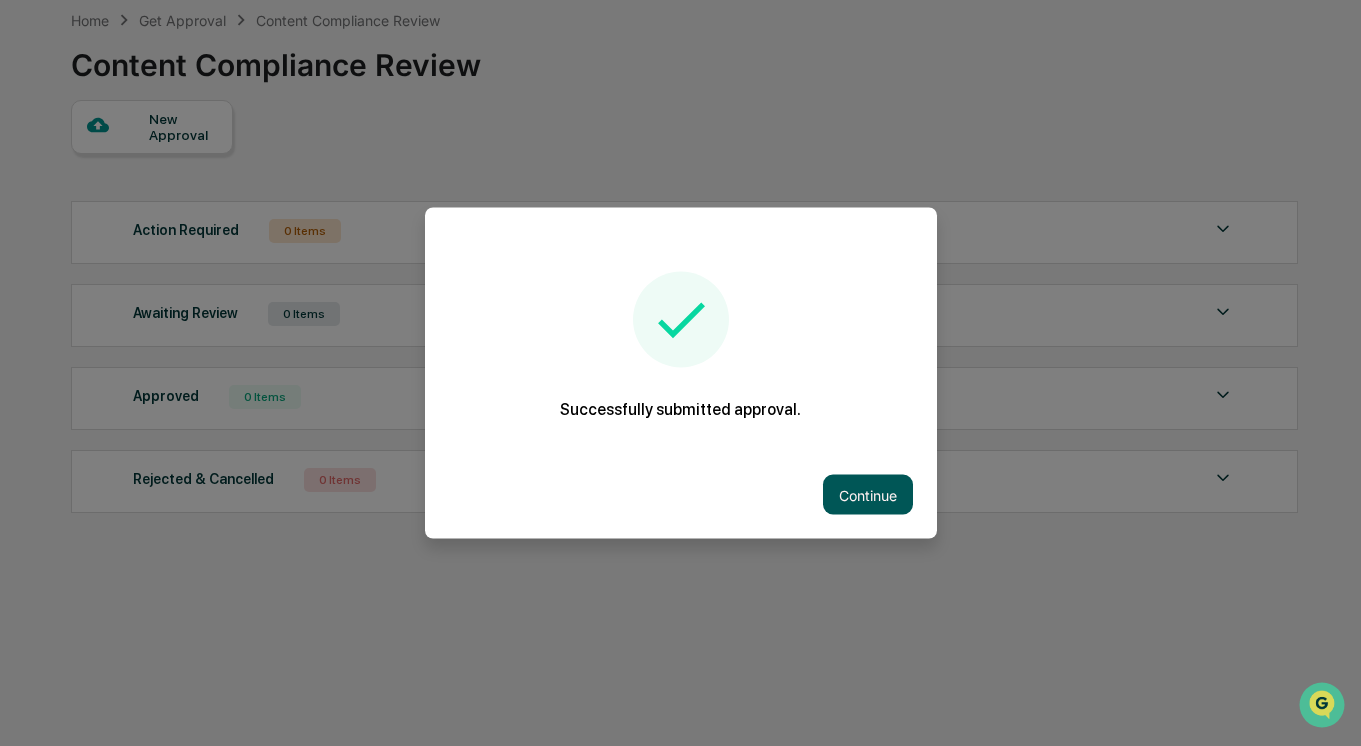 click on "Continue" at bounding box center (868, 495) 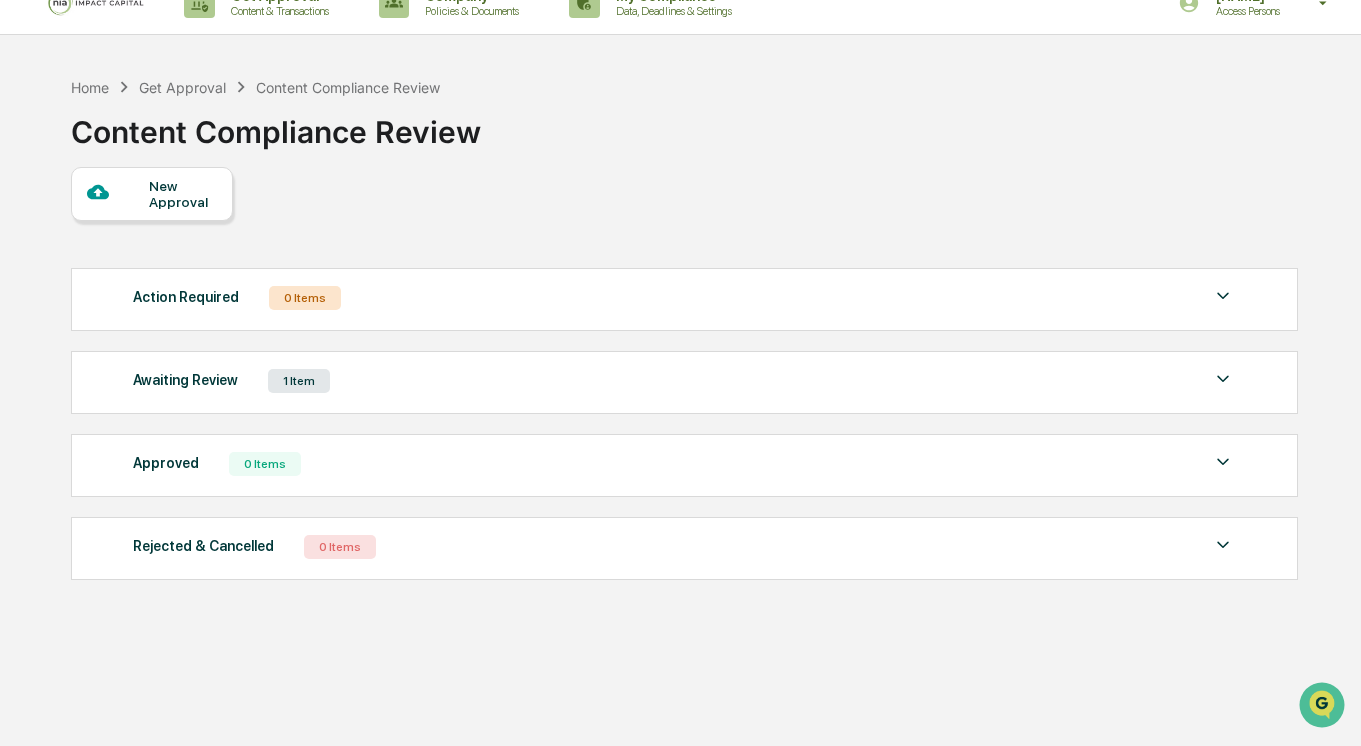 scroll, scrollTop: 0, scrollLeft: 0, axis: both 